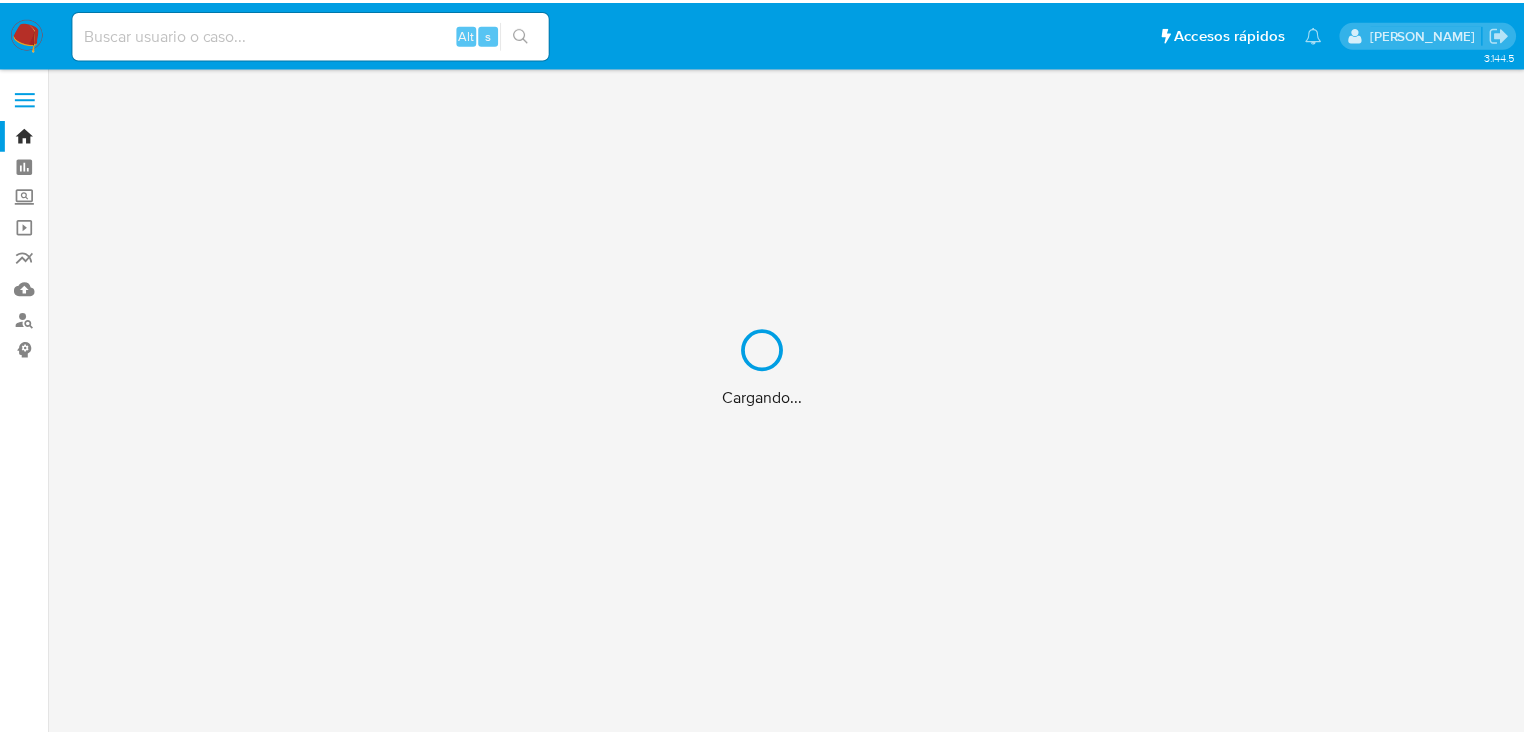 scroll, scrollTop: 0, scrollLeft: 0, axis: both 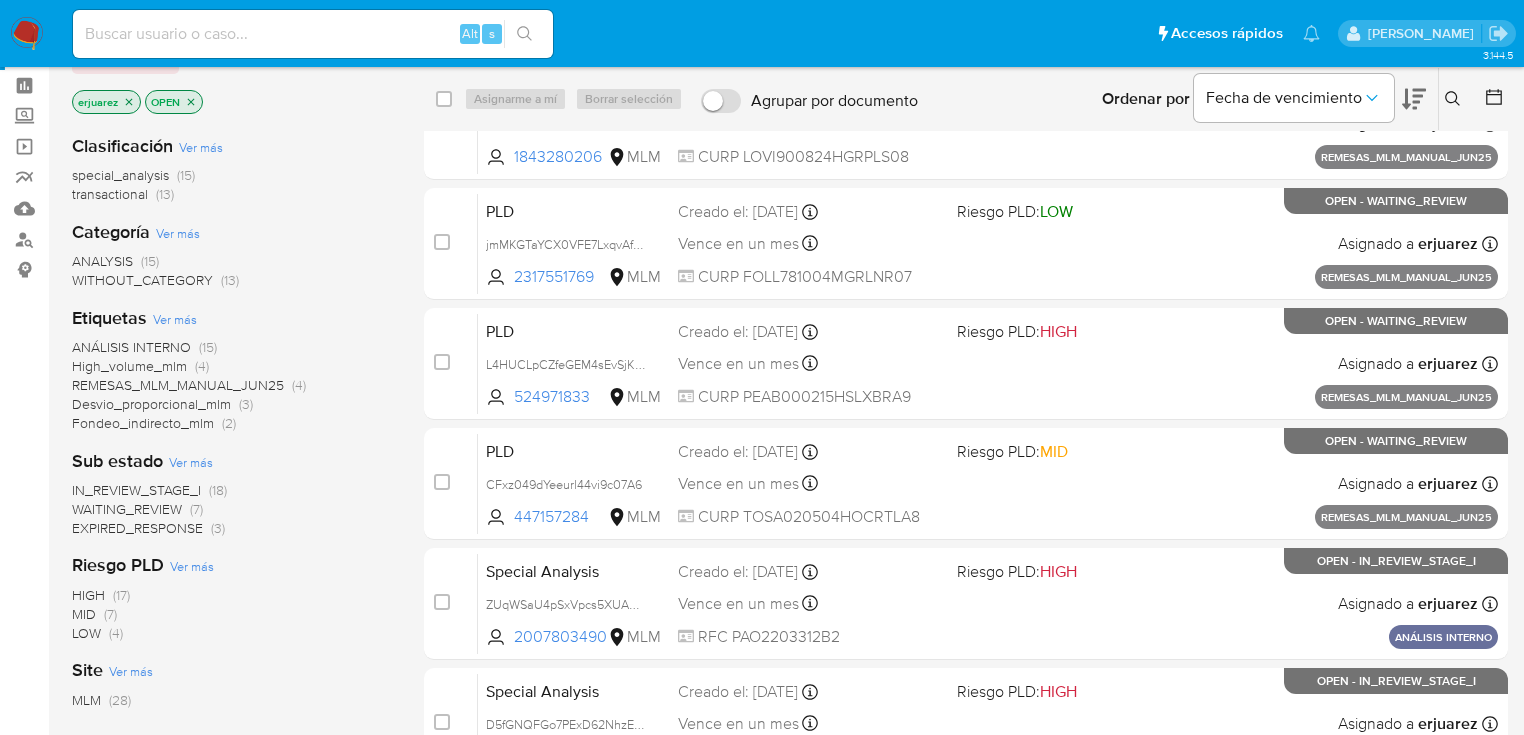 click on "WAITING_REVIEW" at bounding box center [127, 509] 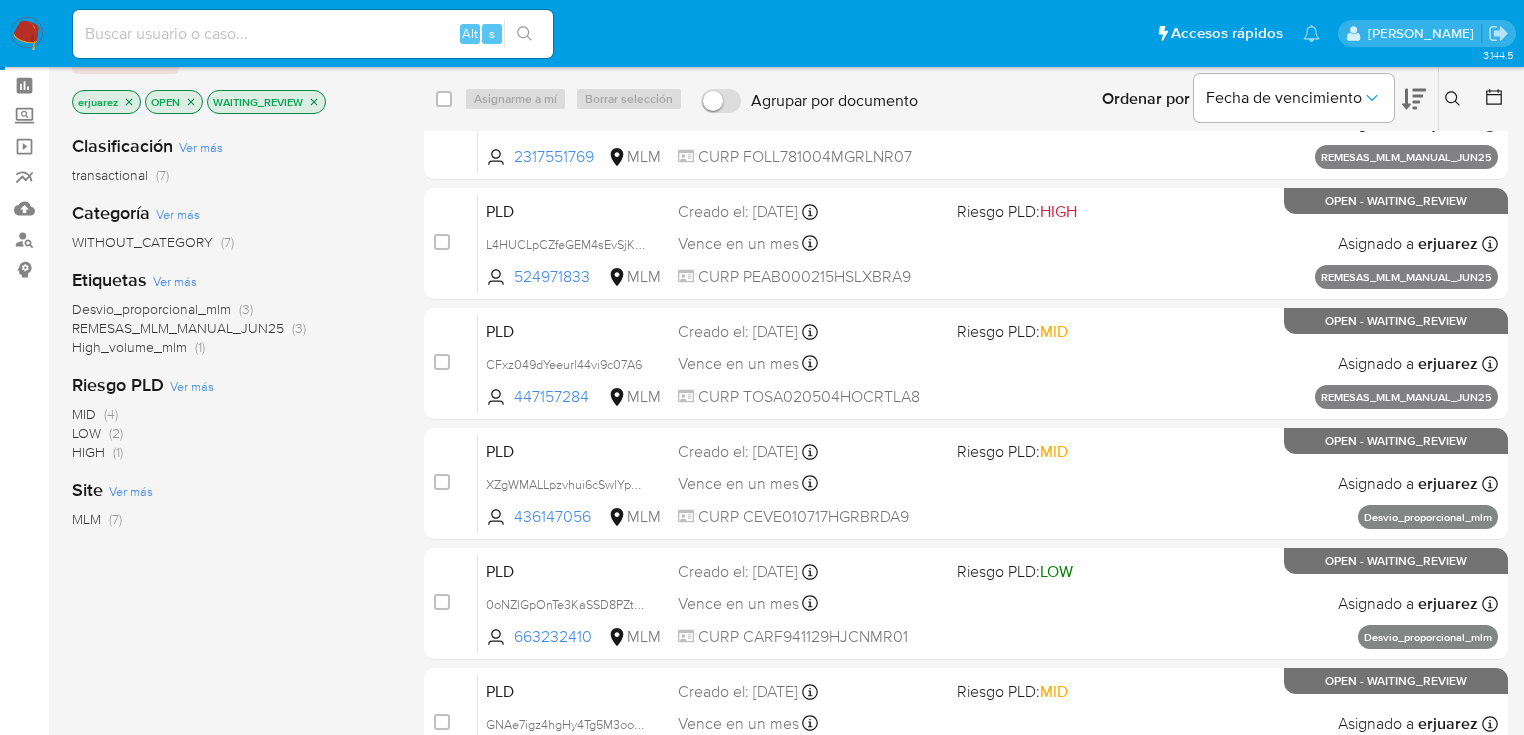 click 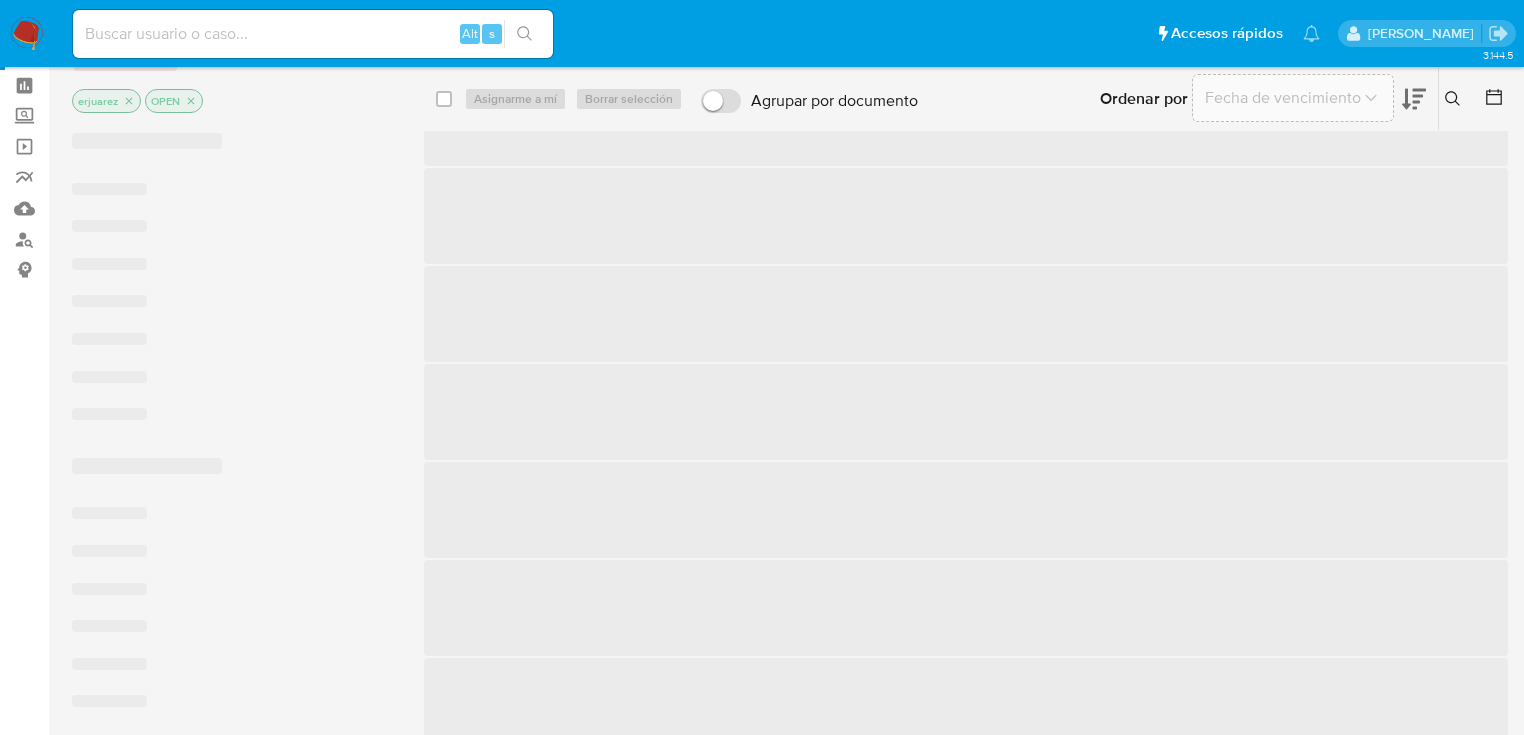 click at bounding box center (27, 34) 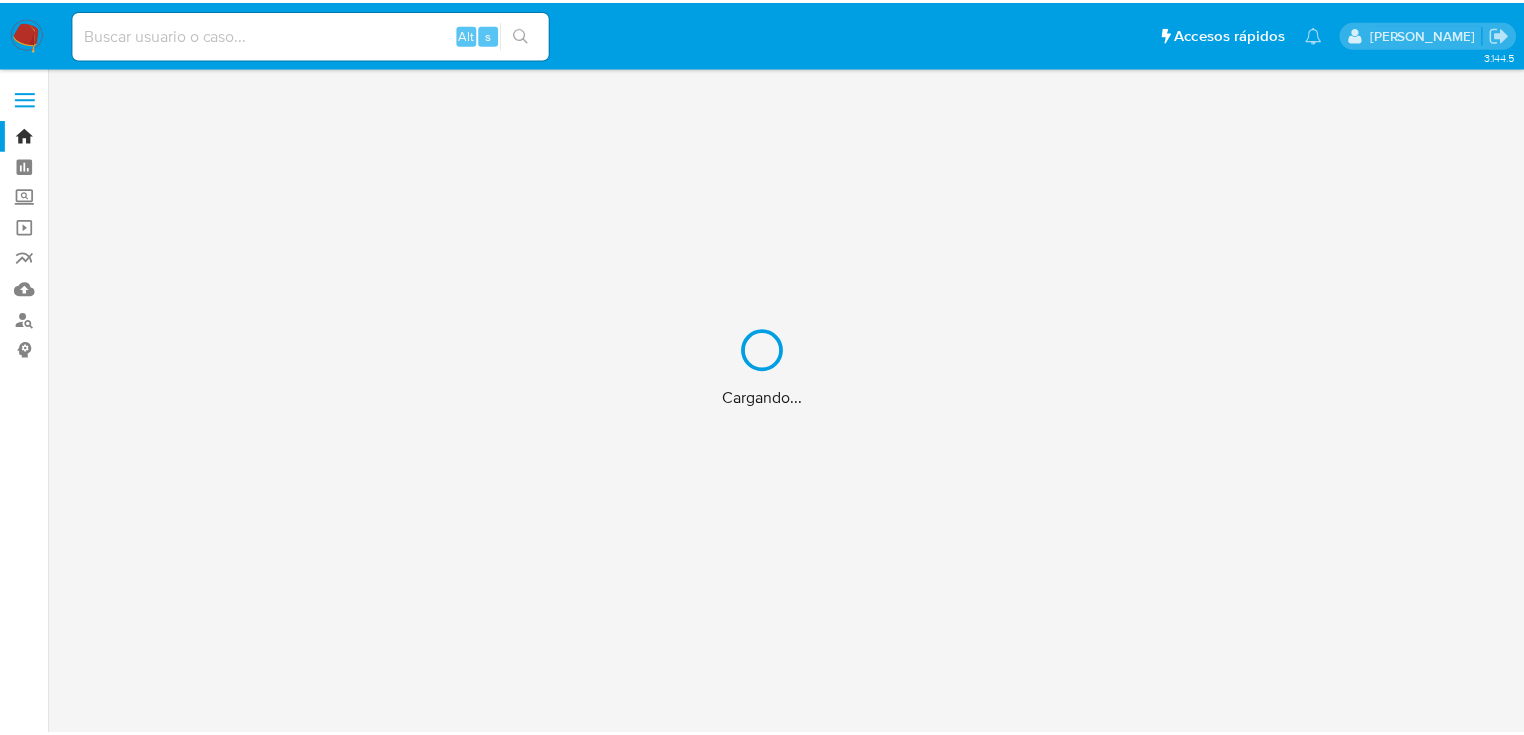 scroll, scrollTop: 0, scrollLeft: 0, axis: both 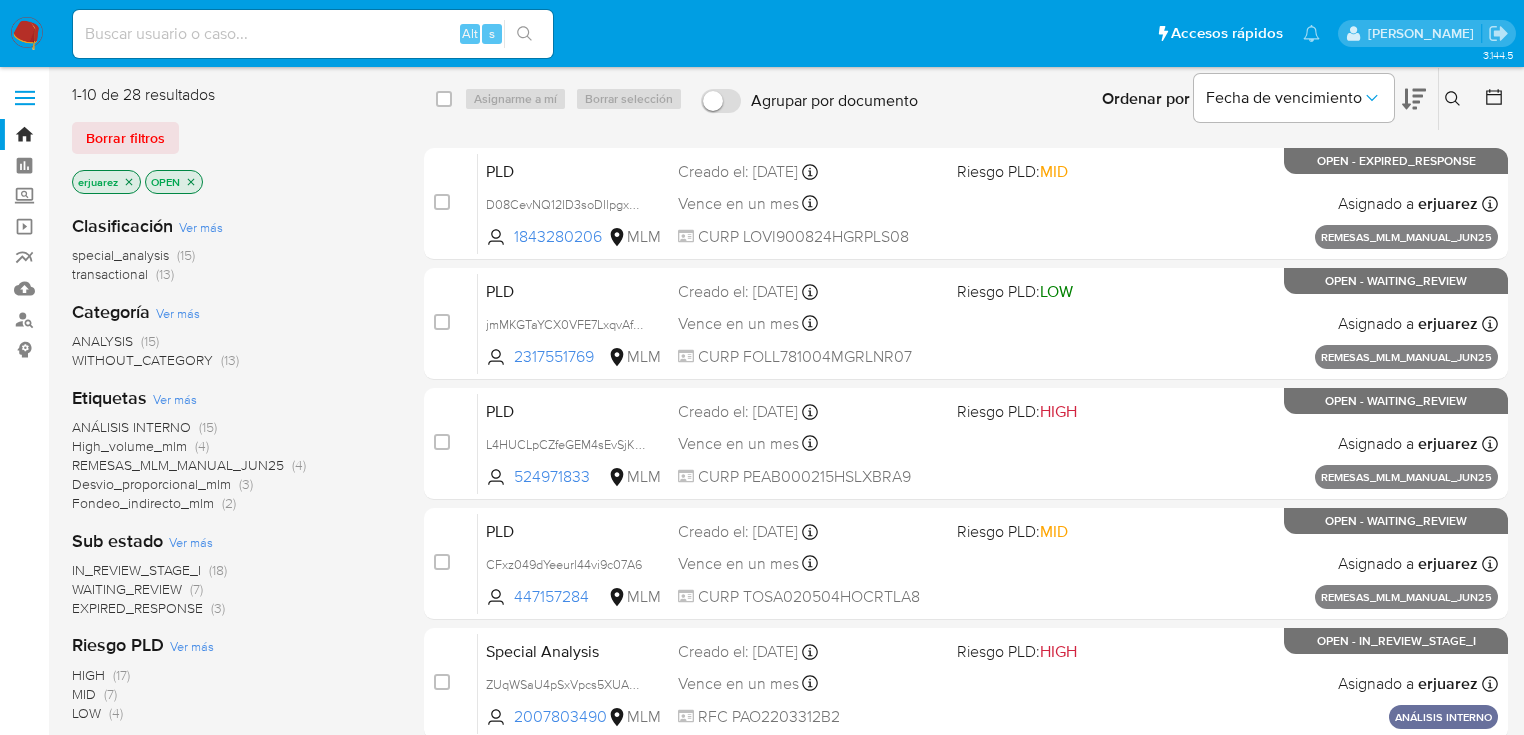 click on "IN_REVIEW_STAGE_I" at bounding box center [136, 570] 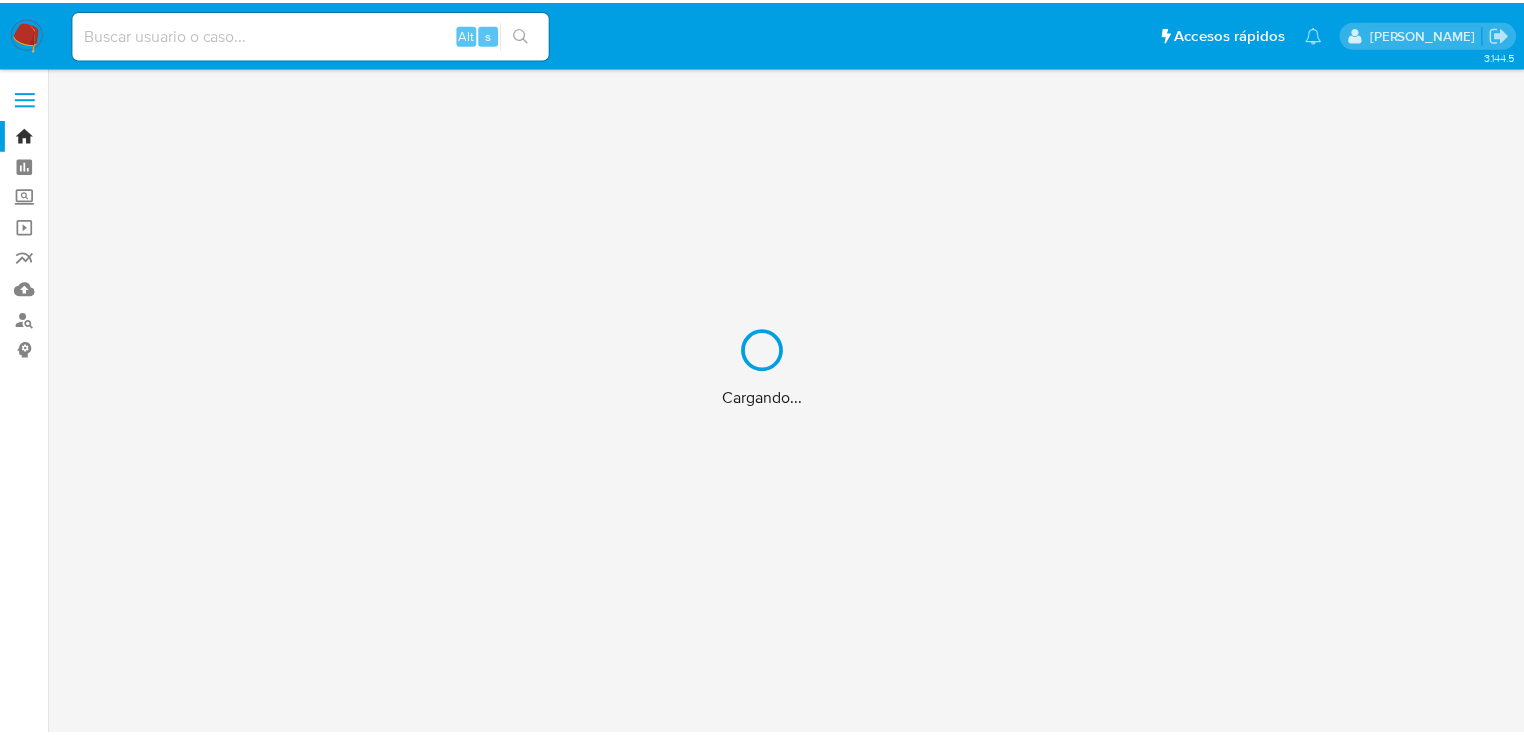scroll, scrollTop: 0, scrollLeft: 0, axis: both 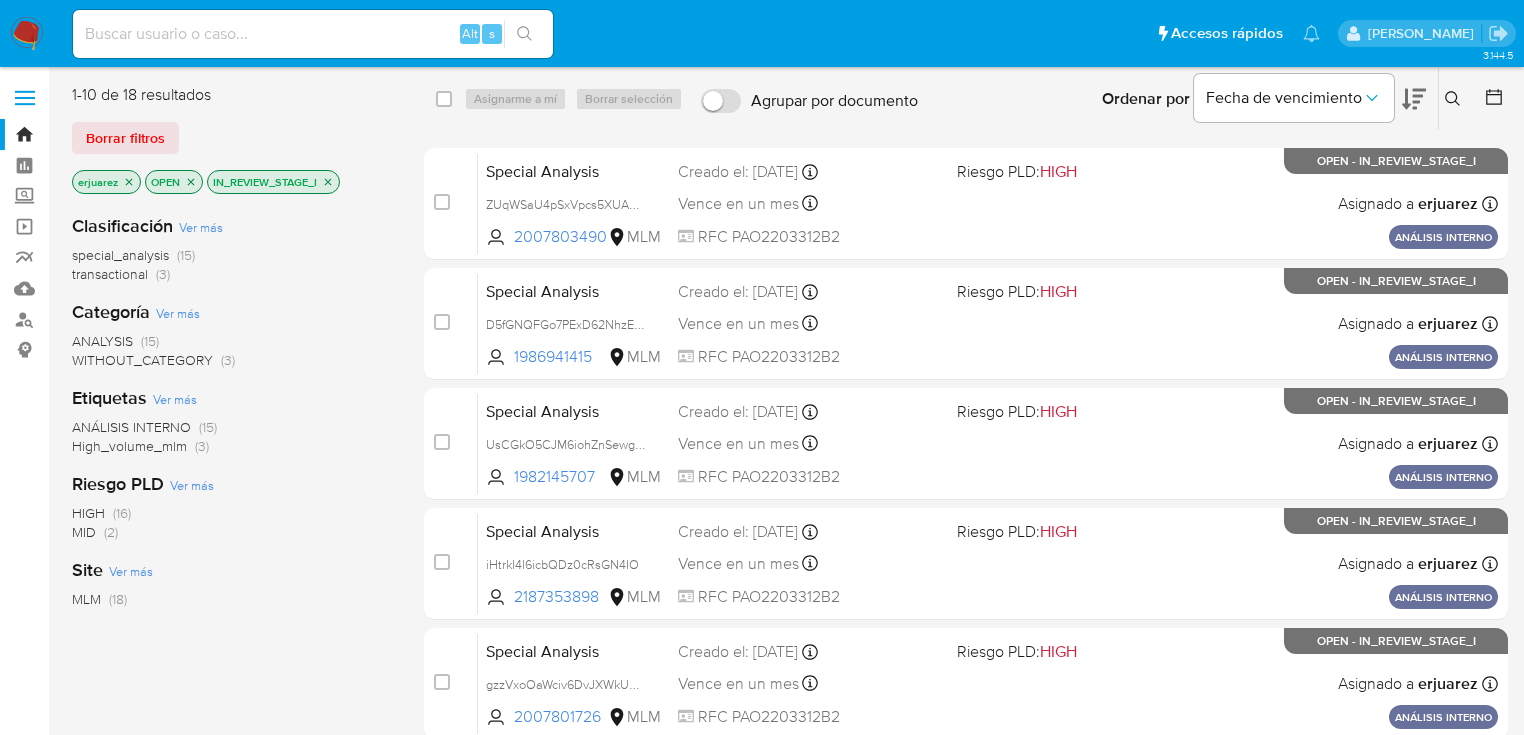 drag, startPoint x: 166, startPoint y: 448, endPoint x: 250, endPoint y: 419, distance: 88.86507 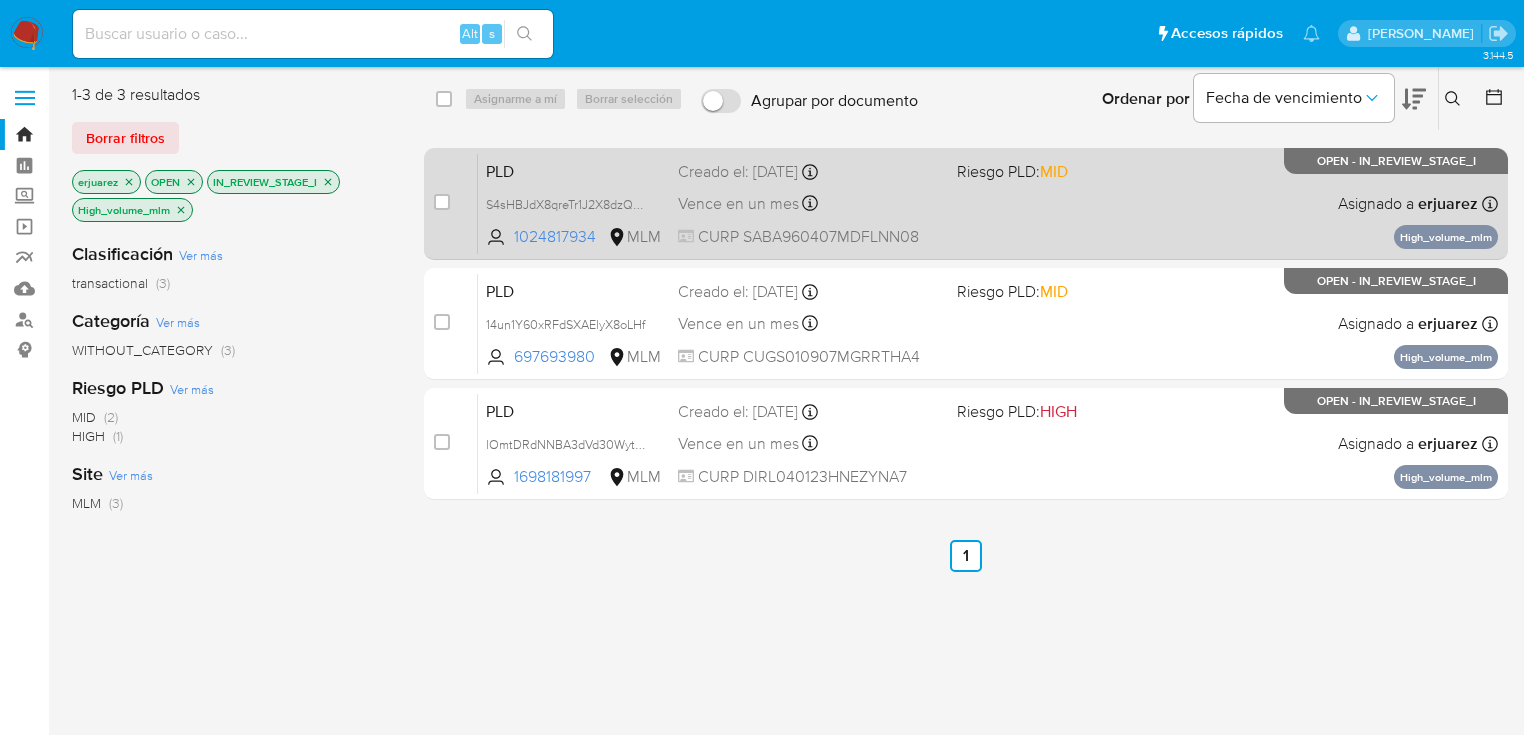 click on "Vence en un mes   Vence el 11/08/2025 02:06:11" at bounding box center [809, 203] 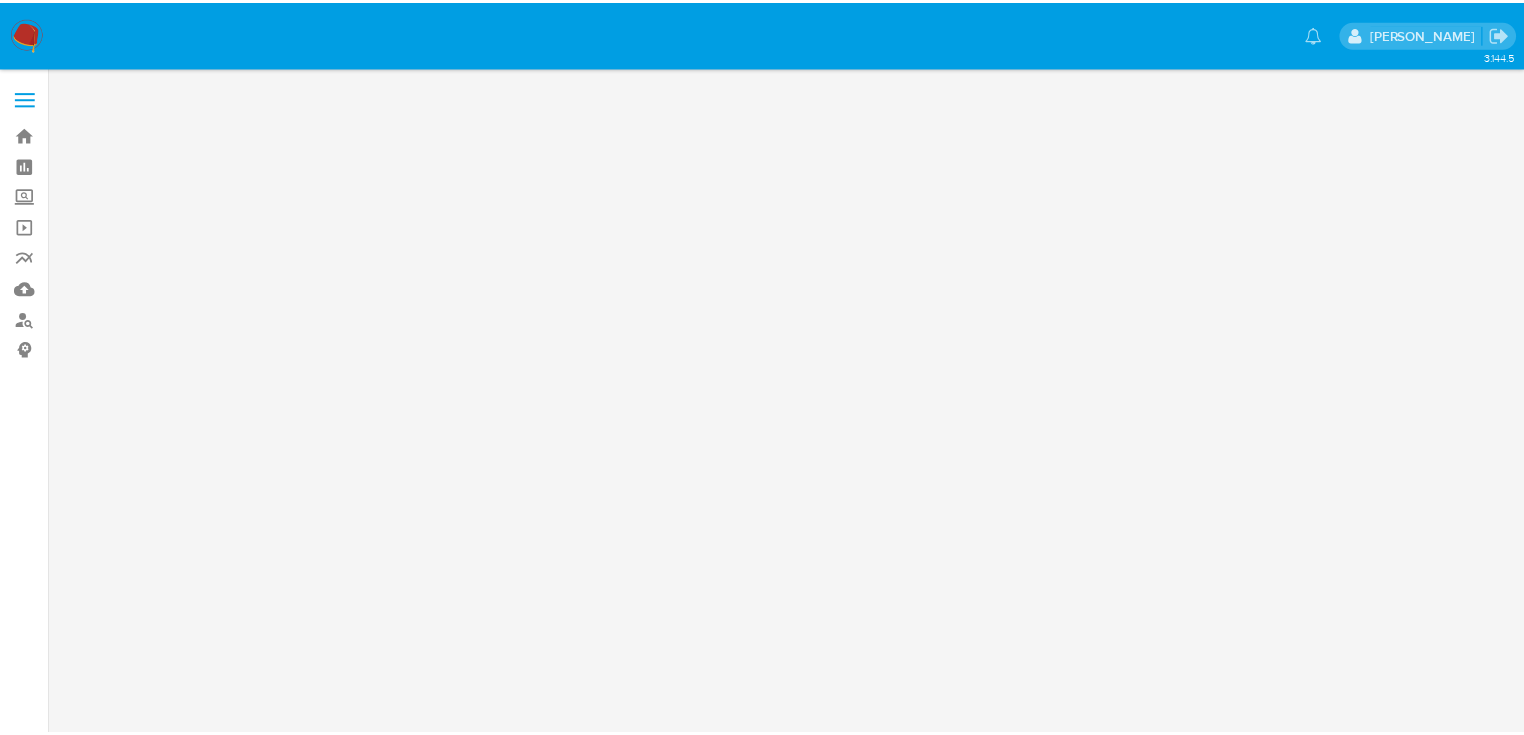 scroll, scrollTop: 0, scrollLeft: 0, axis: both 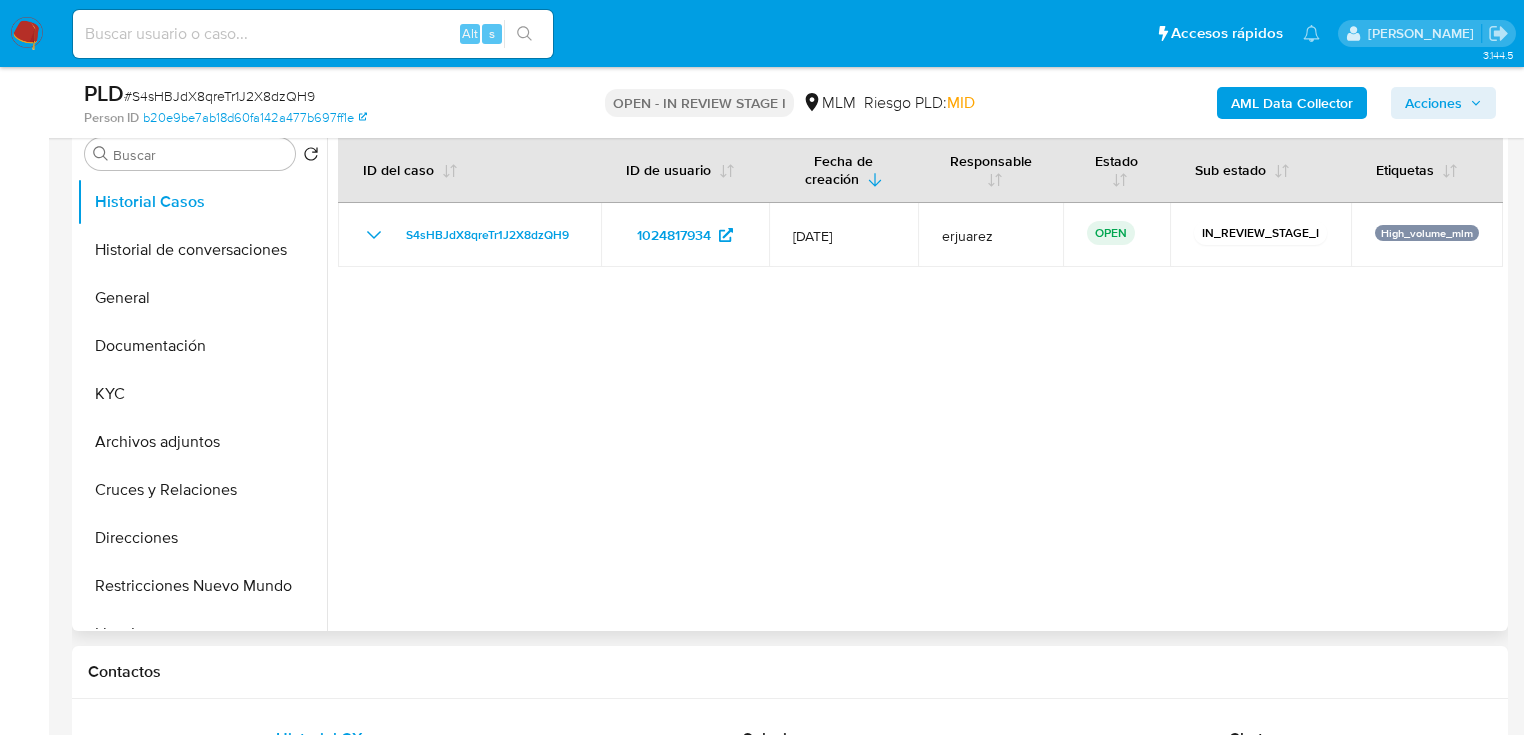 select on "10" 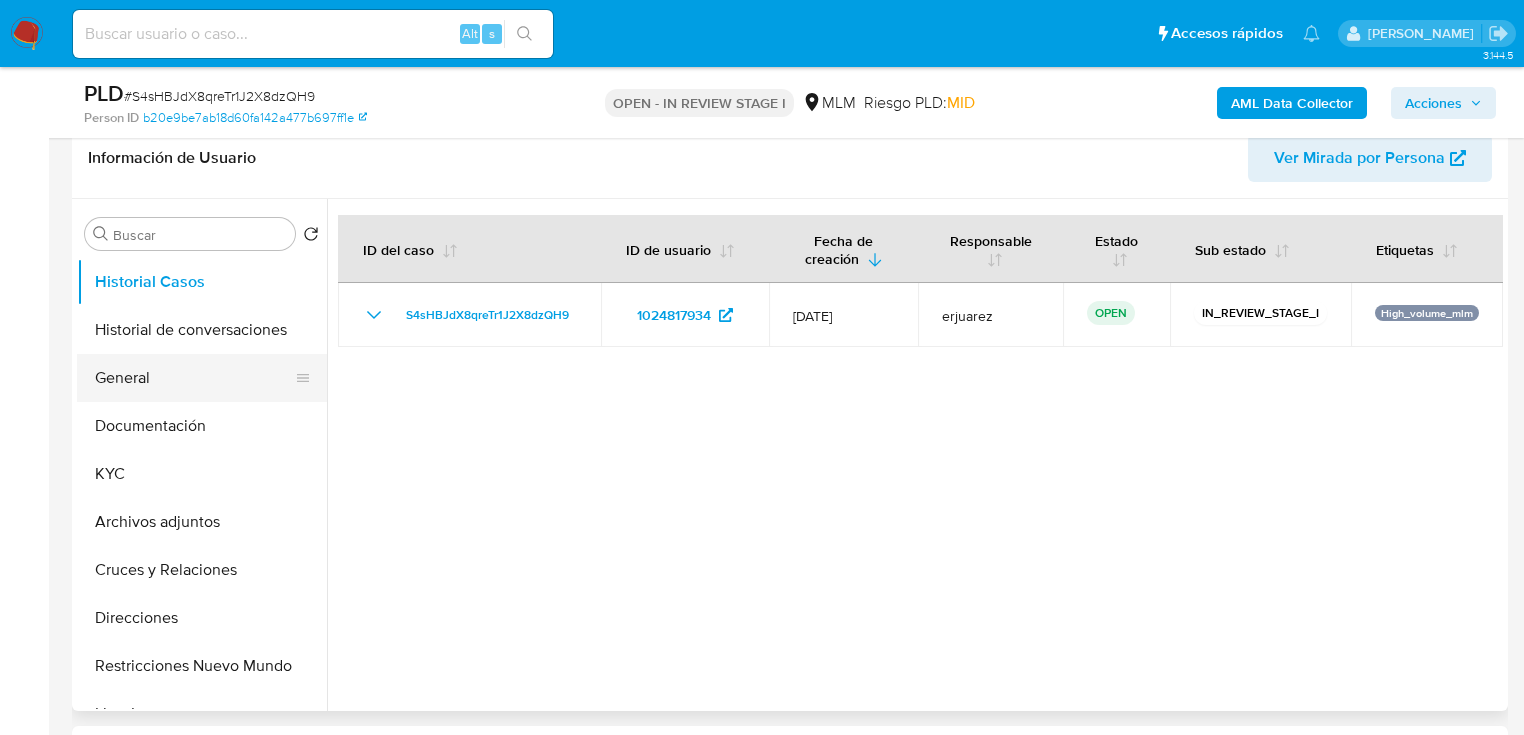 click on "General" at bounding box center [194, 378] 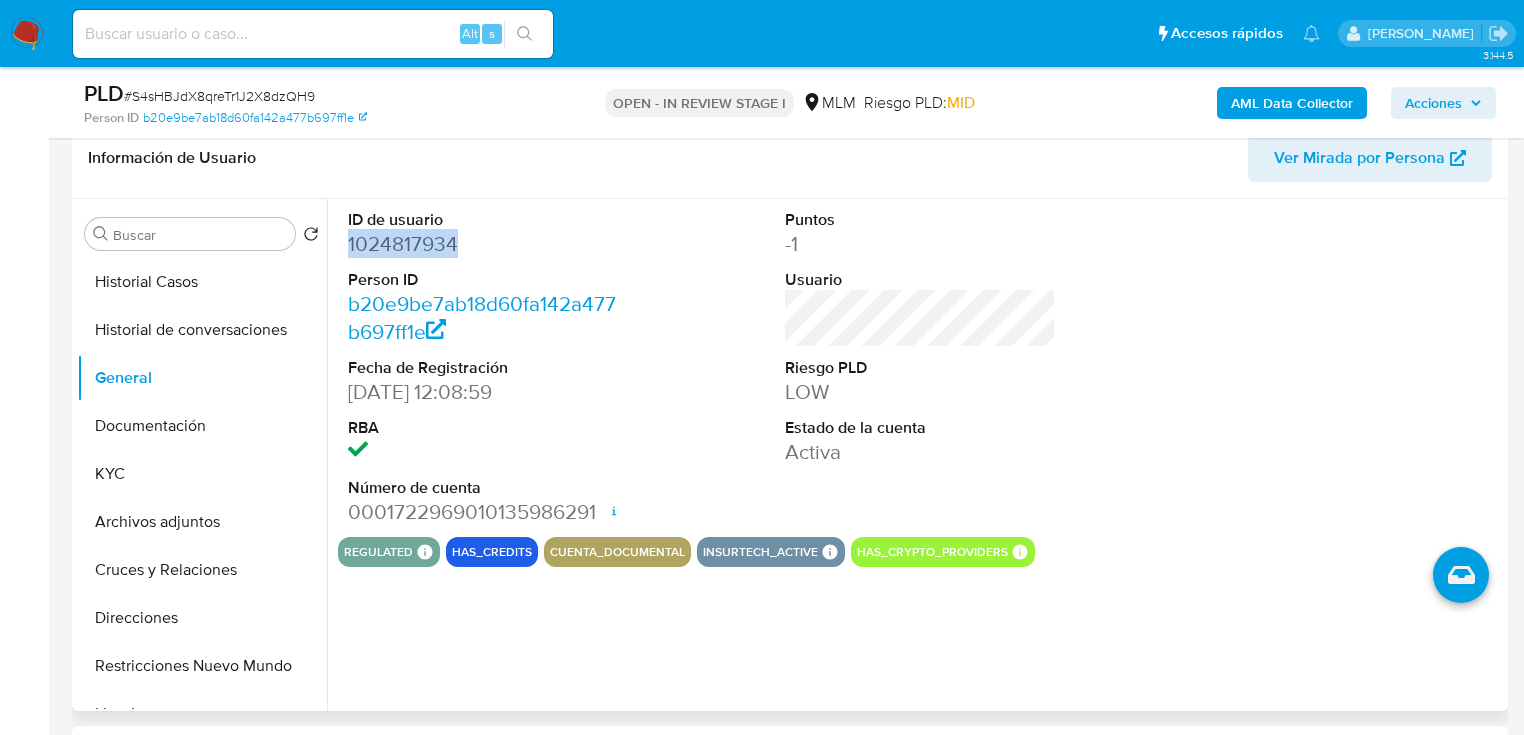 drag, startPoint x: 467, startPoint y: 242, endPoint x: 345, endPoint y: 243, distance: 122.0041 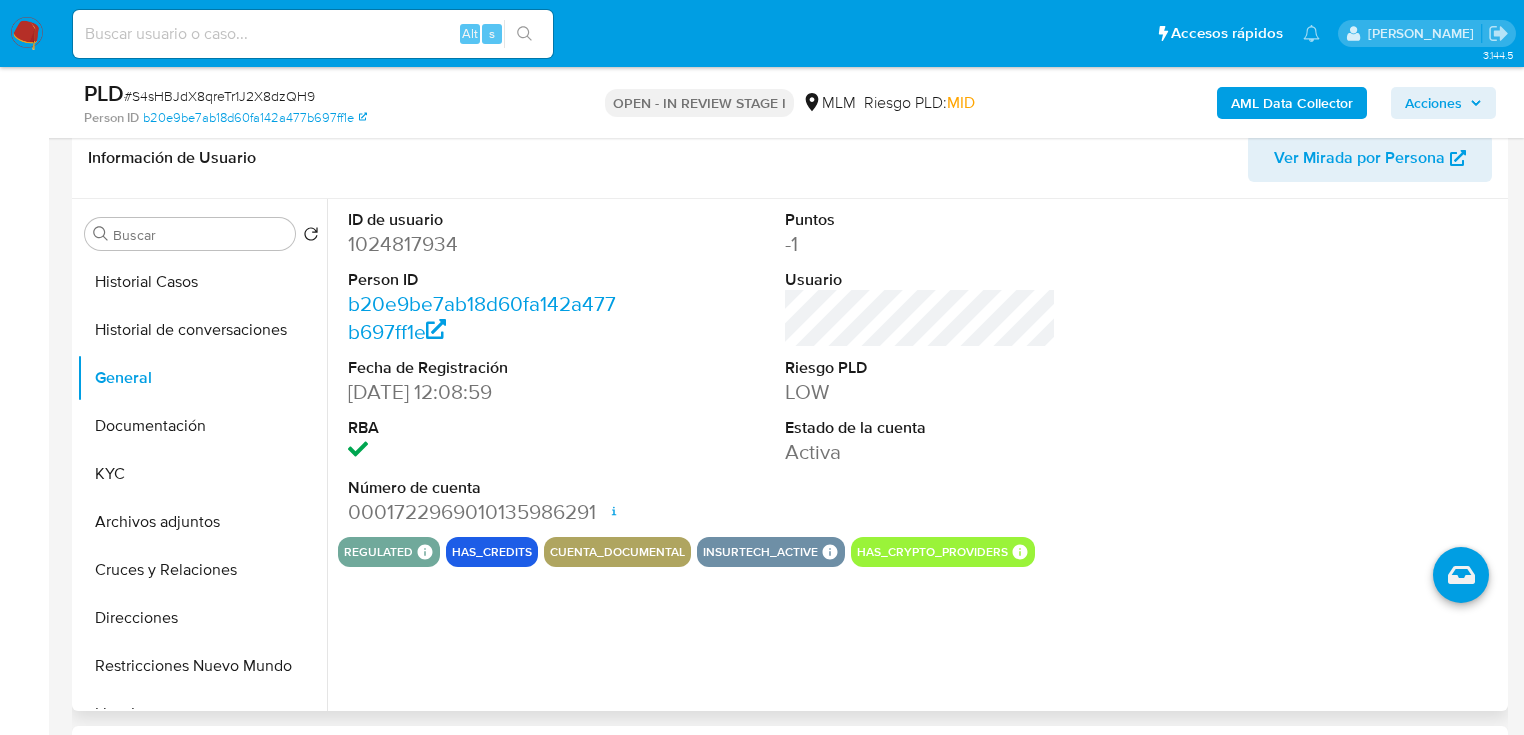 click on "ID de usuario" at bounding box center [483, 220] 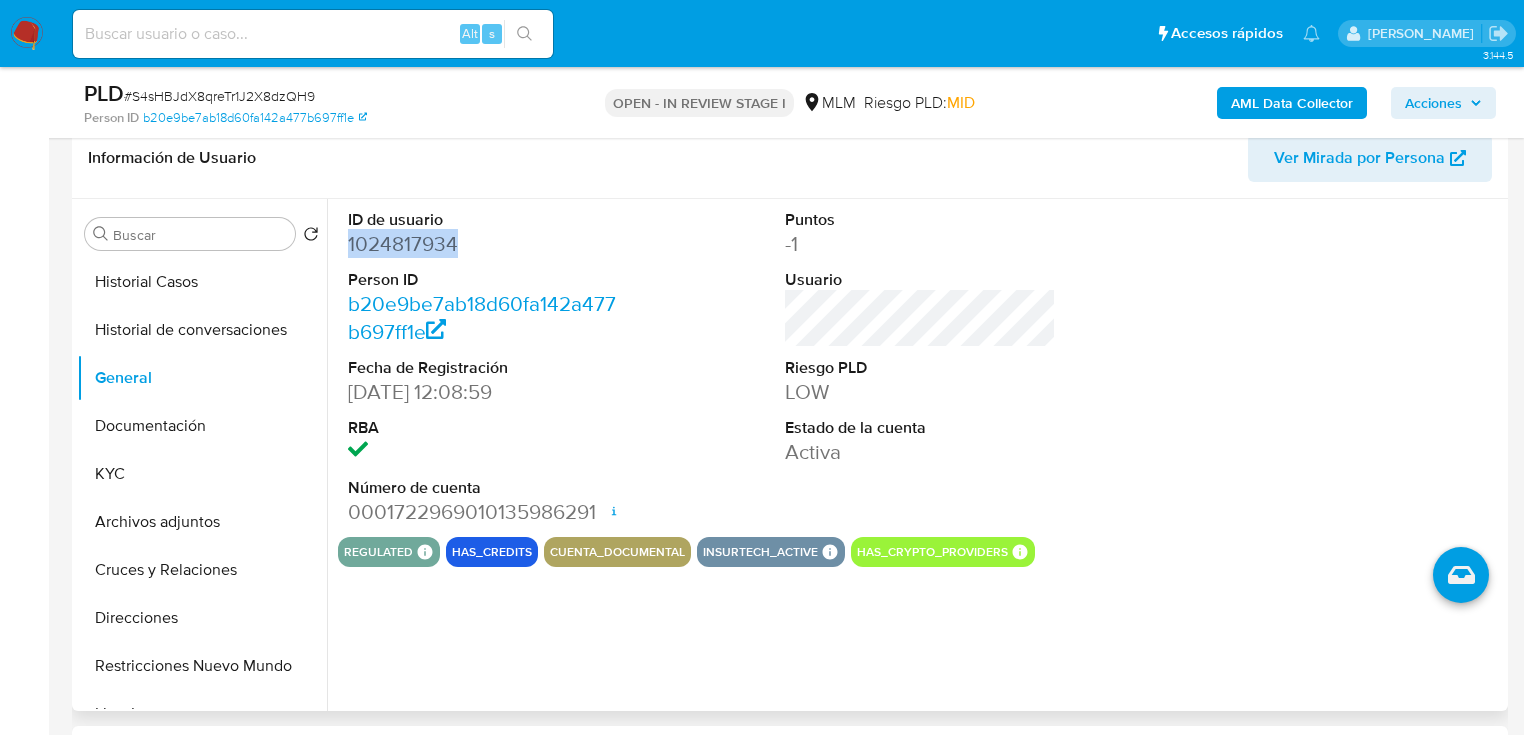 drag, startPoint x: 488, startPoint y: 236, endPoint x: 340, endPoint y: 236, distance: 148 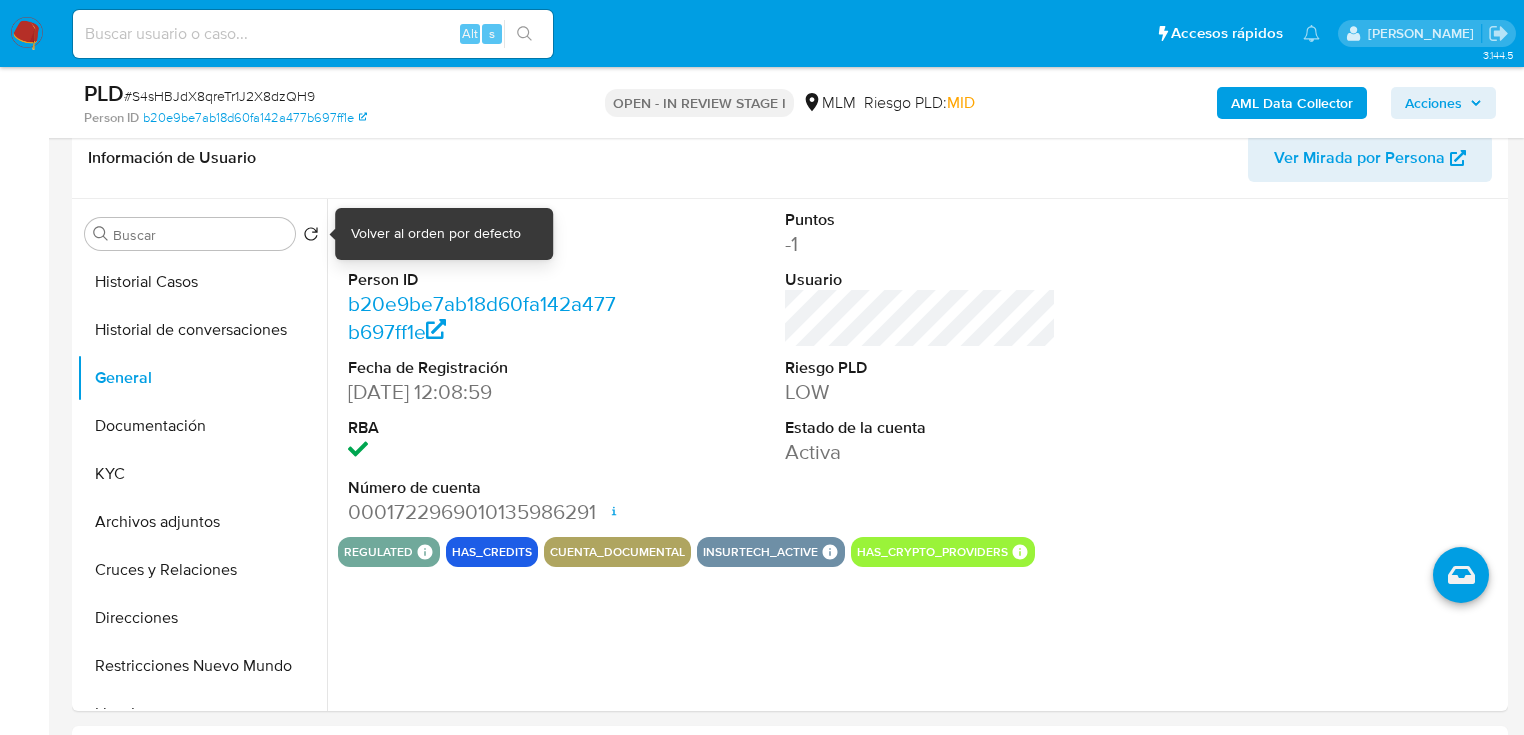 copy on "1024817934" 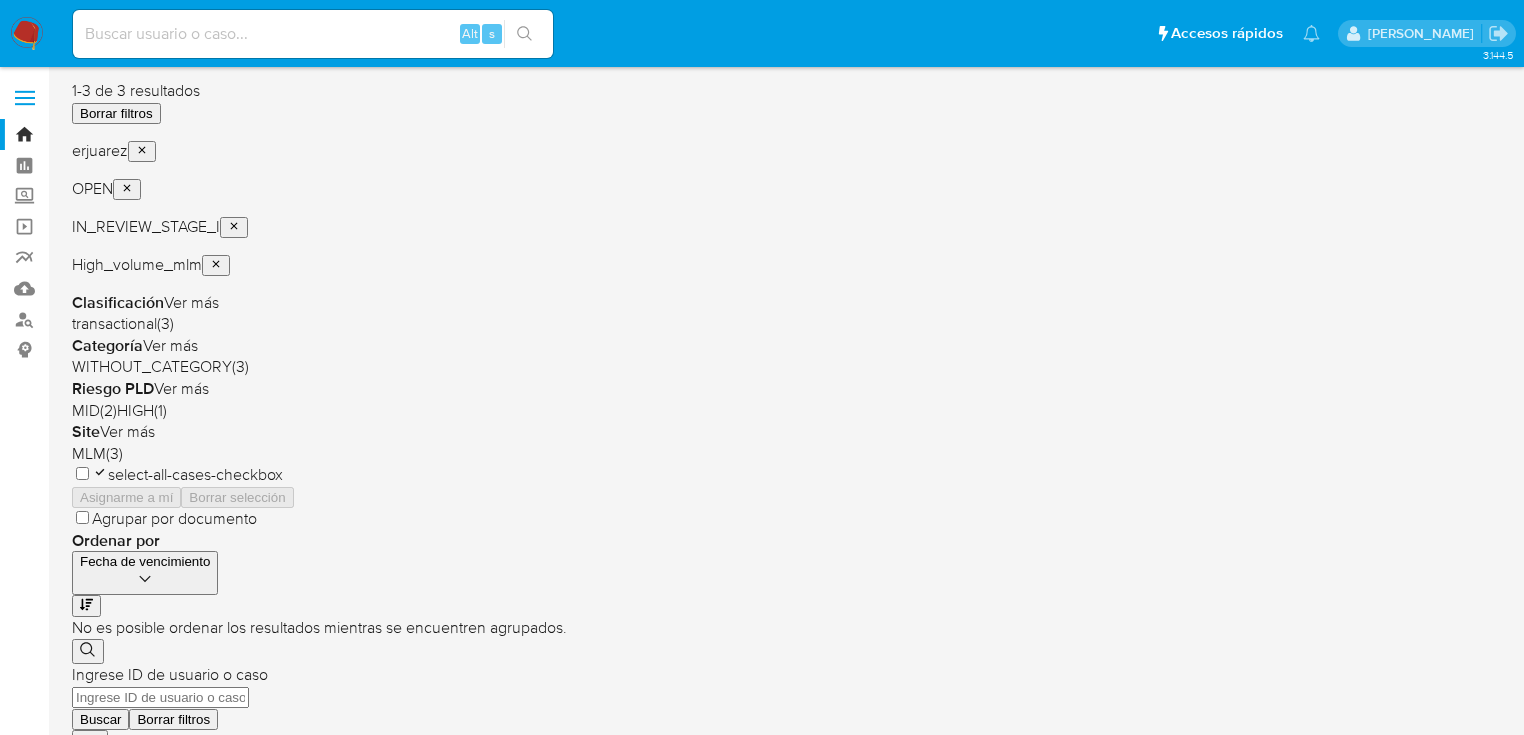 scroll, scrollTop: 80, scrollLeft: 0, axis: vertical 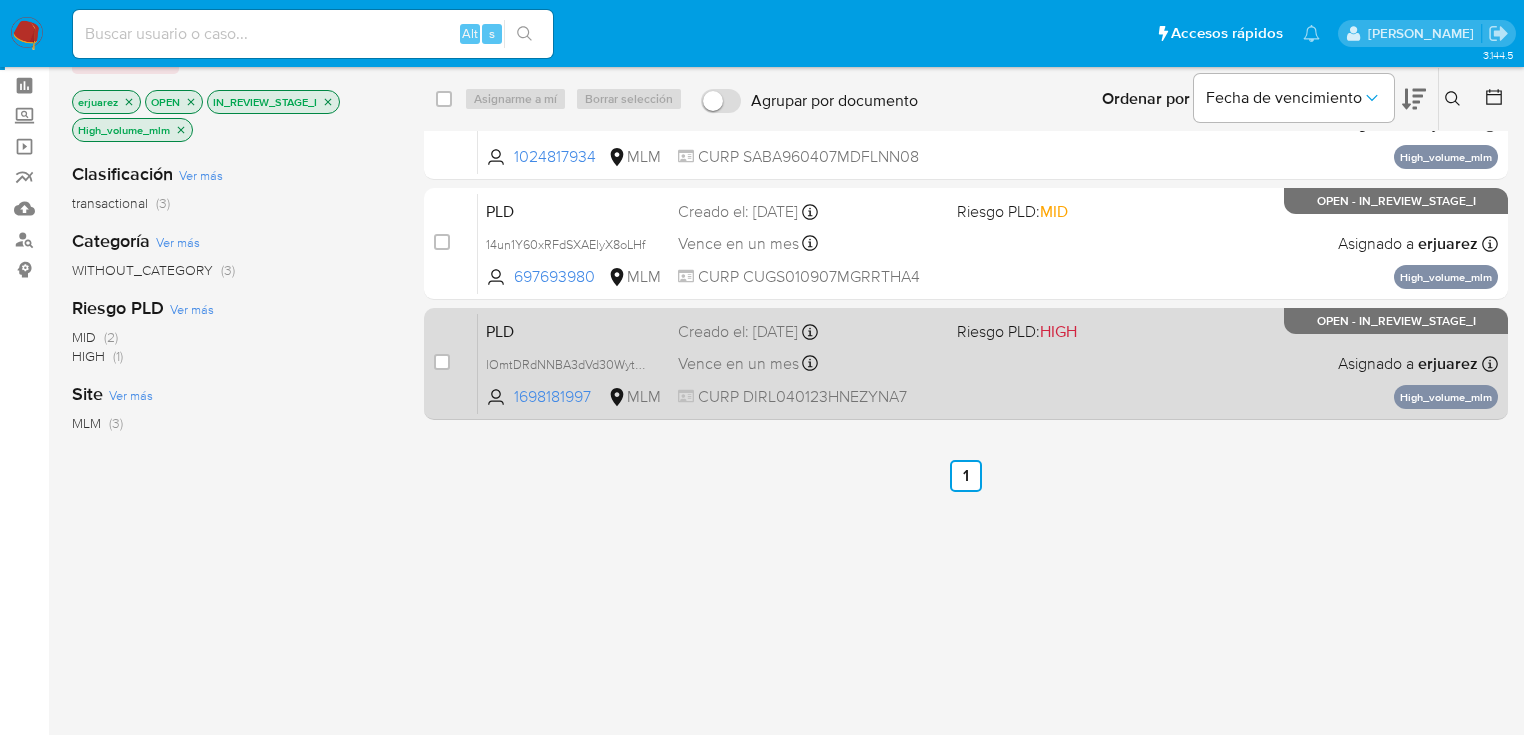 click on "PLD lOmtDRdNNBA3dVd30Wytf4tv 1698181997 MLM Riesgo PLD:  HIGH Creado el: [DATE]   Creado el: [DATE] 02:03:16 Vence en un mes   Vence el [DATE] 02:03:17 CURP   DIRL040123HNEZYNA7 Asignado a   erjuarez   Asignado el: [DATE] 09:36:25 High_volume_mlm OPEN - IN_REVIEW_STAGE_I" at bounding box center (988, 363) 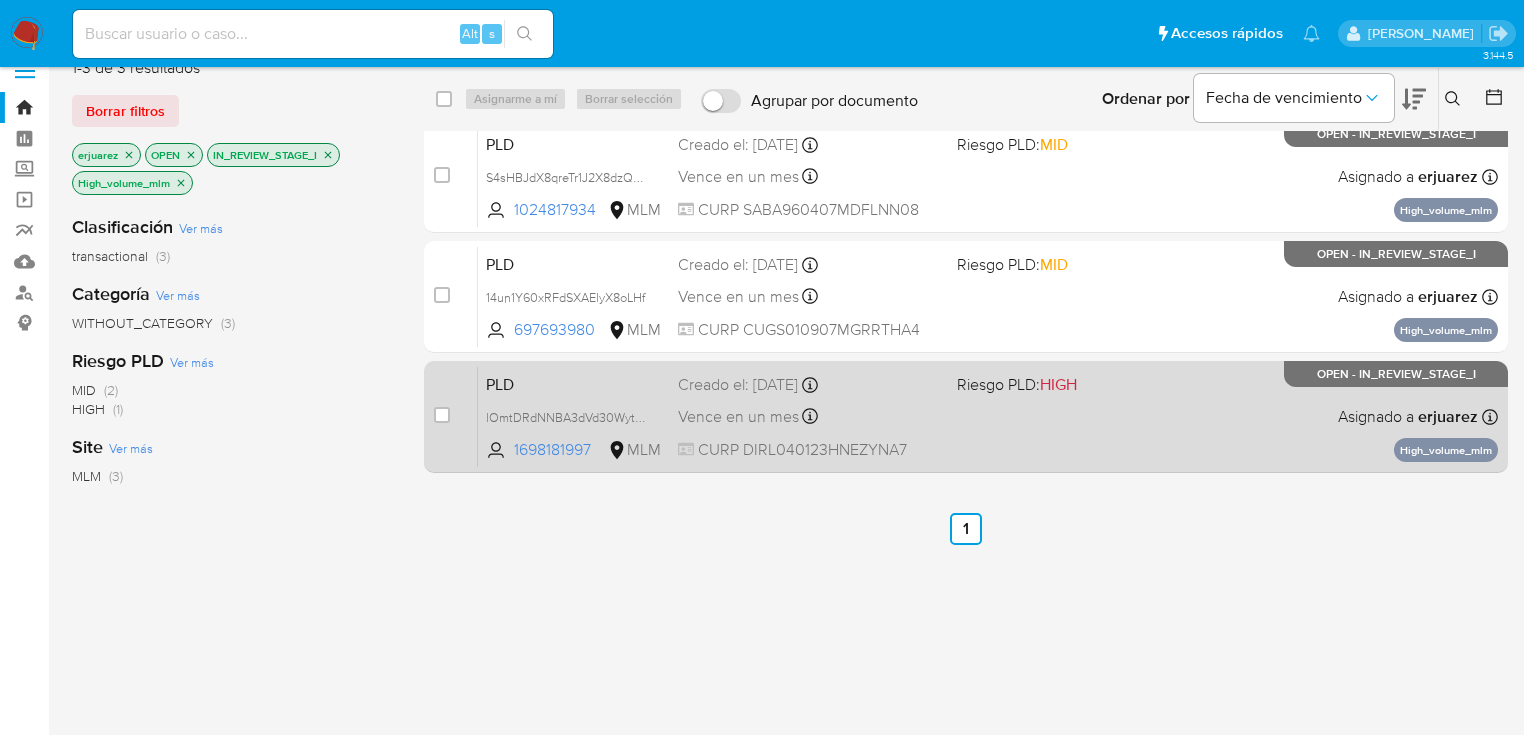 scroll, scrollTop: 0, scrollLeft: 0, axis: both 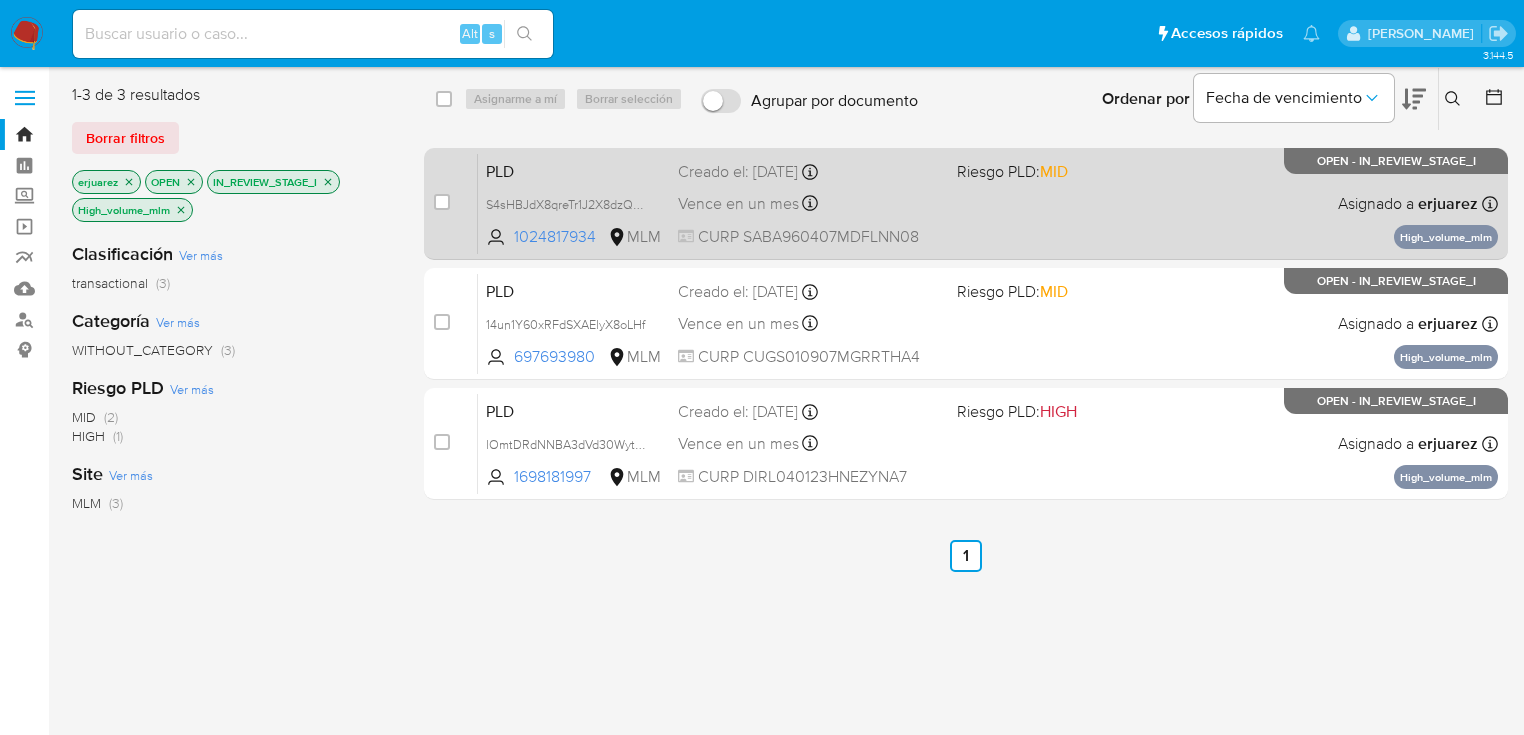click on "CURP   SABA960407MDFLNN08" at bounding box center [809, 237] 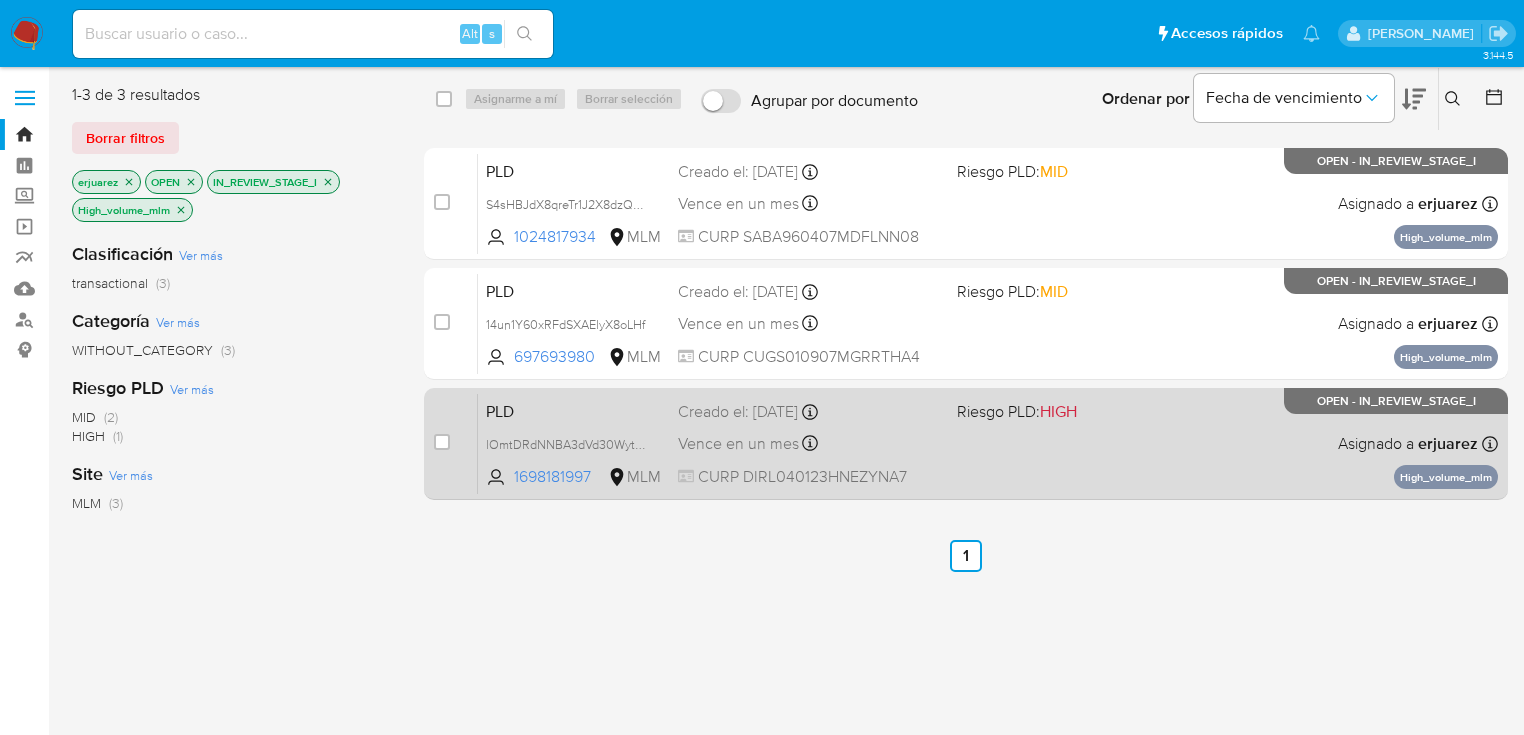 click on "PLD lOmtDRdNNBA3dVd30Wytf4tv 1698181997 MLM Riesgo PLD:  HIGH Creado el: [DATE]   Creado el: [DATE] 02:03:16 Vence en un mes   Vence el [DATE] 02:03:17 CURP   DIRL040123HNEZYNA7 Asignado a   erjuarez   Asignado el: [DATE] 09:36:25 High_volume_mlm OPEN - IN_REVIEW_STAGE_I" at bounding box center (988, 443) 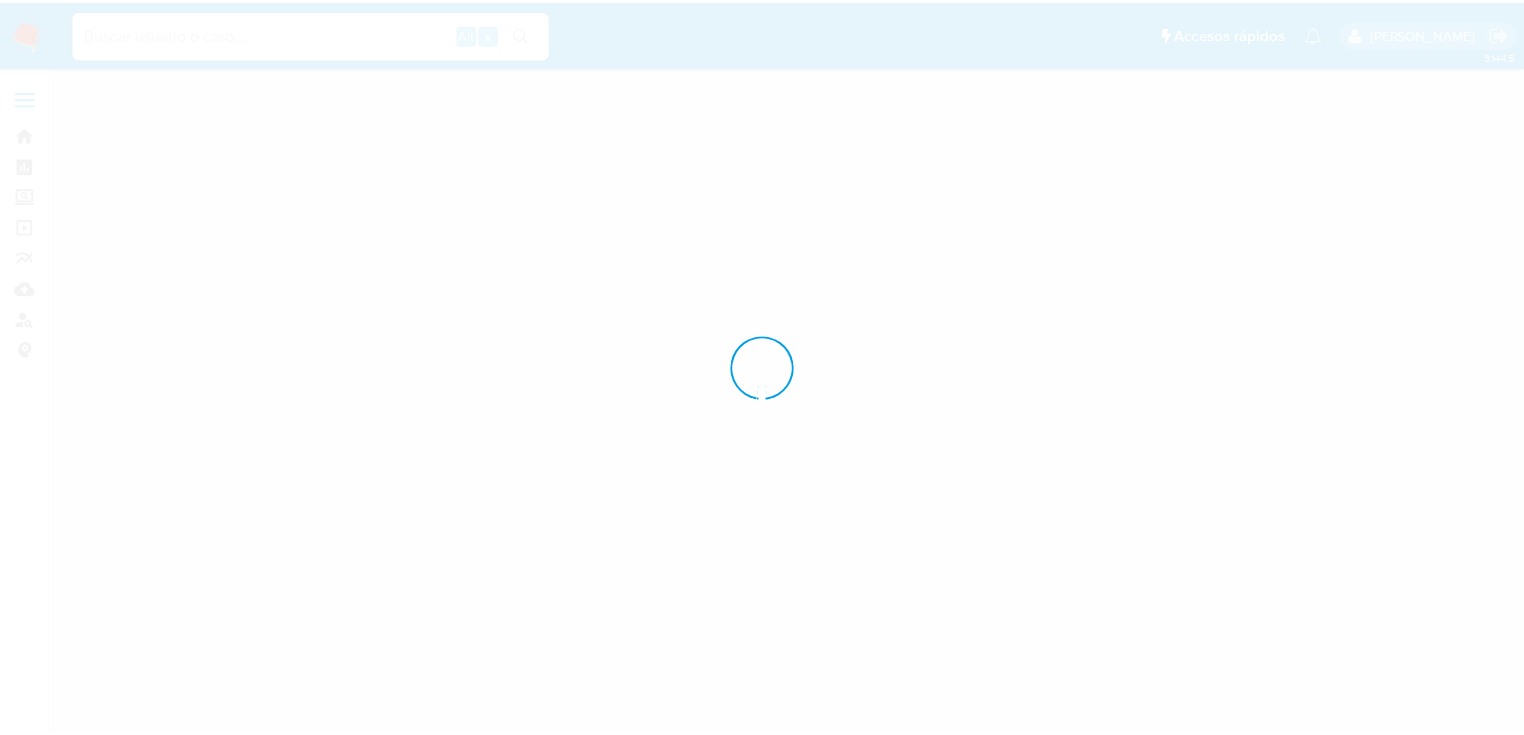 scroll, scrollTop: 0, scrollLeft: 0, axis: both 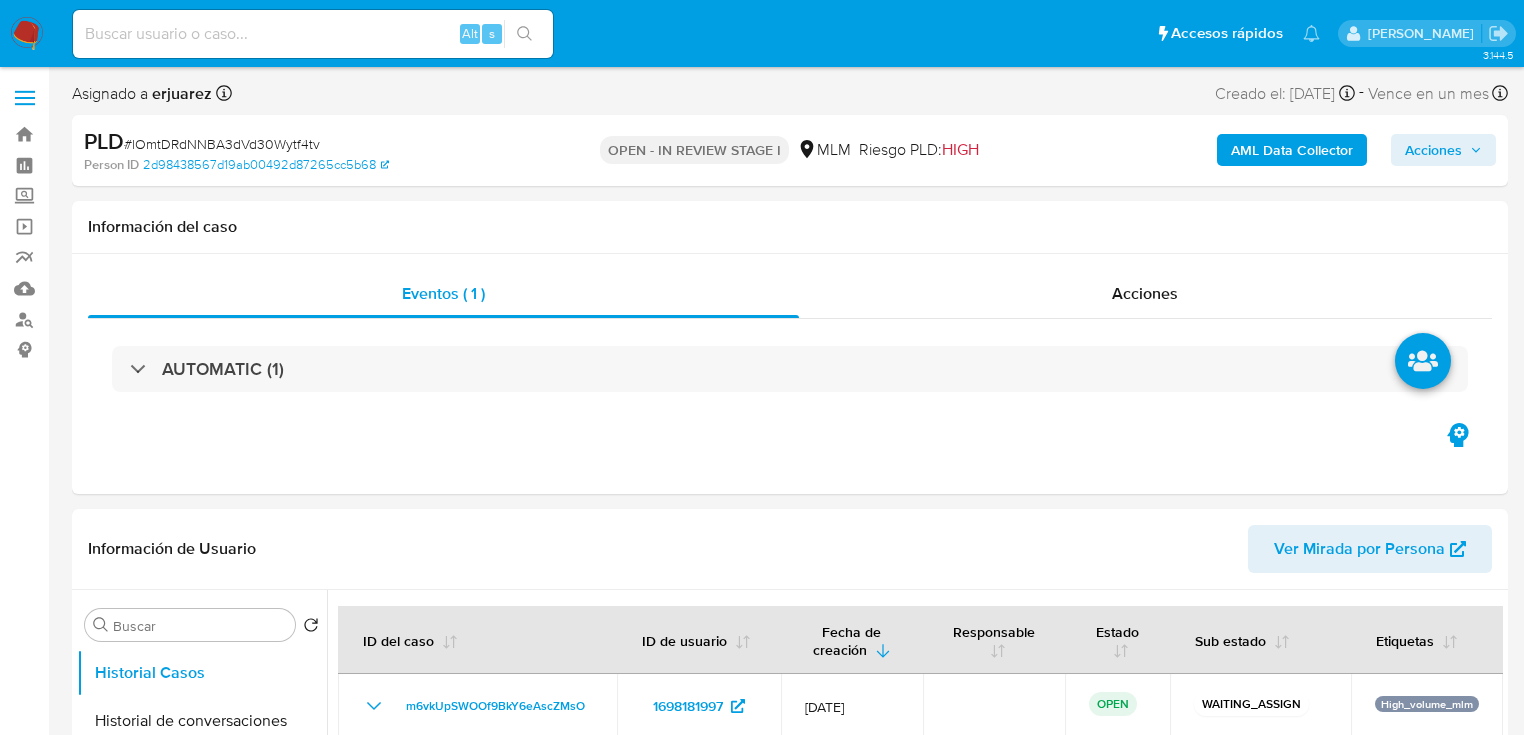 select on "10" 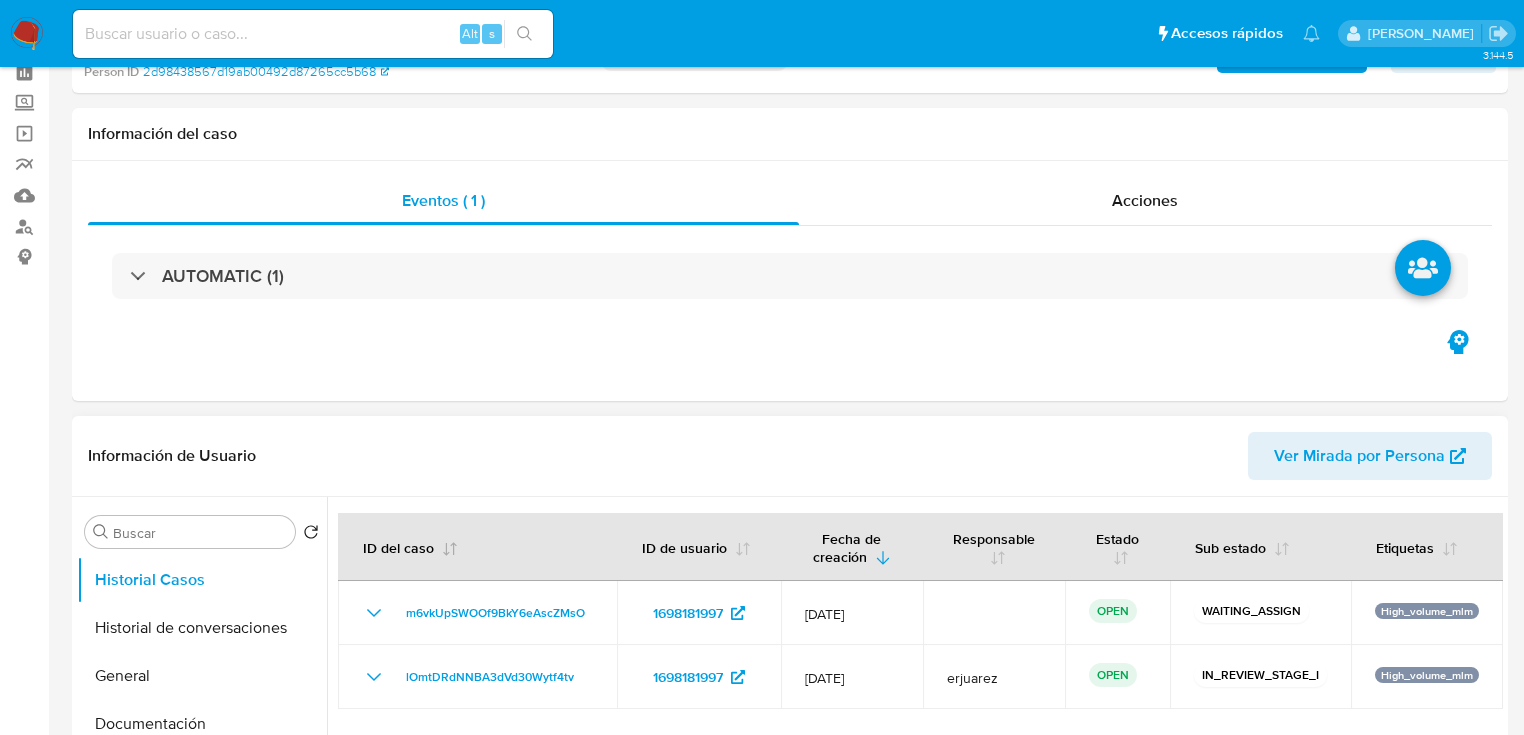 scroll, scrollTop: 240, scrollLeft: 0, axis: vertical 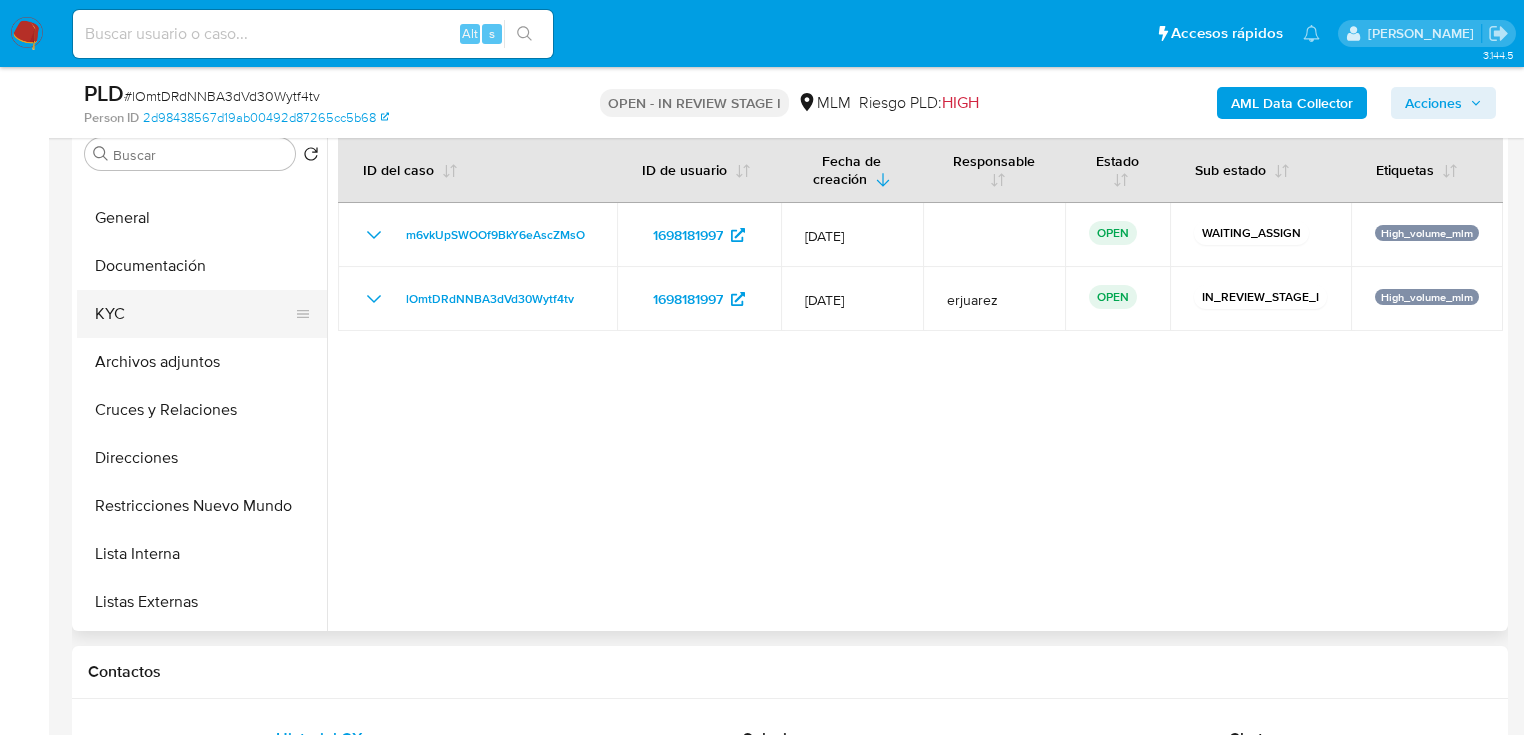 click on "KYC" at bounding box center (194, 314) 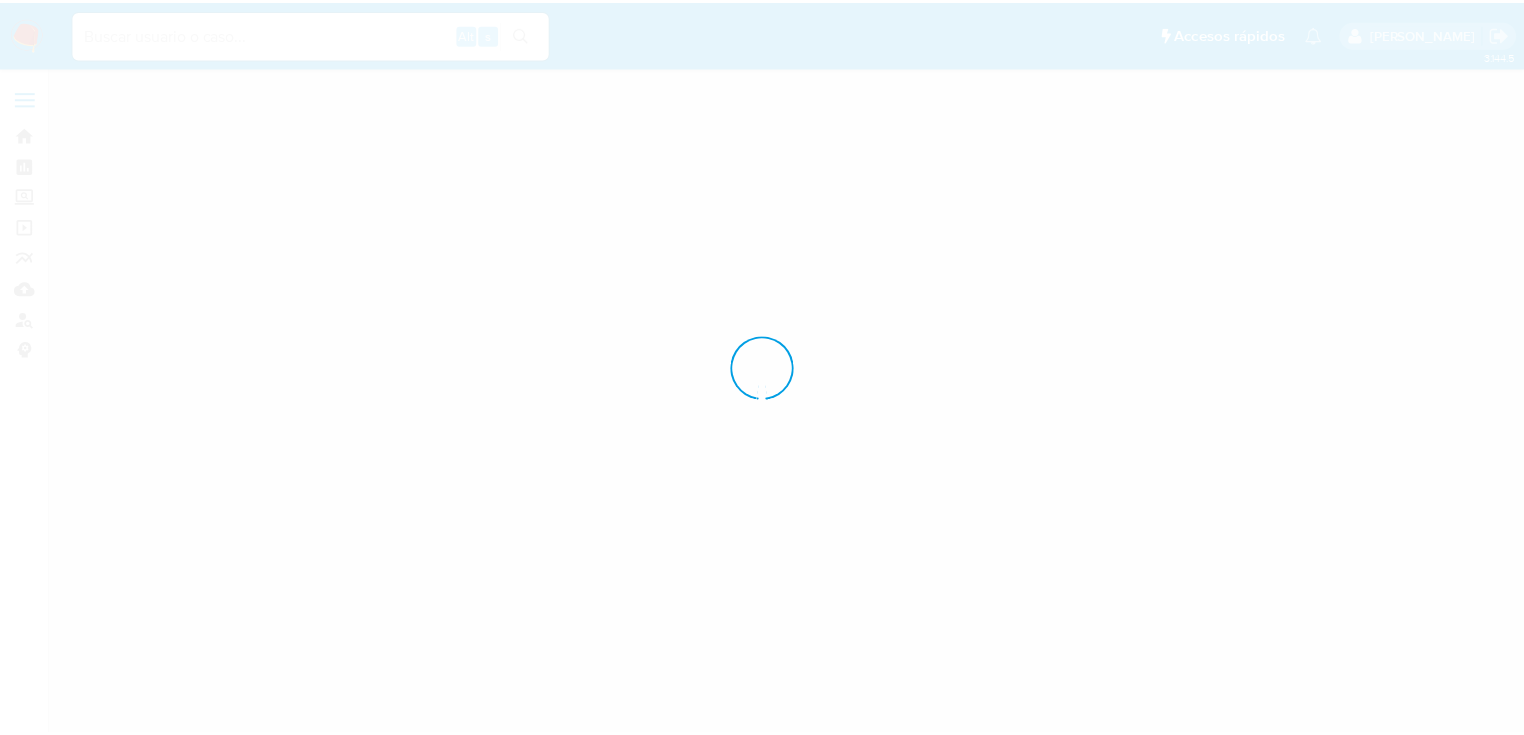scroll, scrollTop: 0, scrollLeft: 0, axis: both 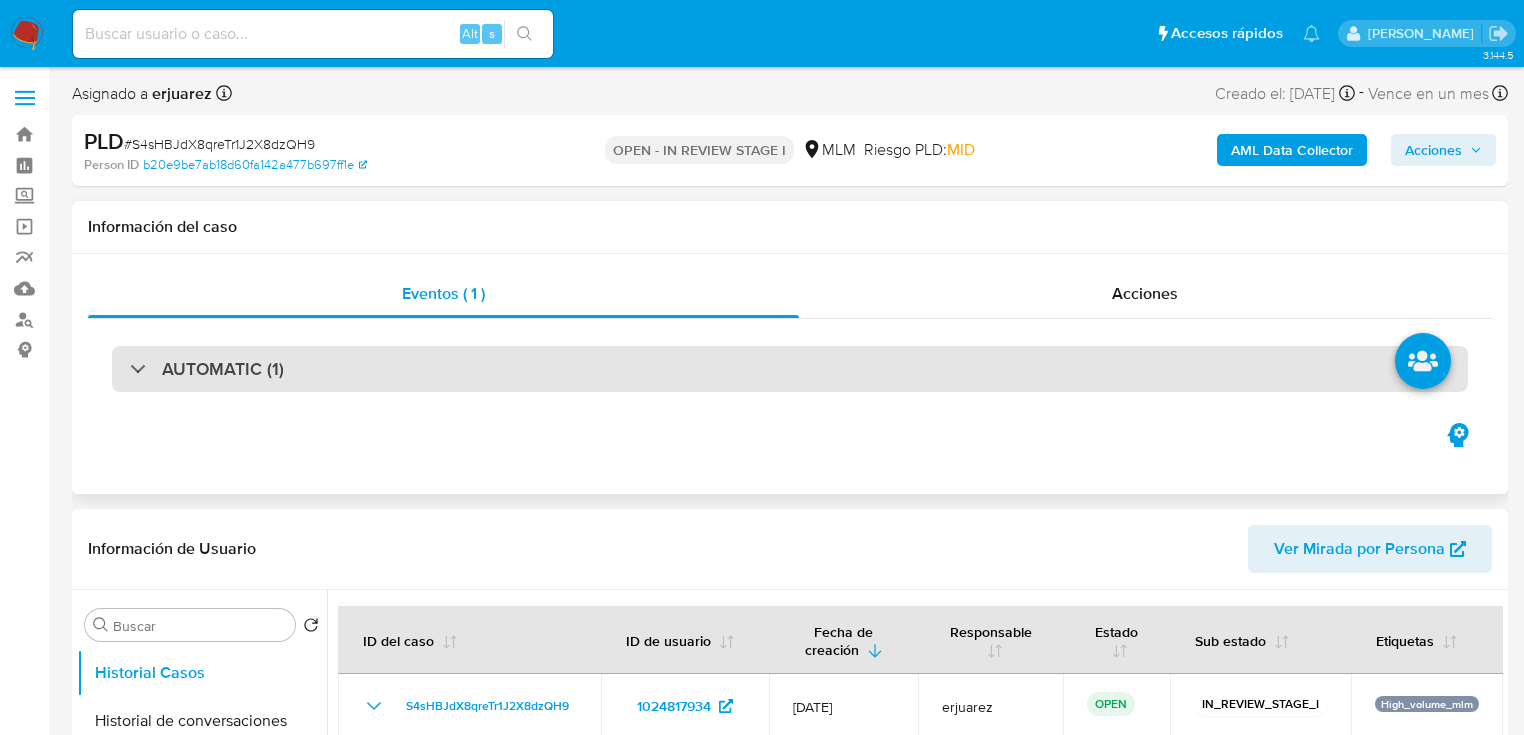 select on "10" 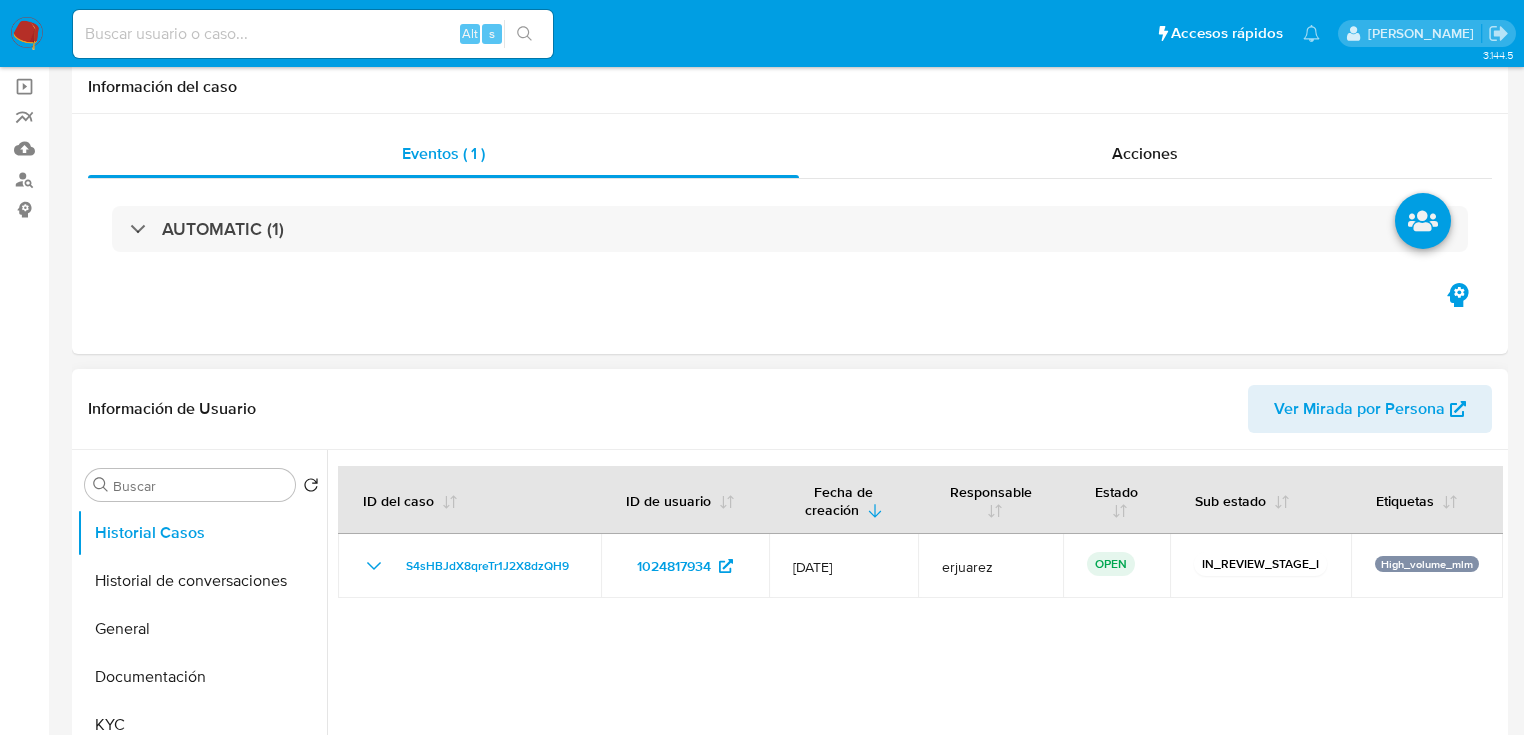 scroll, scrollTop: 400, scrollLeft: 0, axis: vertical 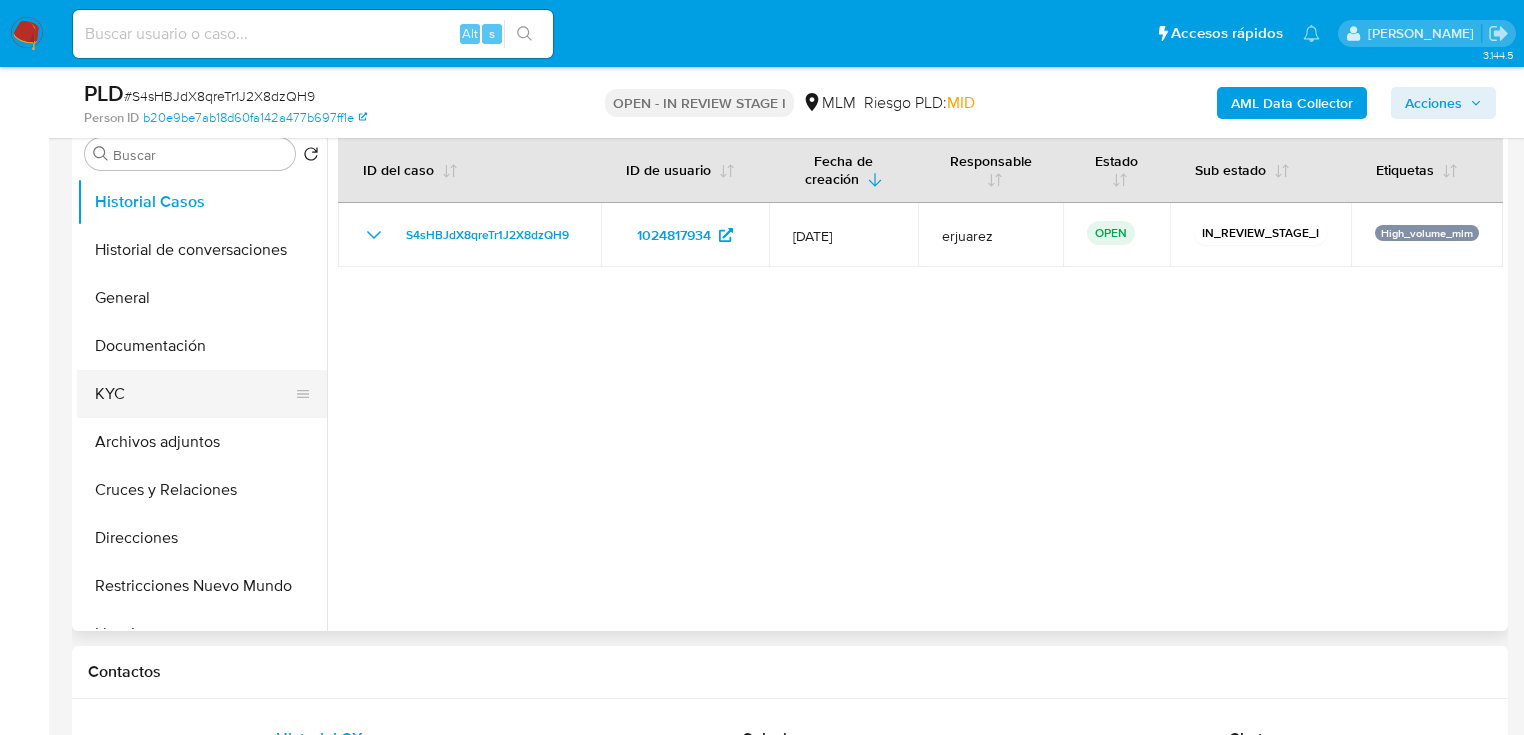 click on "KYC" at bounding box center [194, 394] 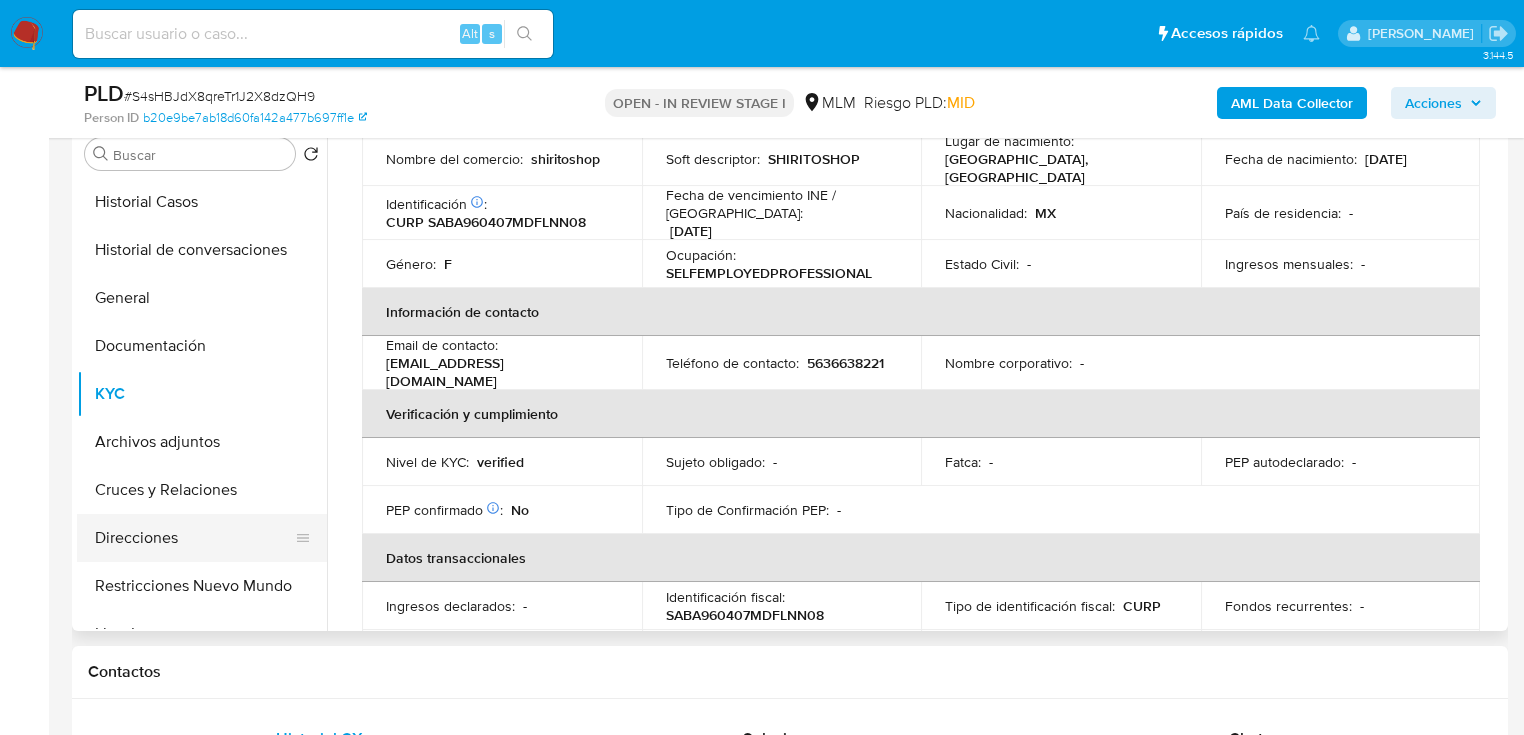scroll, scrollTop: 240, scrollLeft: 0, axis: vertical 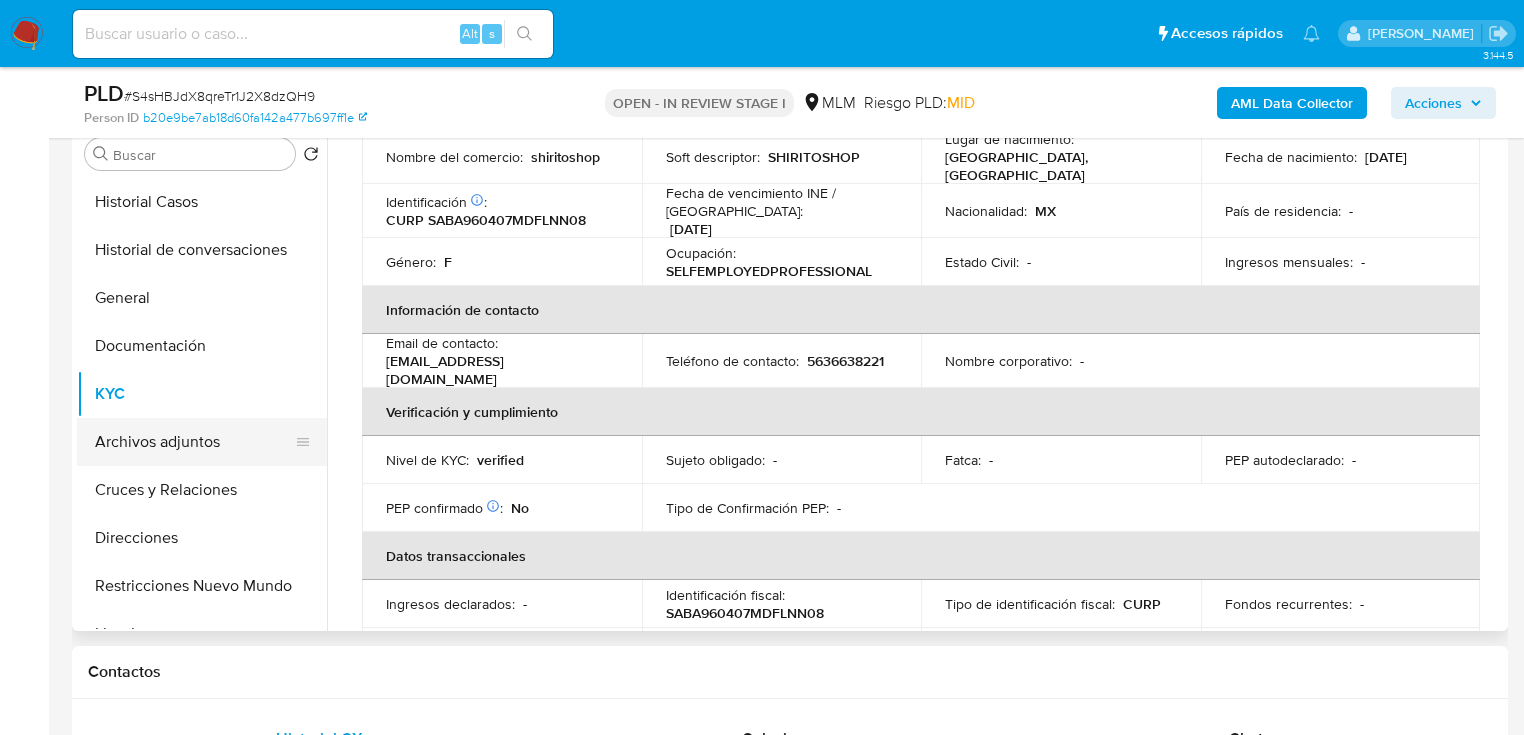 click on "Archivos adjuntos" at bounding box center (194, 442) 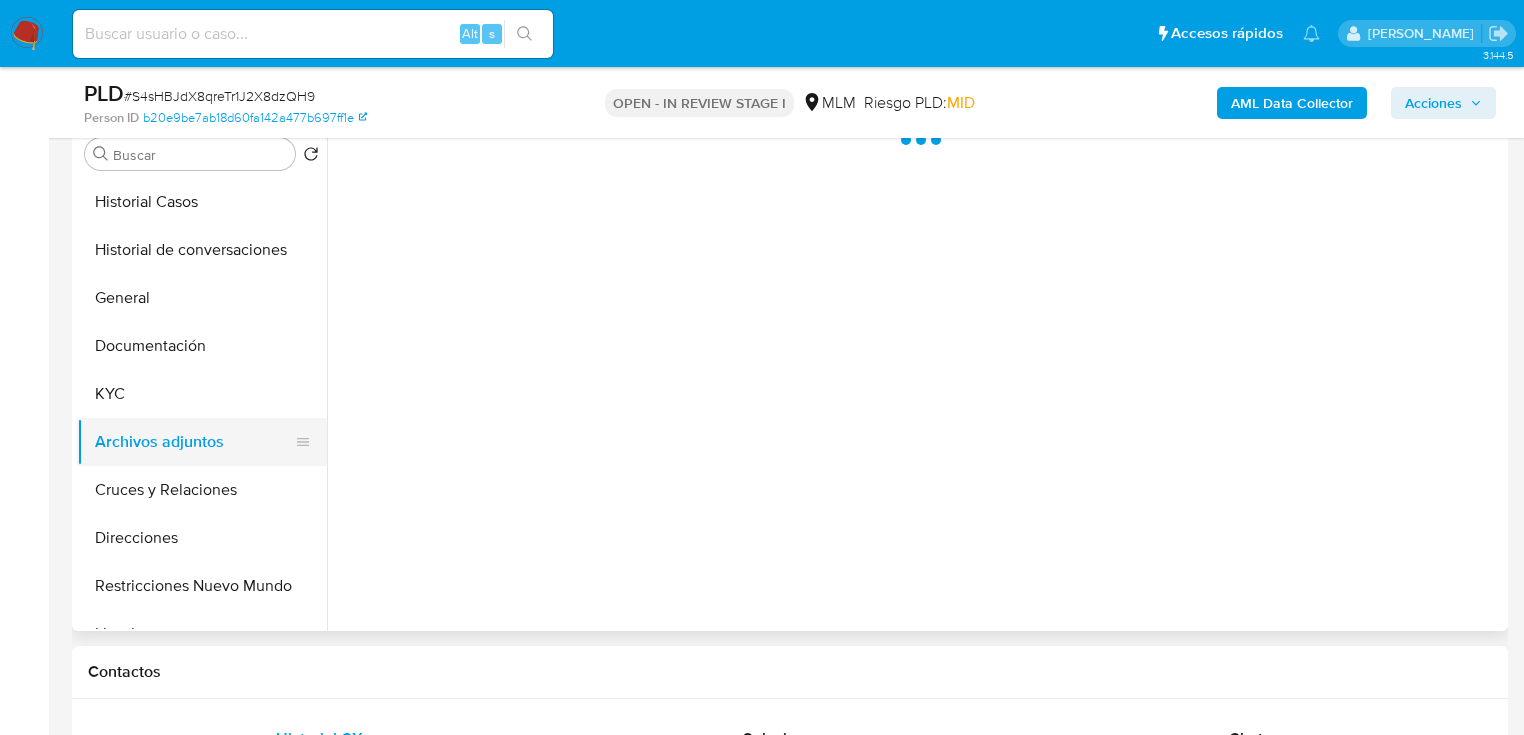 scroll, scrollTop: 0, scrollLeft: 0, axis: both 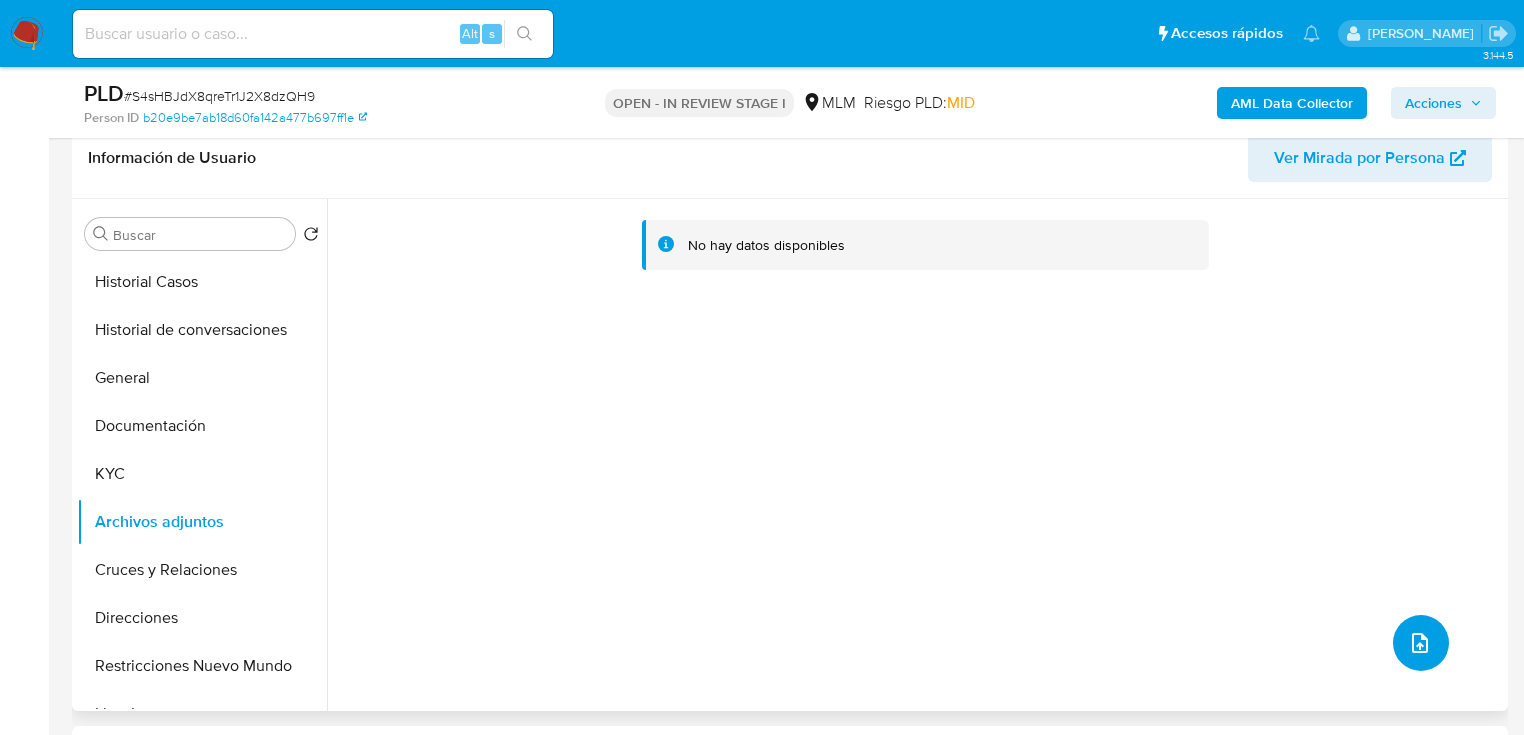 click 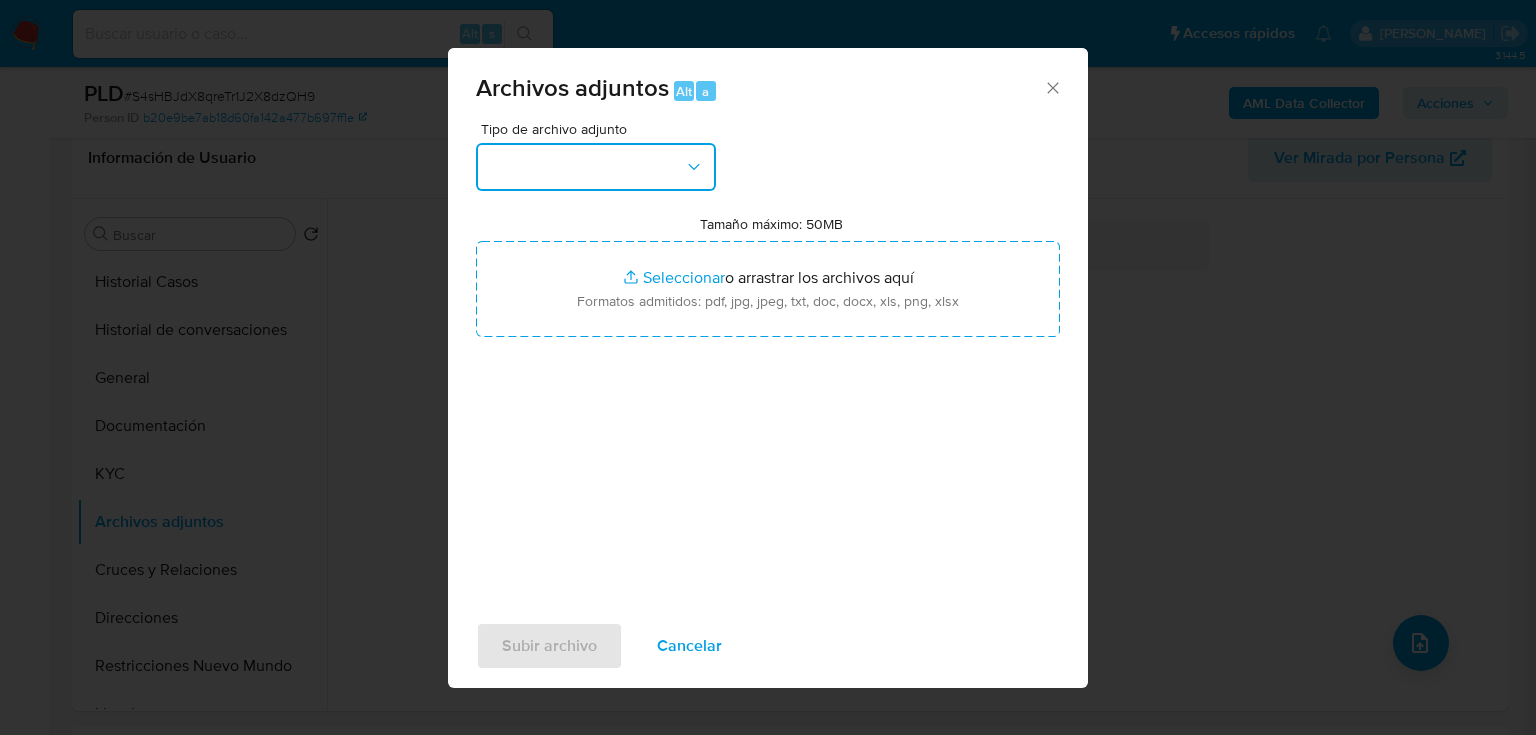 click at bounding box center [596, 167] 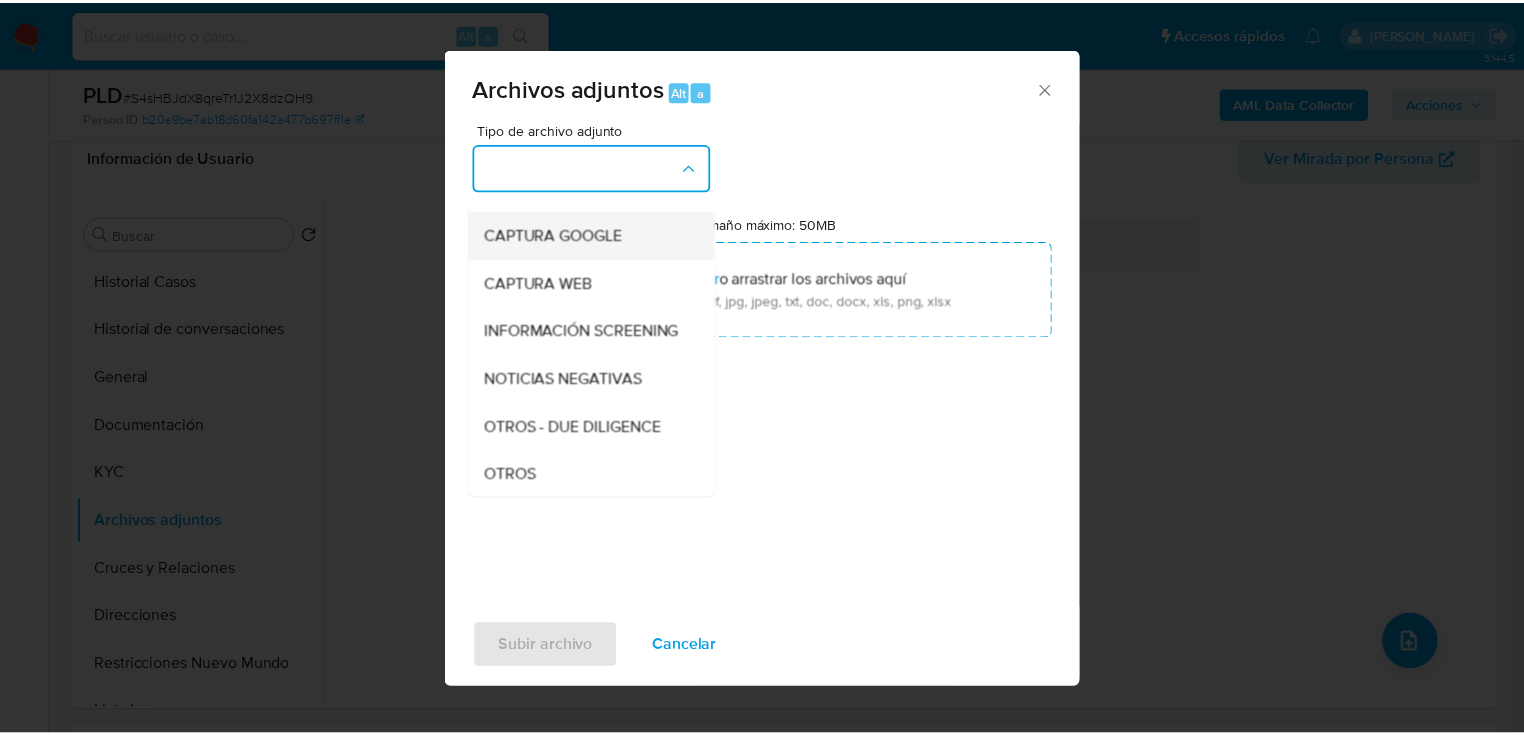 scroll, scrollTop: 160, scrollLeft: 0, axis: vertical 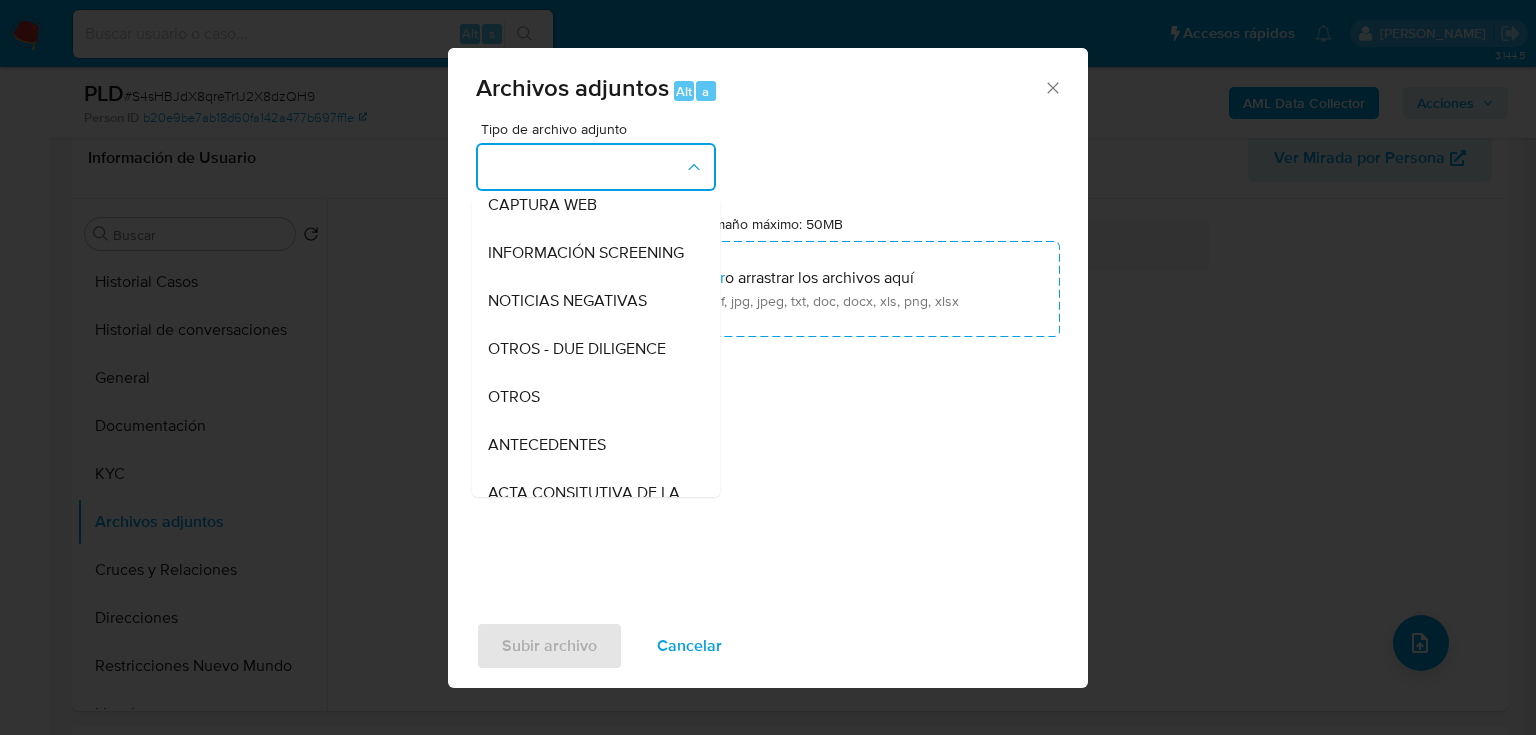 drag, startPoint x: 527, startPoint y: 420, endPoint x: 649, endPoint y: 354, distance: 138.70833 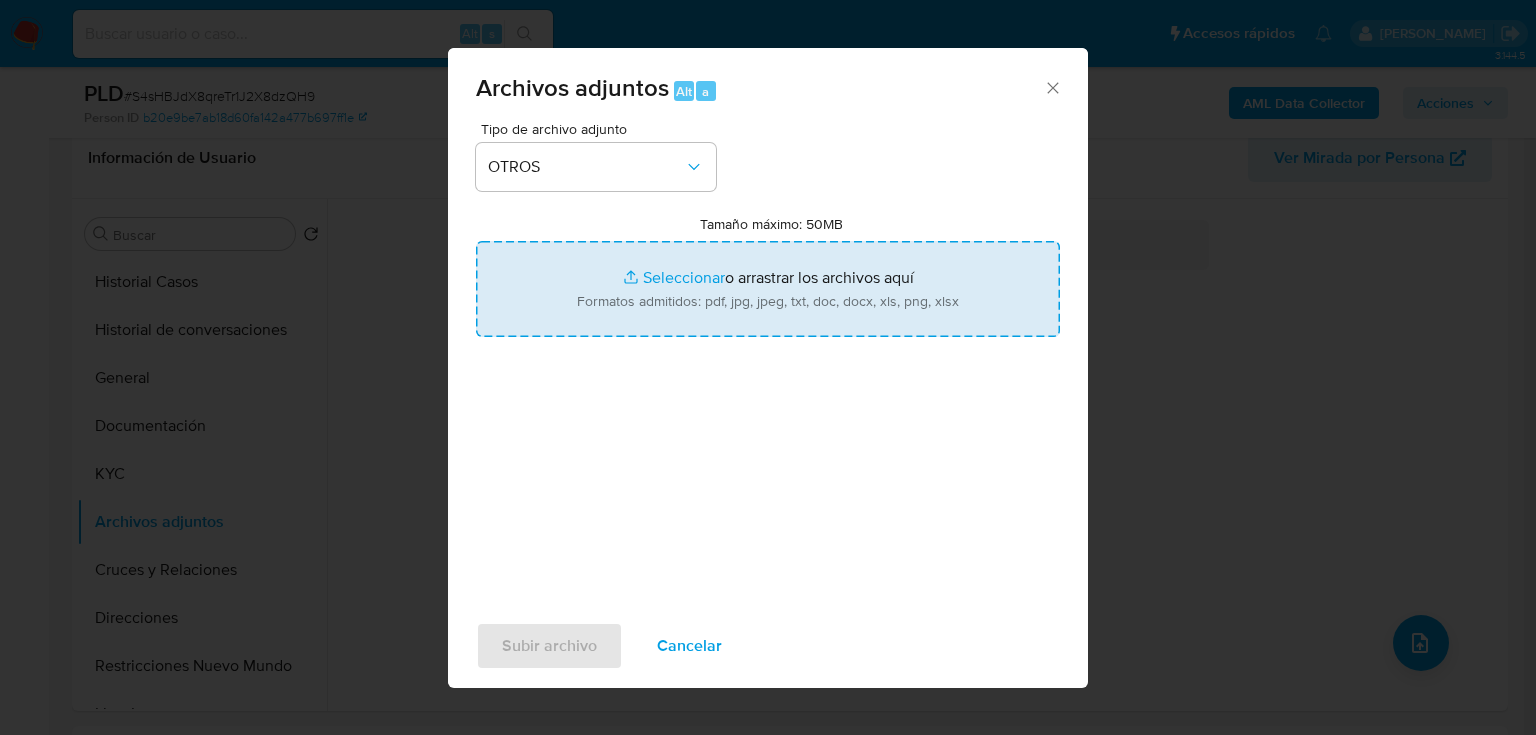 click on "Tamaño máximo: 50MB Seleccionar archivos" at bounding box center (768, 289) 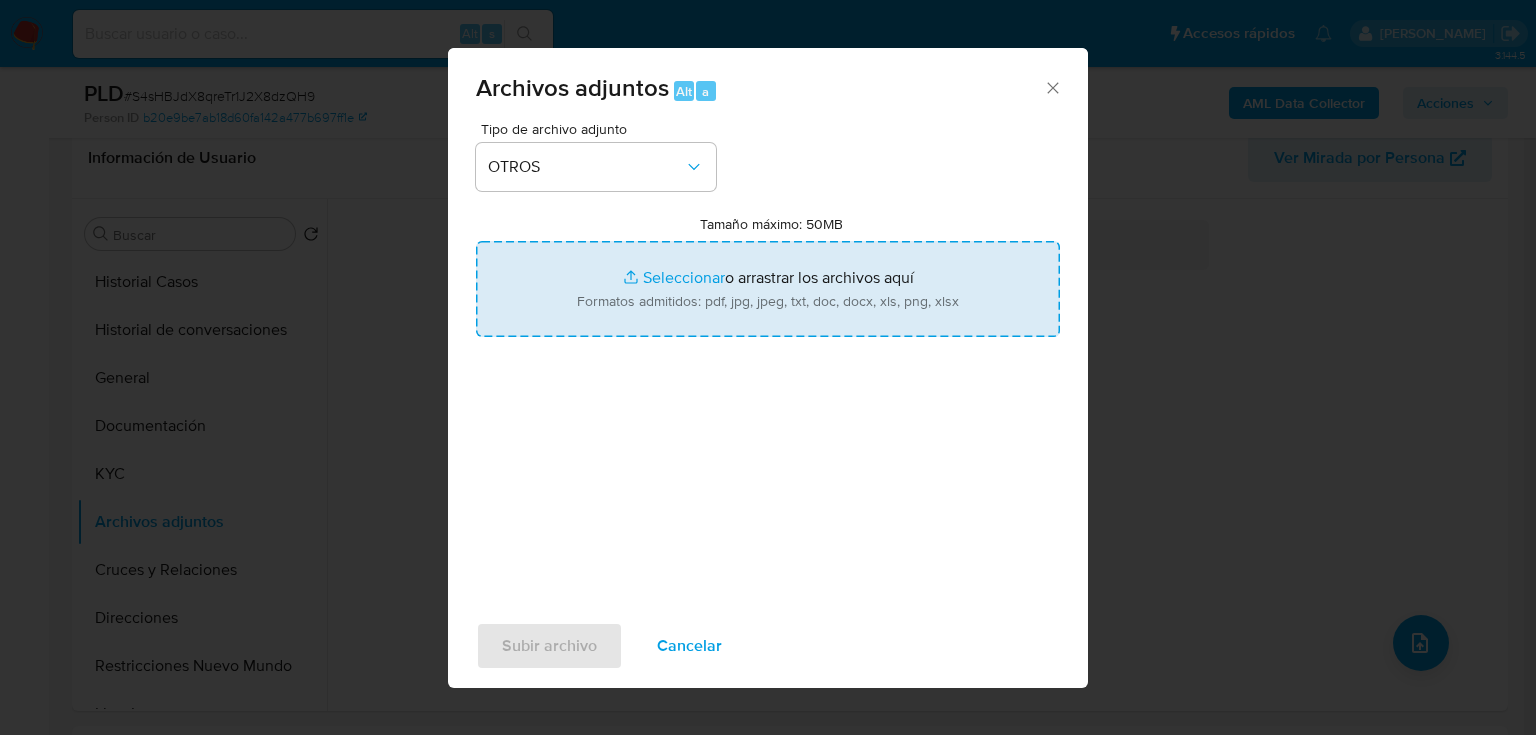 click on "Tamaño máximo: 50MB Seleccionar archivos" at bounding box center (768, 289) 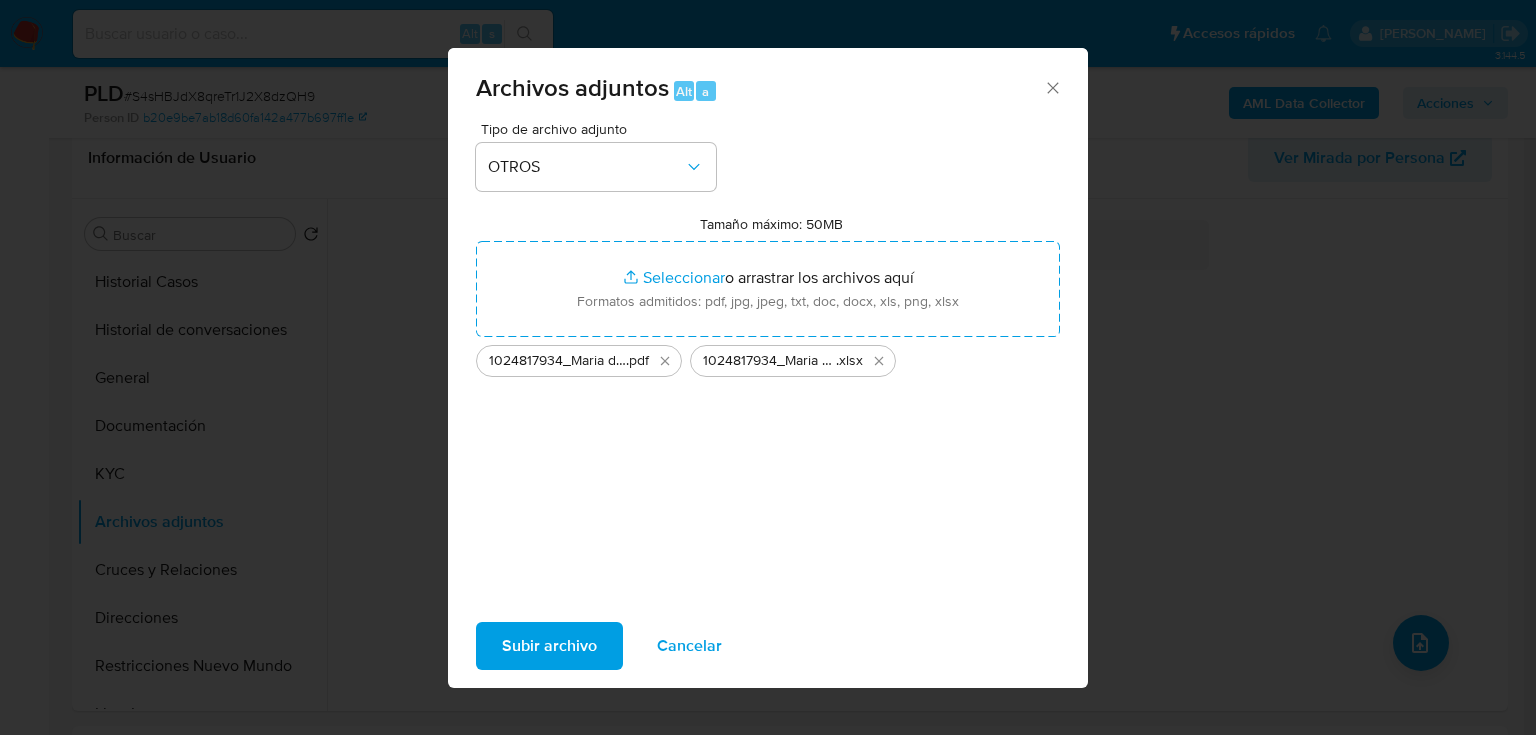 click on "Subir archivo" at bounding box center [549, 646] 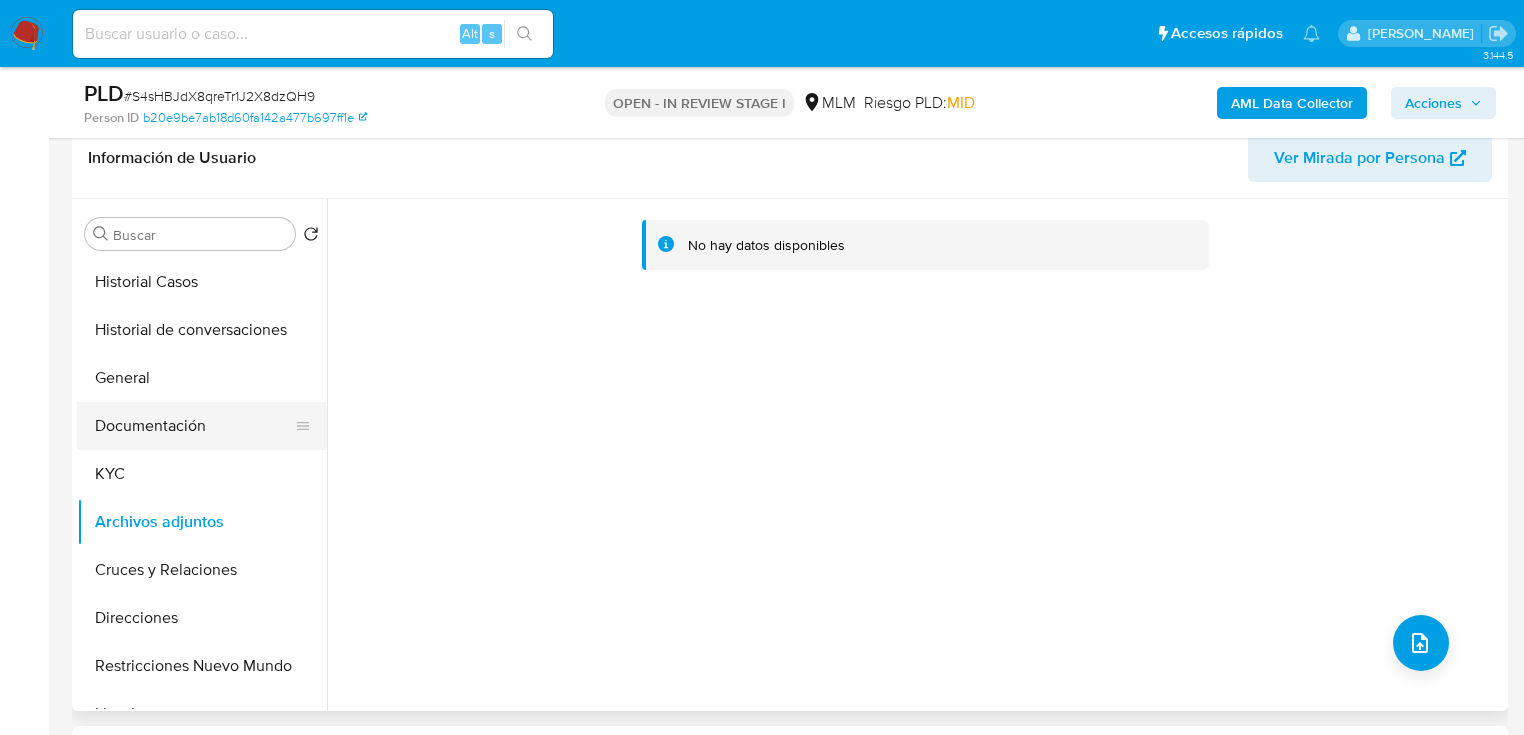 click on "Documentación" at bounding box center (194, 426) 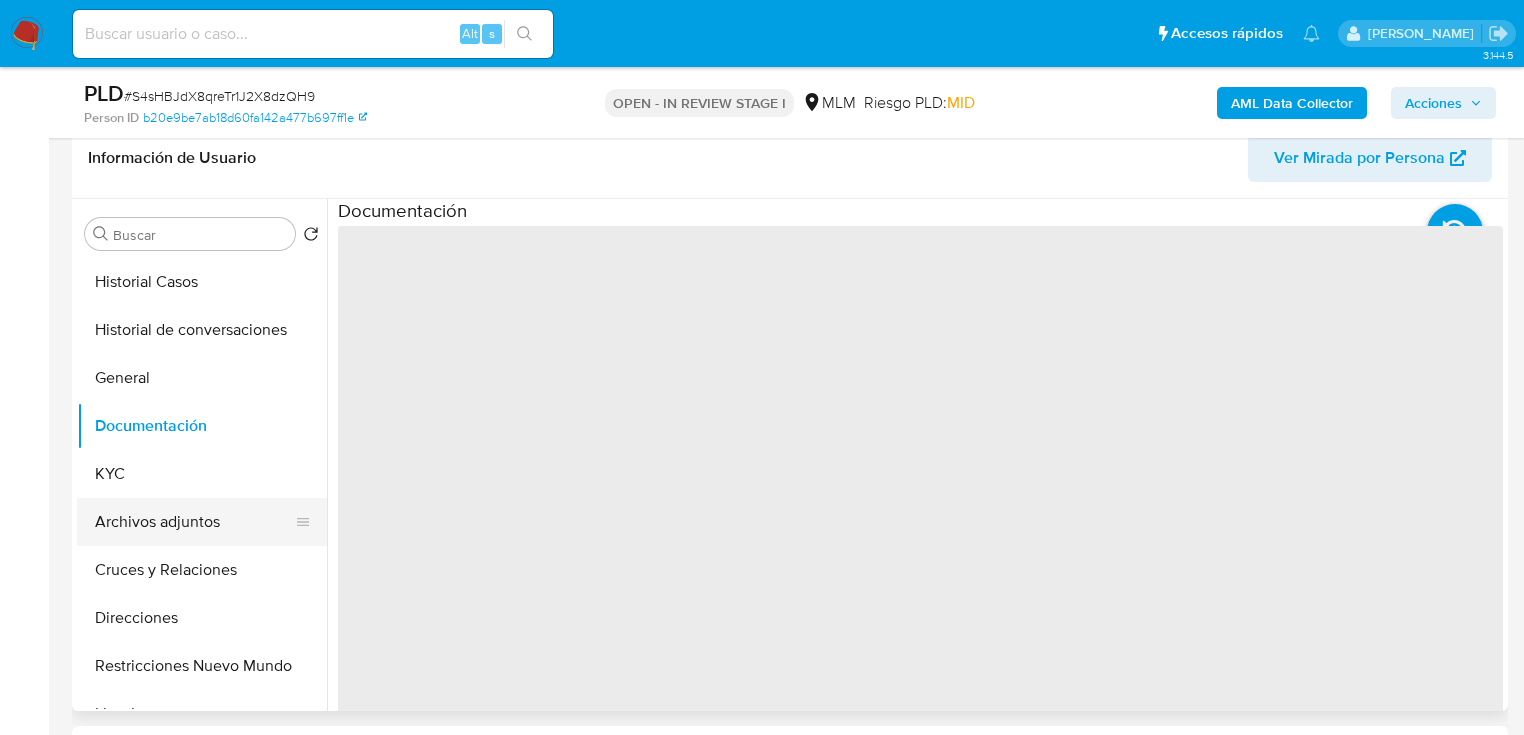 click on "Archivos adjuntos" at bounding box center (194, 522) 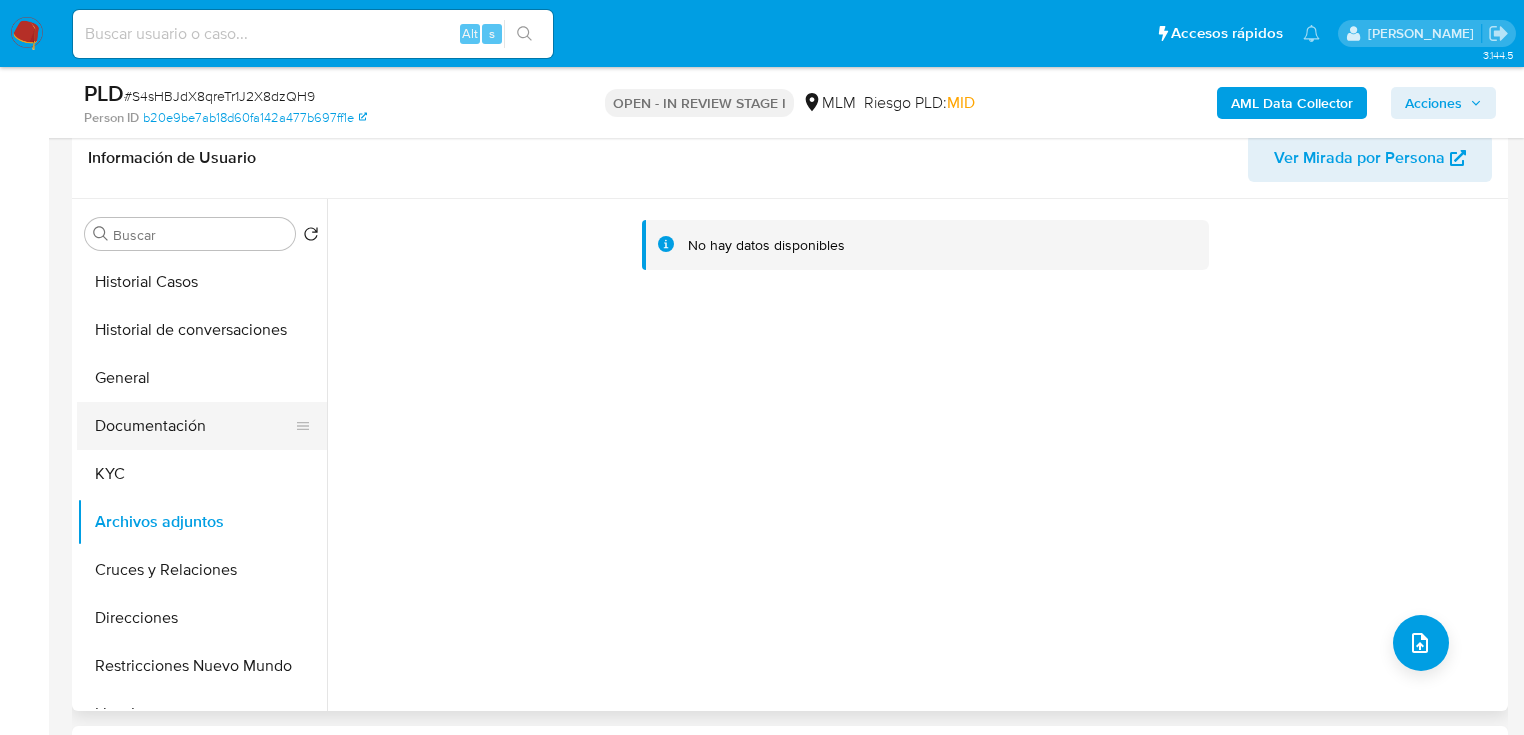 click on "Documentación" at bounding box center (194, 426) 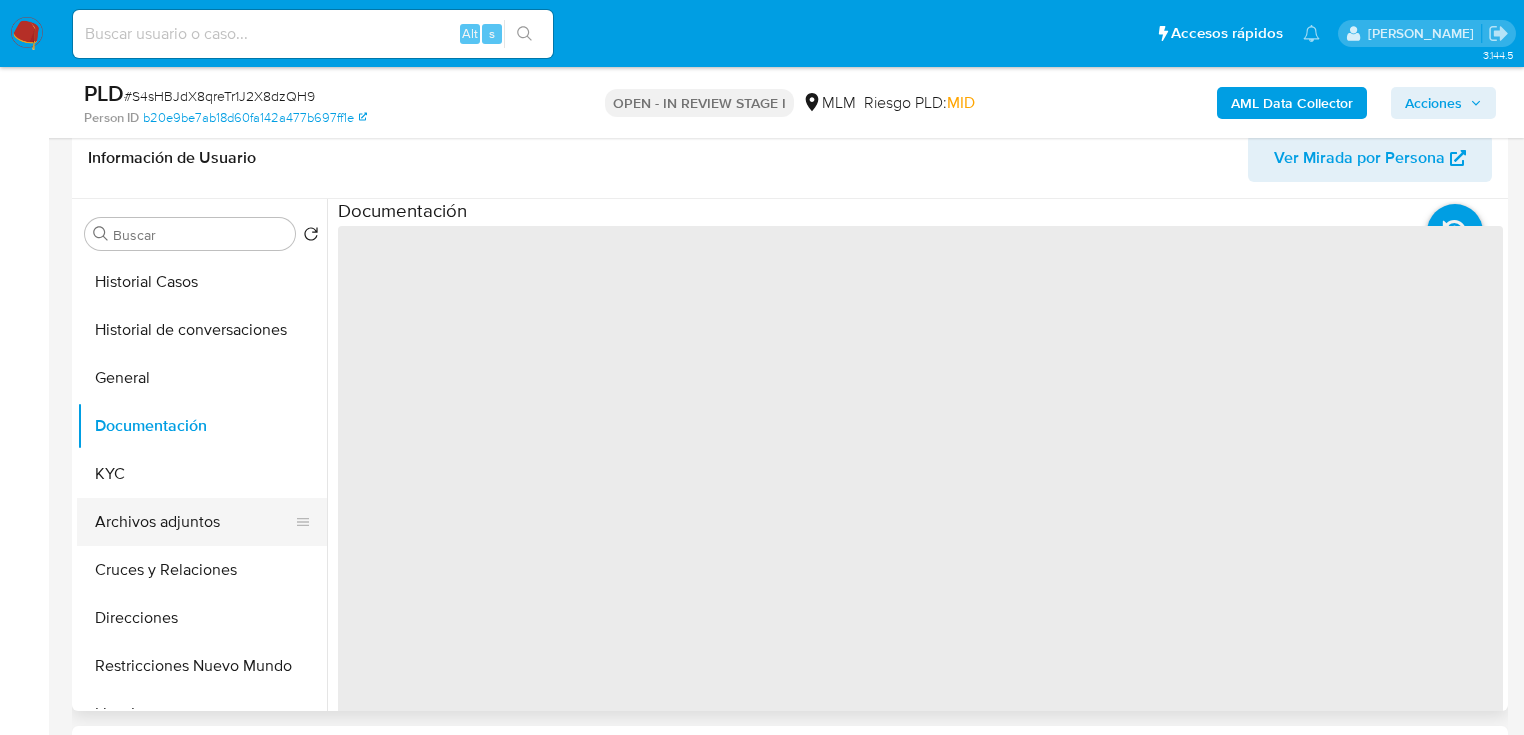click on "Archivos adjuntos" at bounding box center [194, 522] 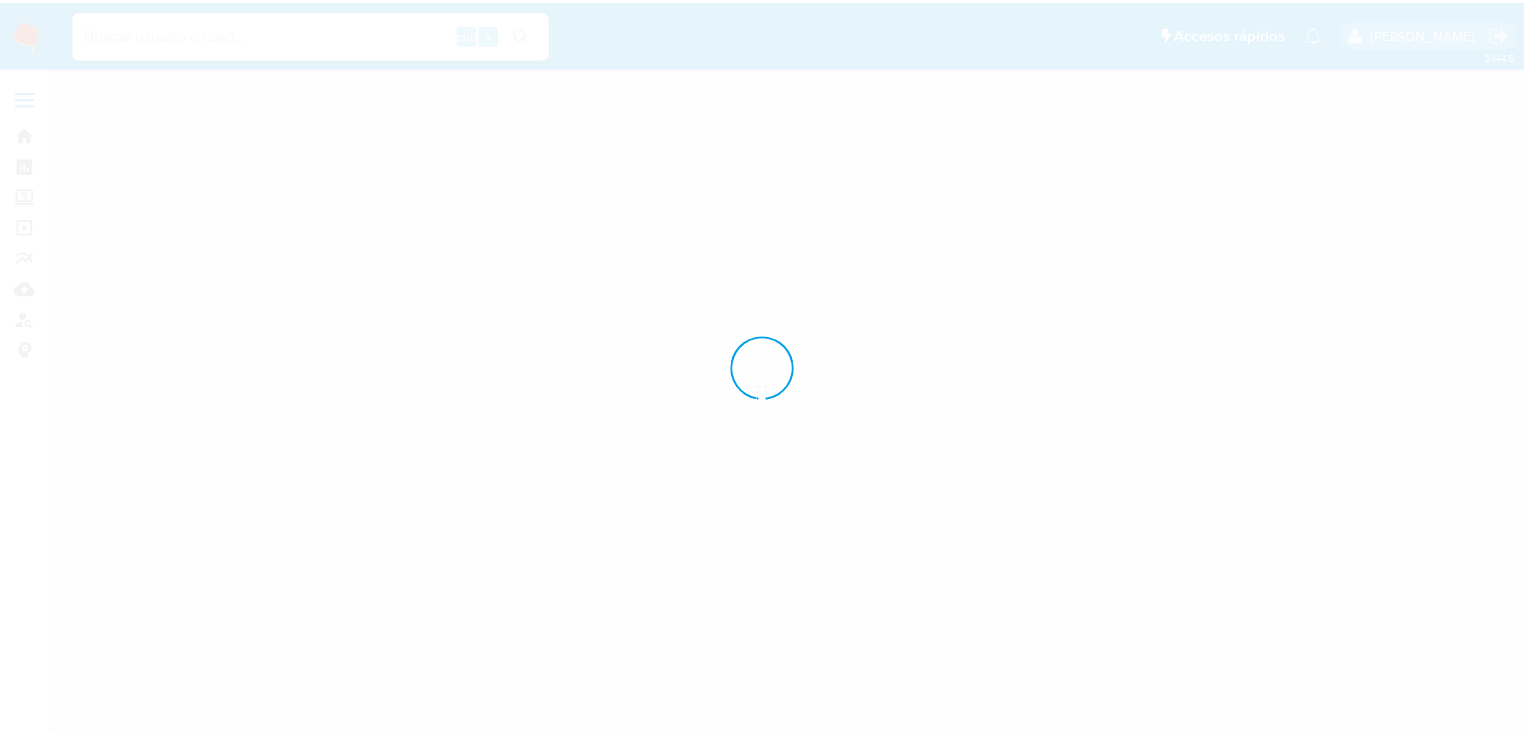 scroll, scrollTop: 0, scrollLeft: 0, axis: both 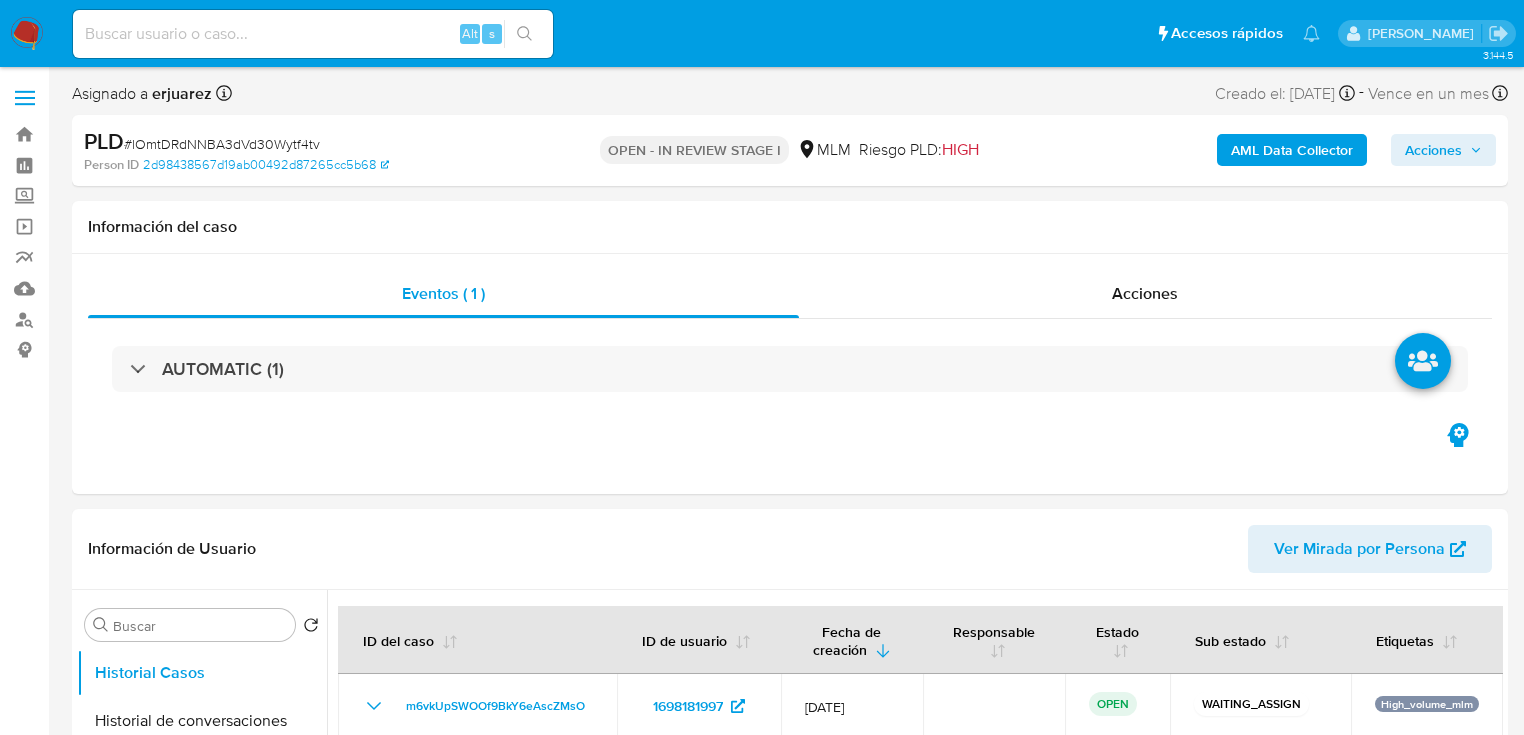 select on "10" 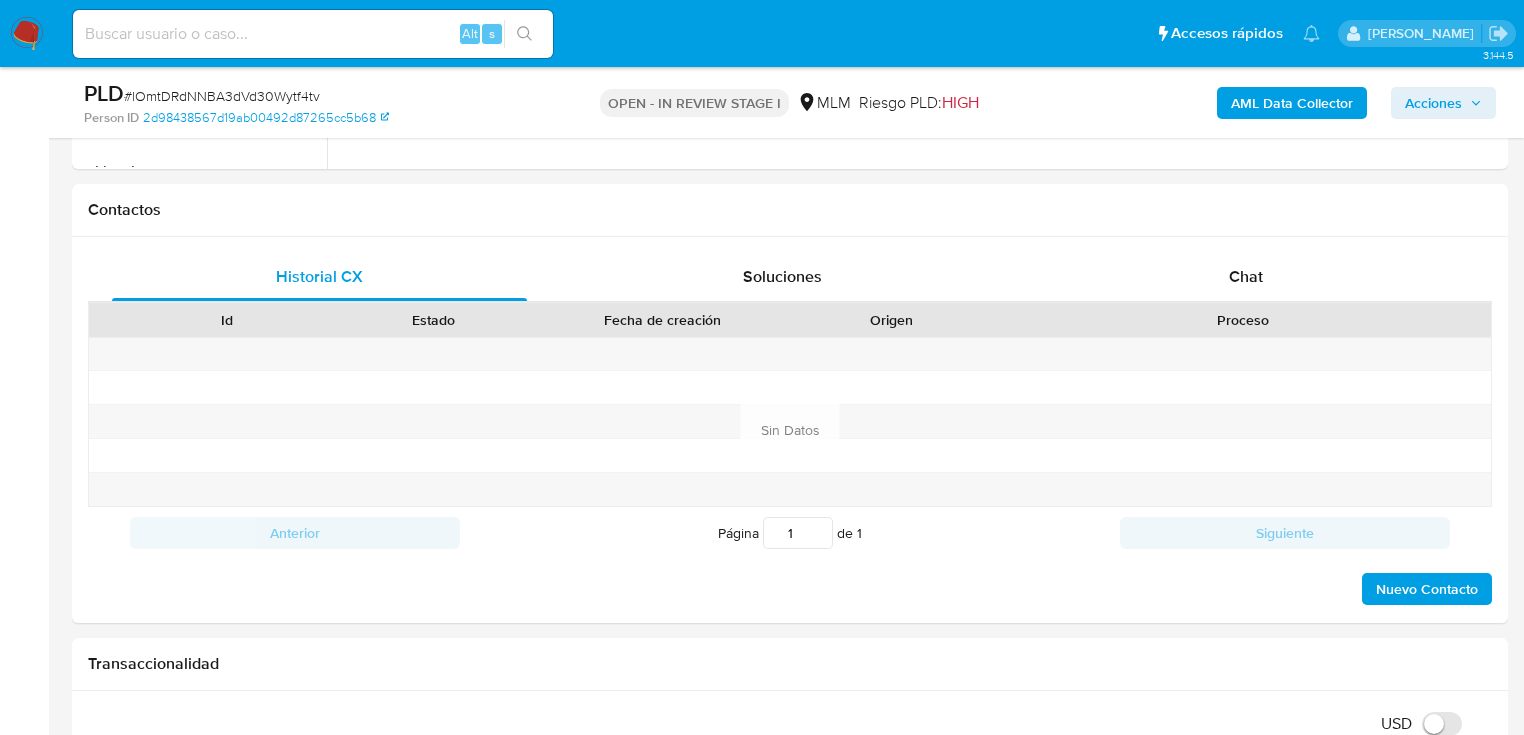 scroll, scrollTop: 880, scrollLeft: 0, axis: vertical 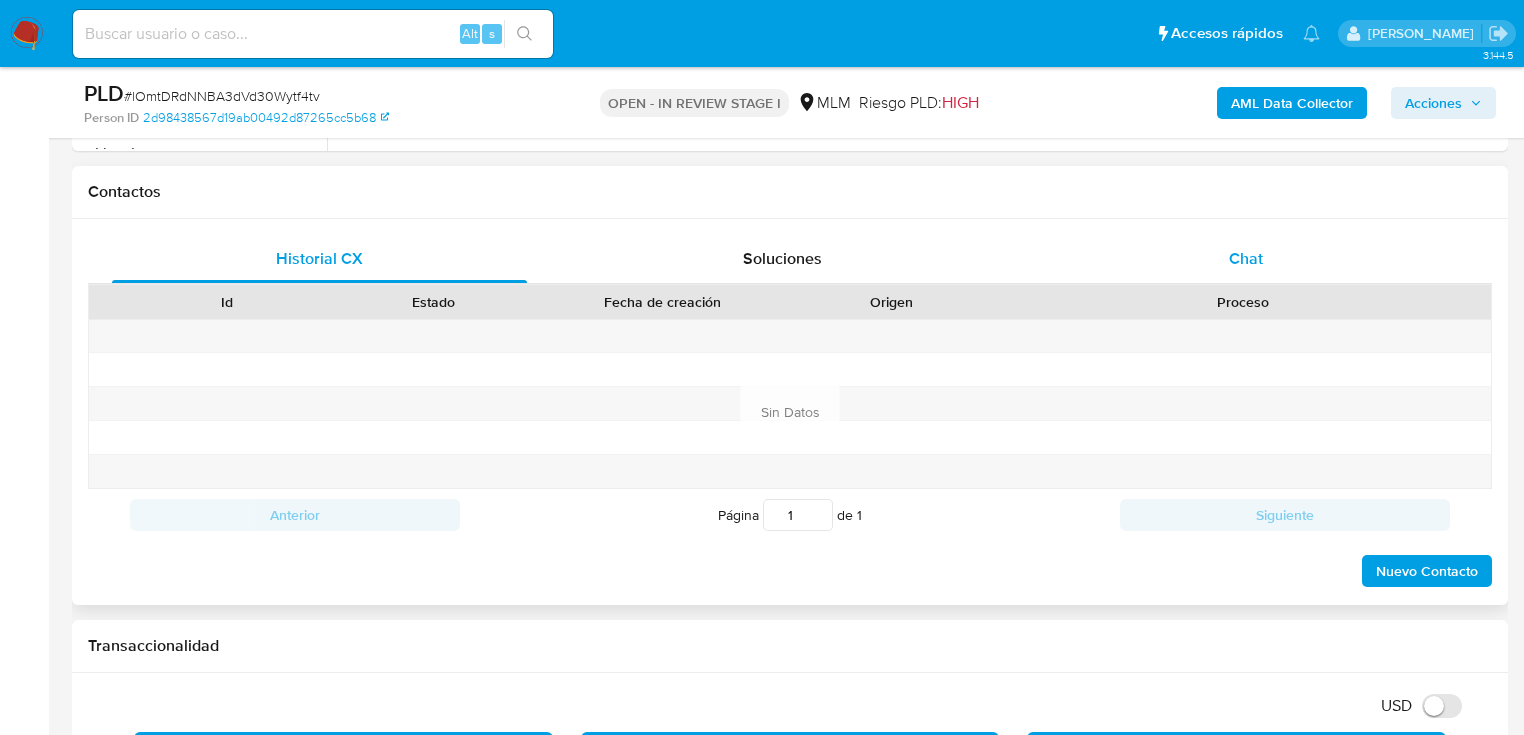 click on "Chat" at bounding box center (1246, 259) 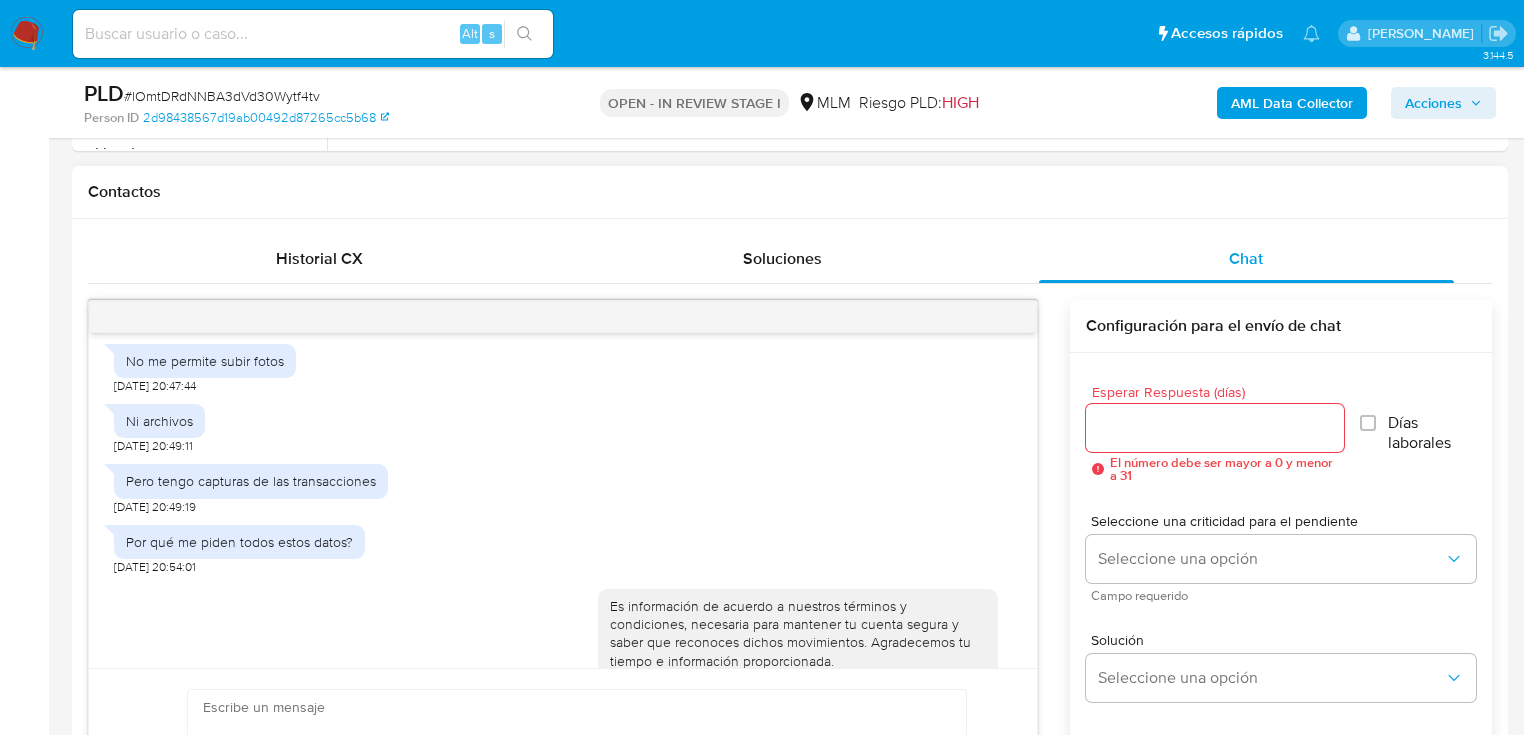 scroll, scrollTop: 0, scrollLeft: 0, axis: both 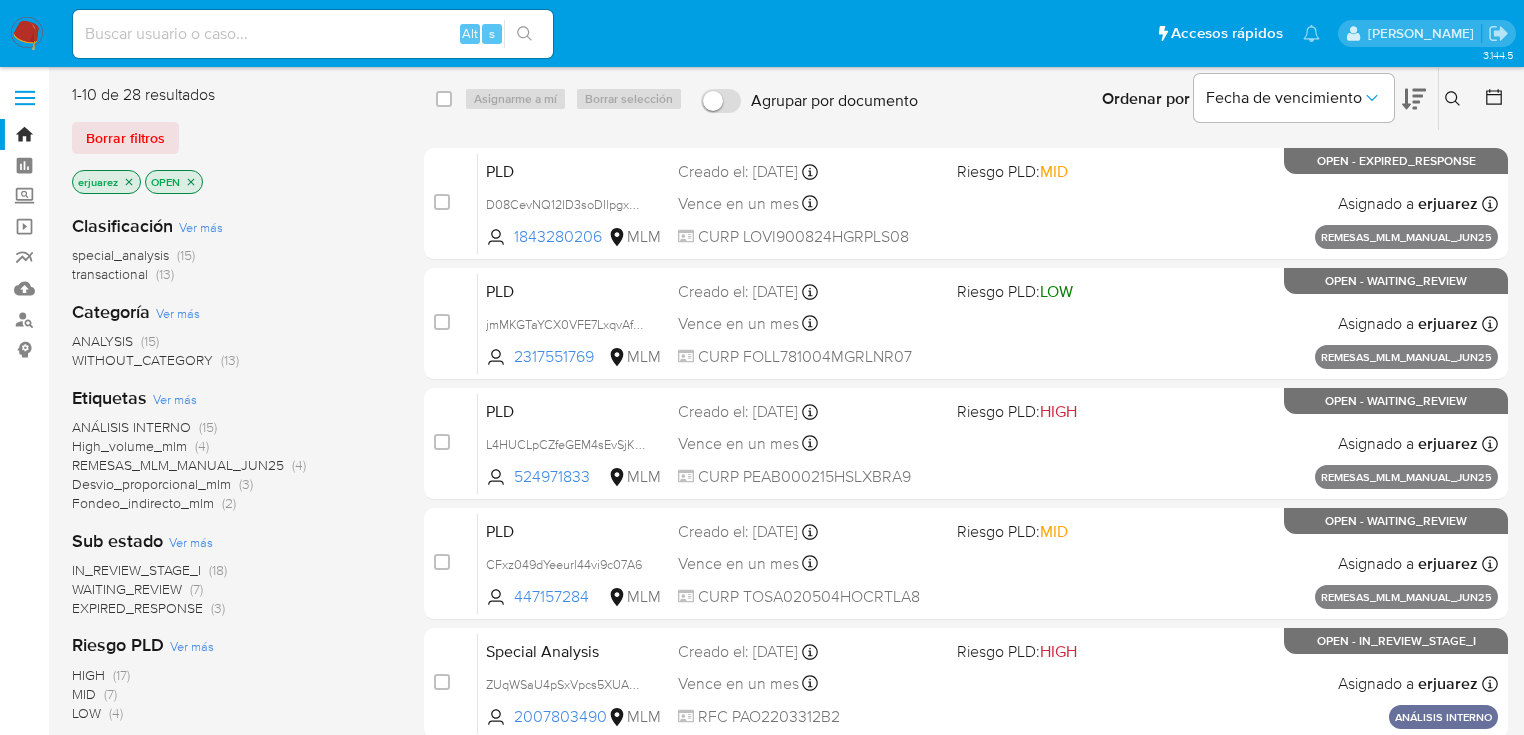 click 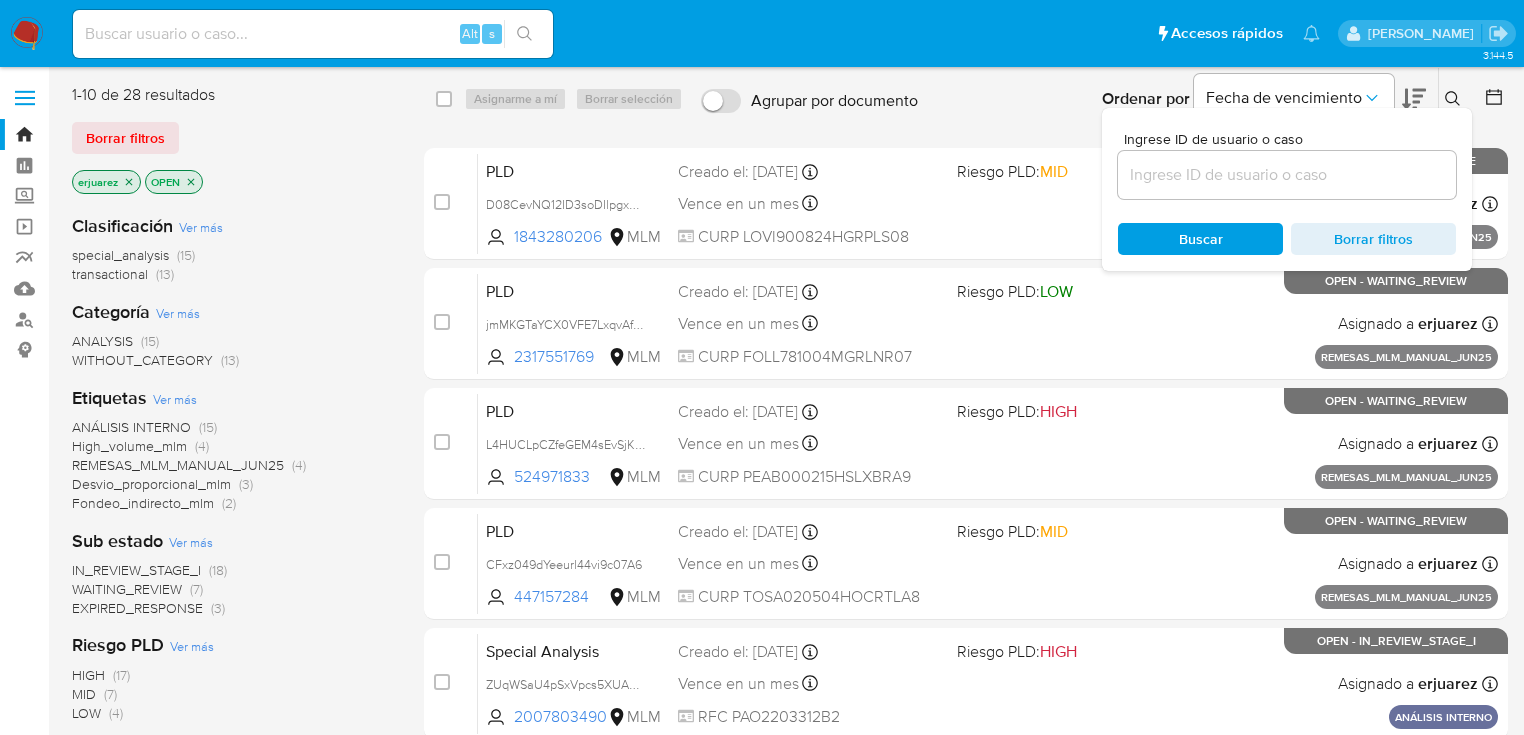 click on "Ingrese ID de usuario o caso Buscar Borrar filtros" at bounding box center (1287, 189) 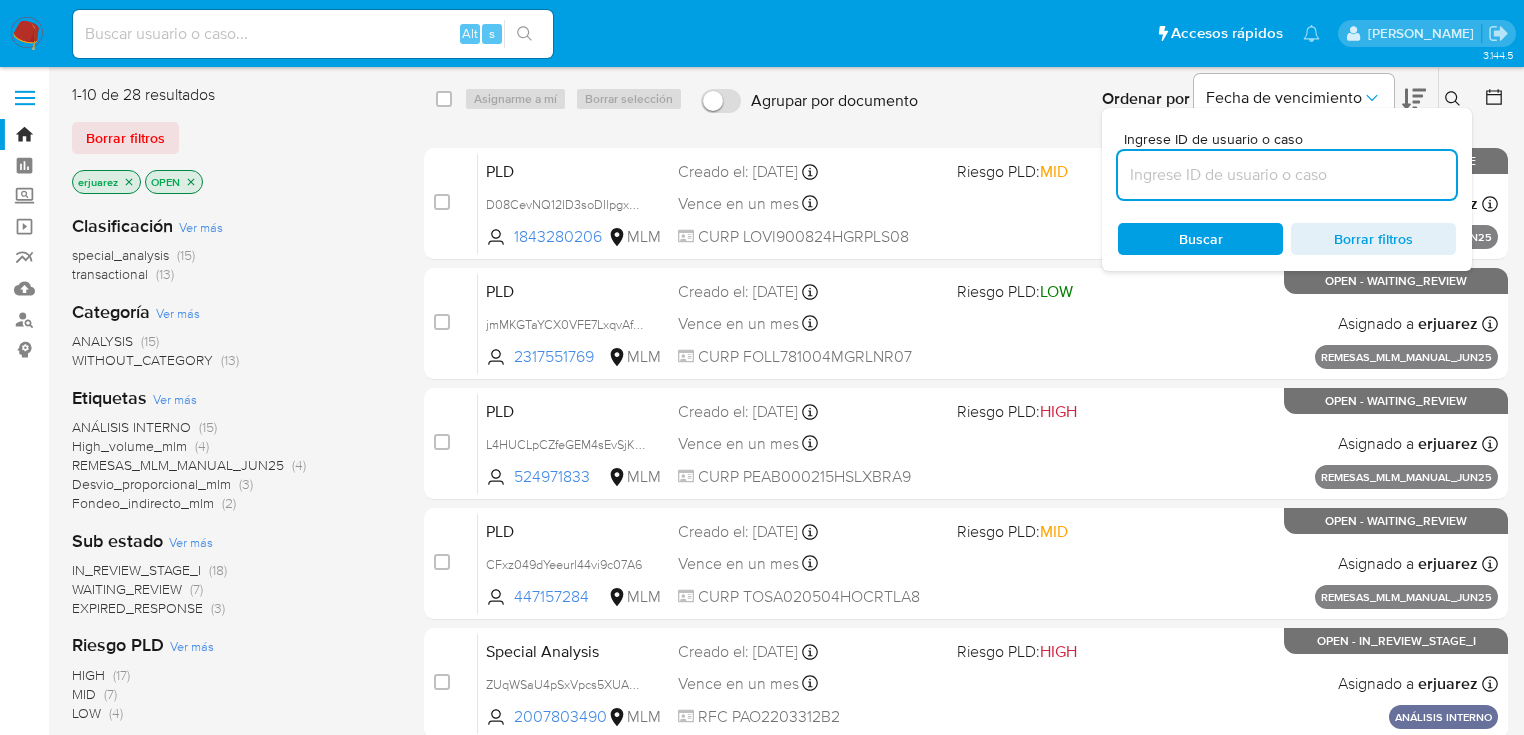 click at bounding box center [1287, 175] 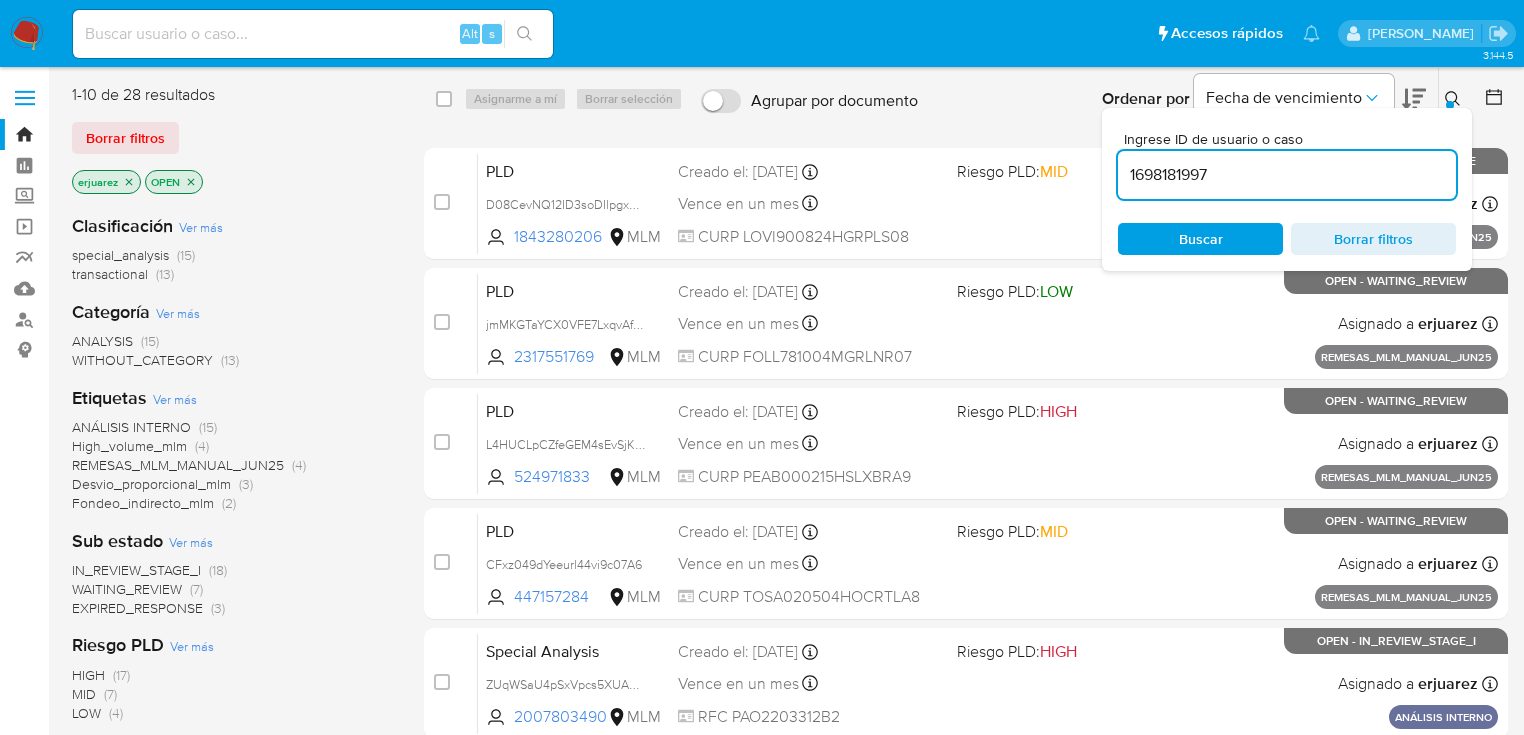 type on "1698181997" 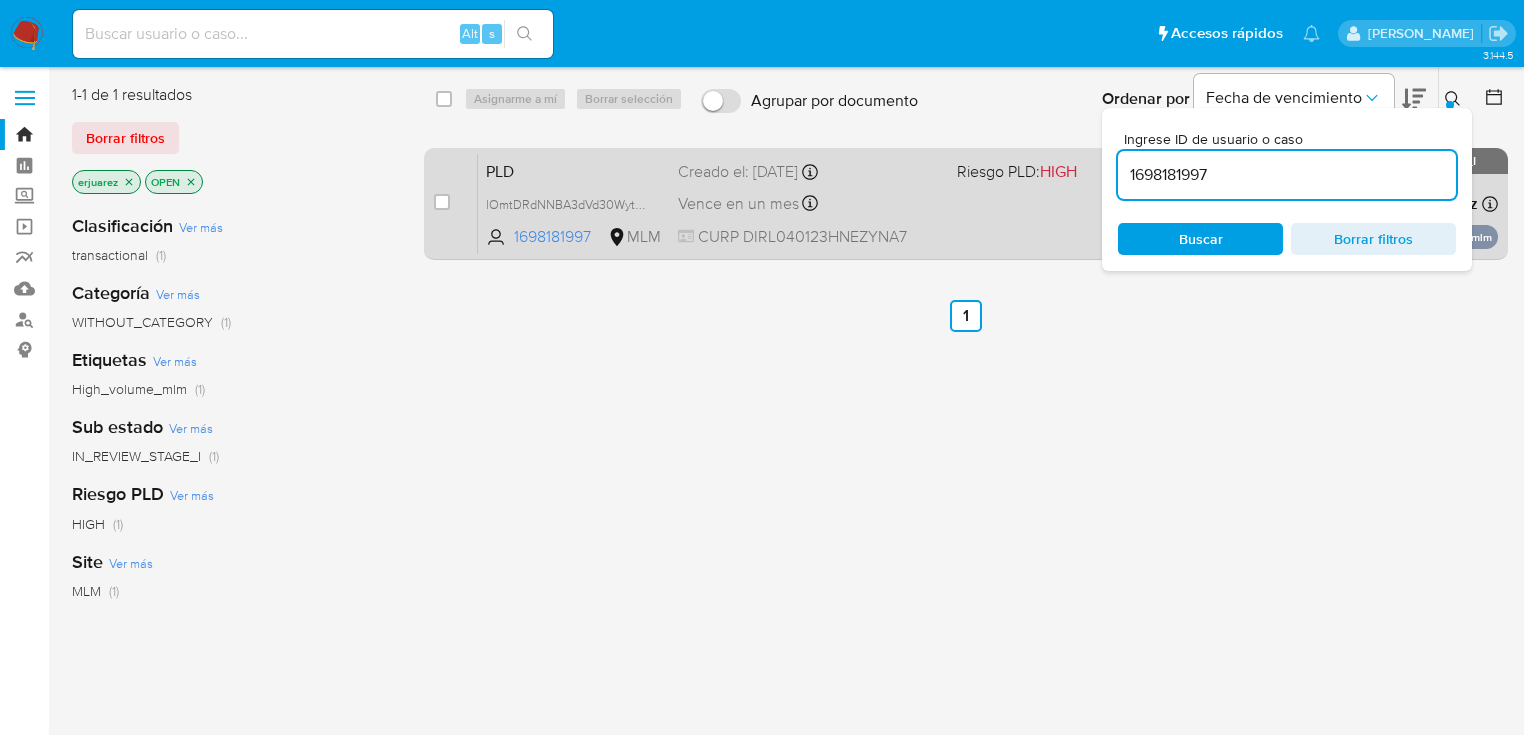 click on "PLD lOmtDRdNNBA3dVd30Wytf4tv 1698181997 MLM Riesgo PLD:  HIGH Creado el: 12/06/2025   Creado el: 12/06/2025 02:03:16 Vence en un mes   Vence el 11/08/2025 02:03:17 CURP   DIRL040123HNEZYNA7 Asignado a   erjuarez   Asignado el: 04/07/2025 09:36:25 High_volume_mlm OPEN - IN_REVIEW_STAGE_I" at bounding box center [988, 203] 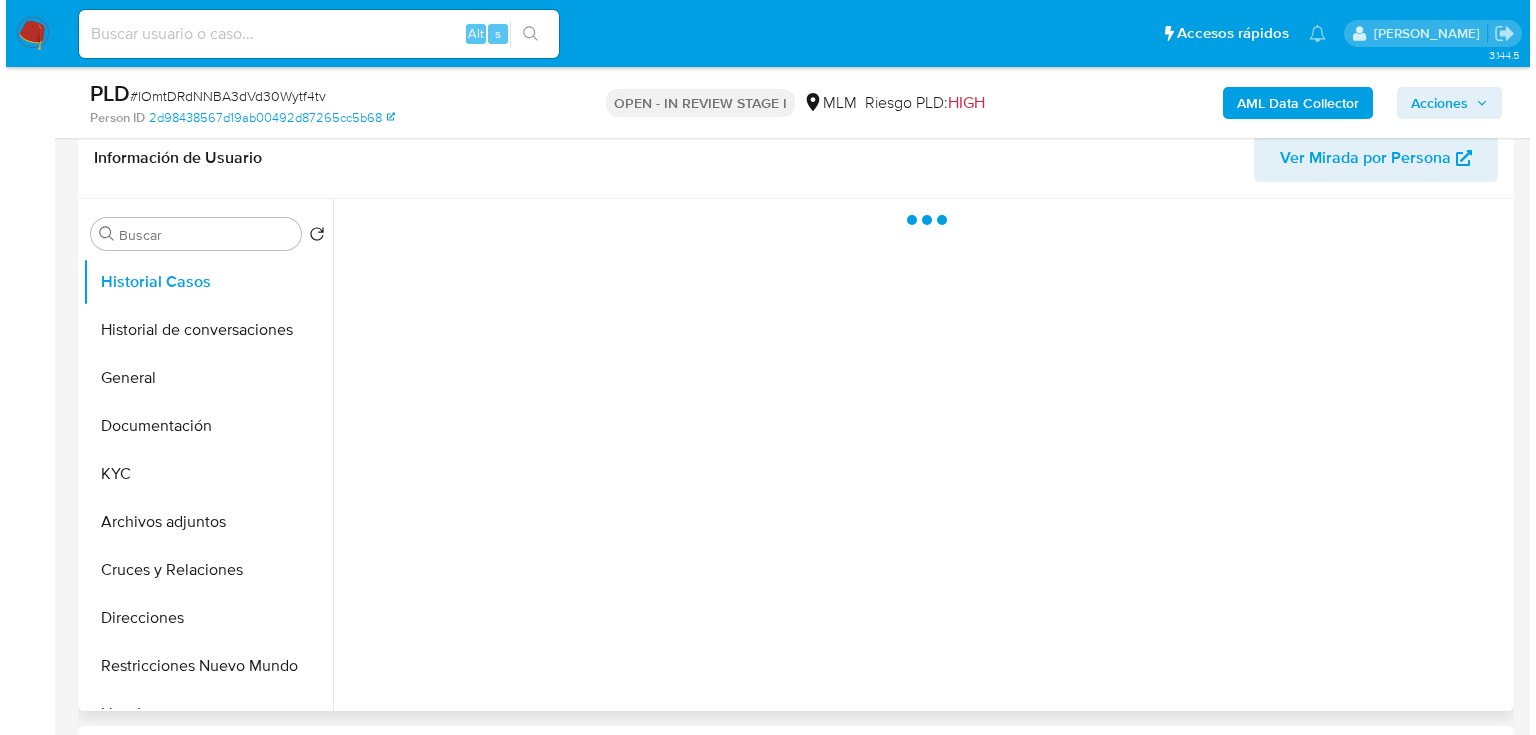 scroll, scrollTop: 400, scrollLeft: 0, axis: vertical 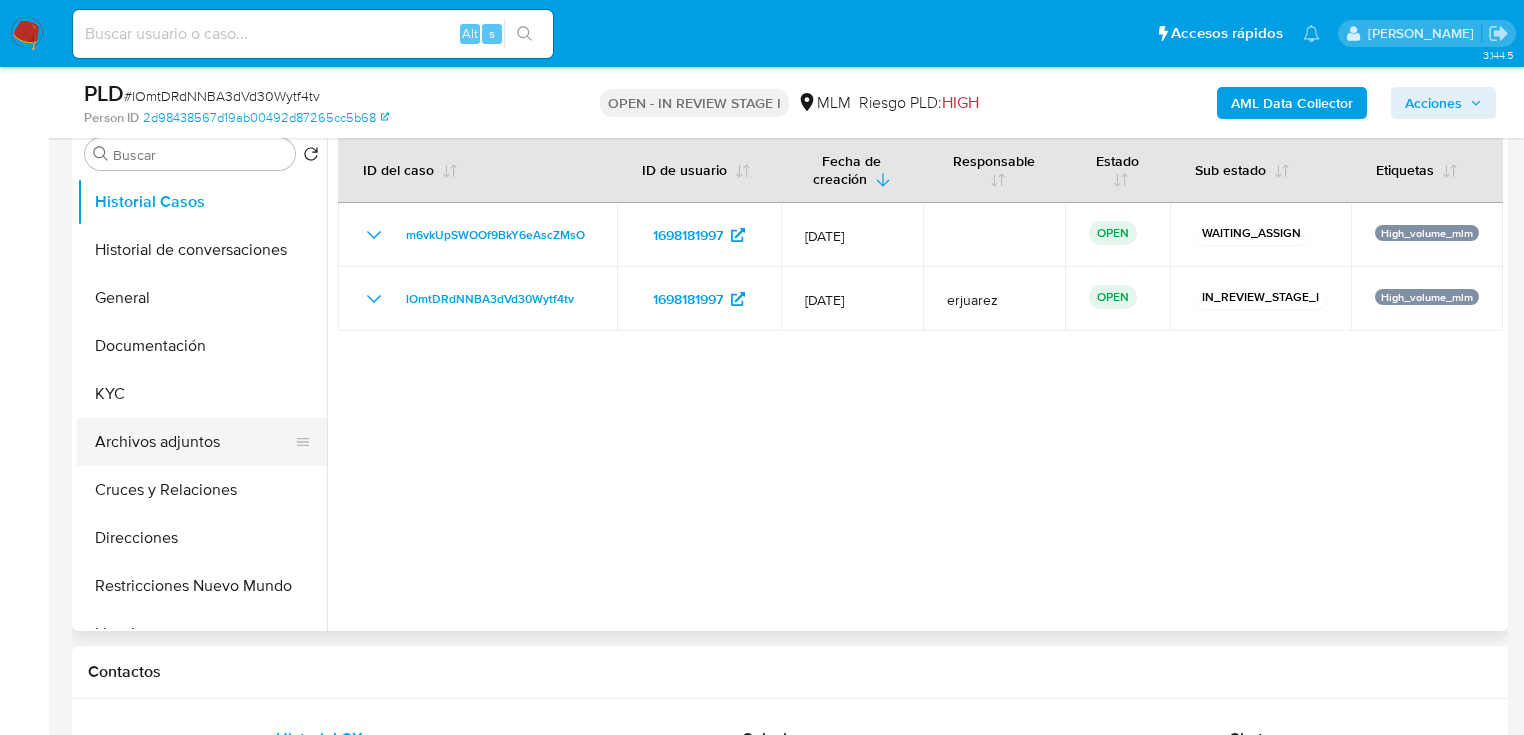 select on "10" 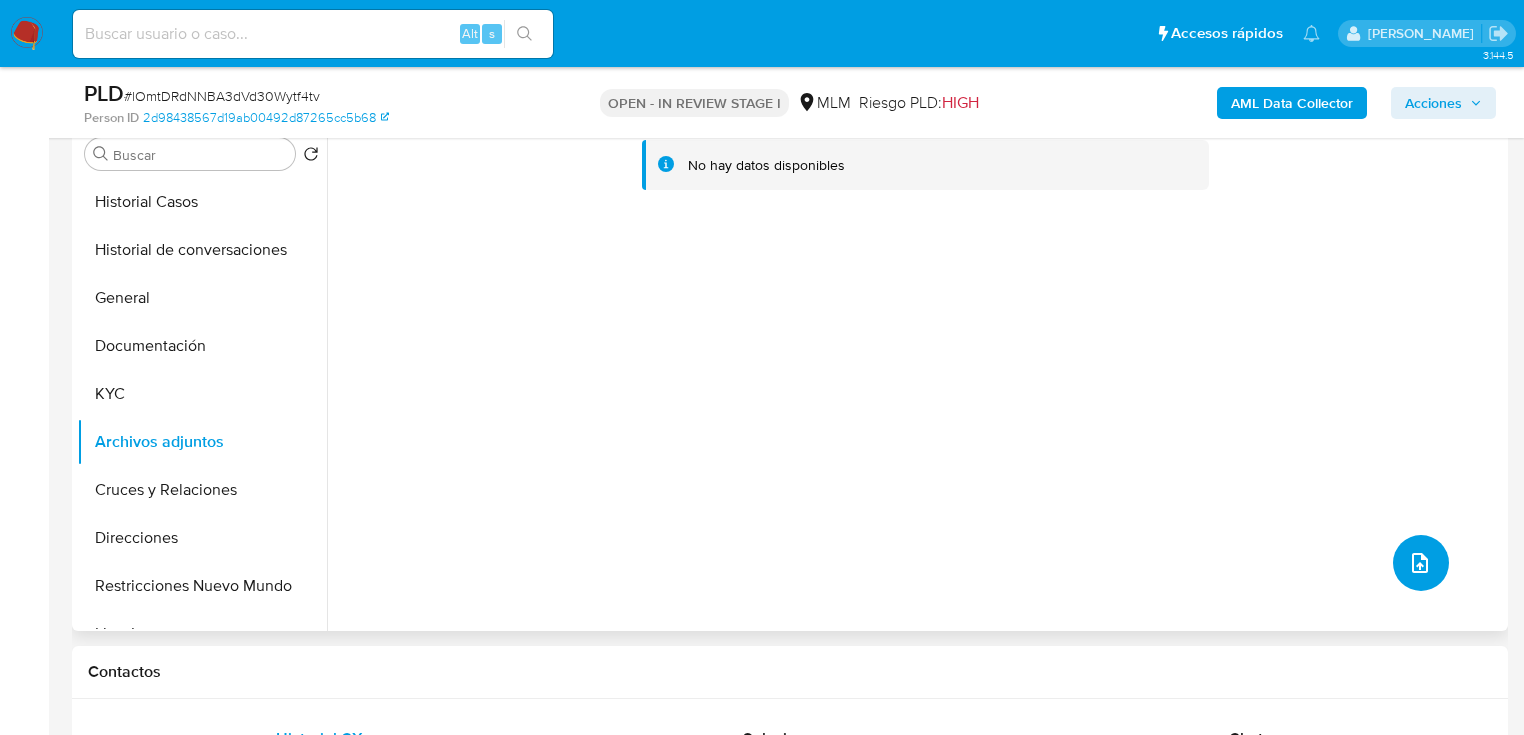 click 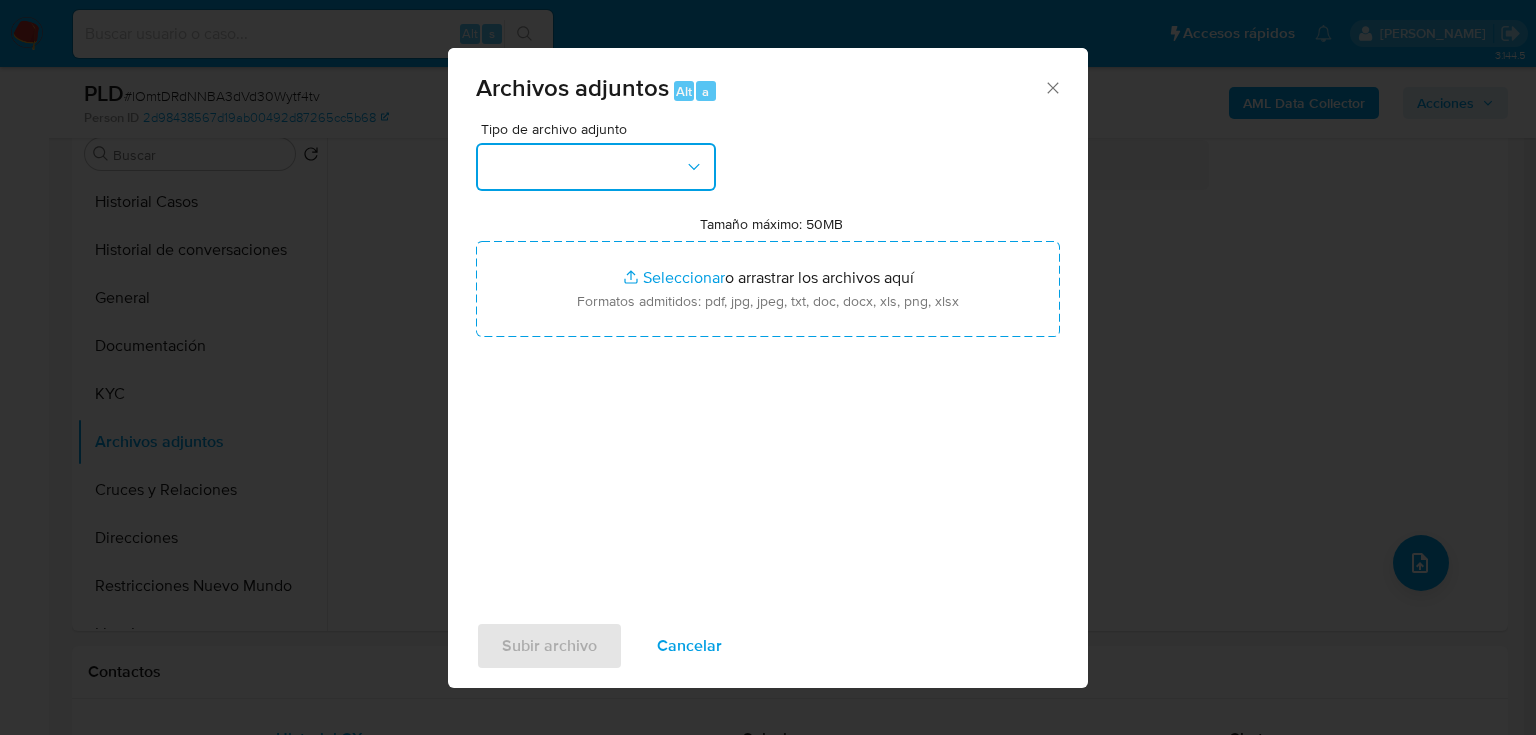 click at bounding box center (596, 167) 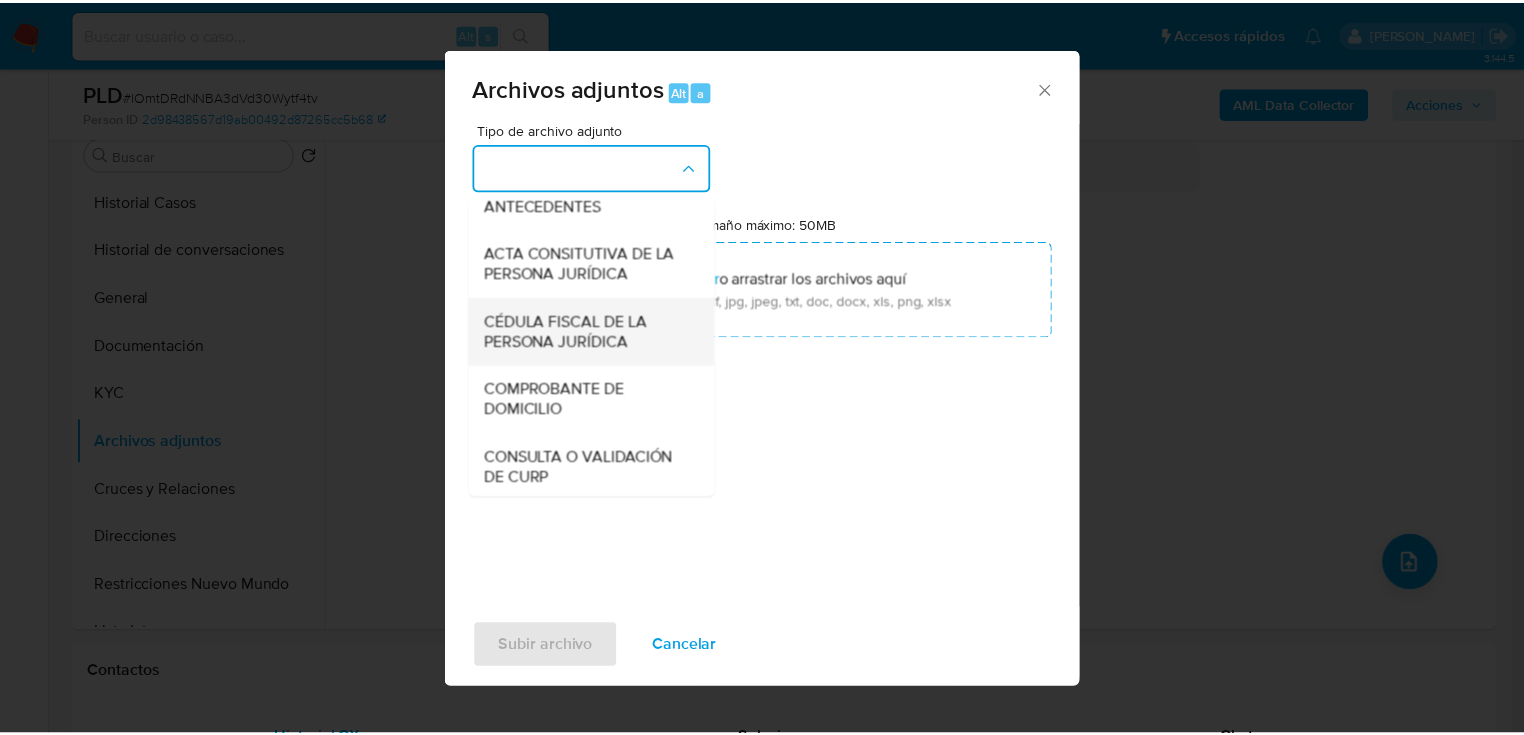 scroll, scrollTop: 160, scrollLeft: 0, axis: vertical 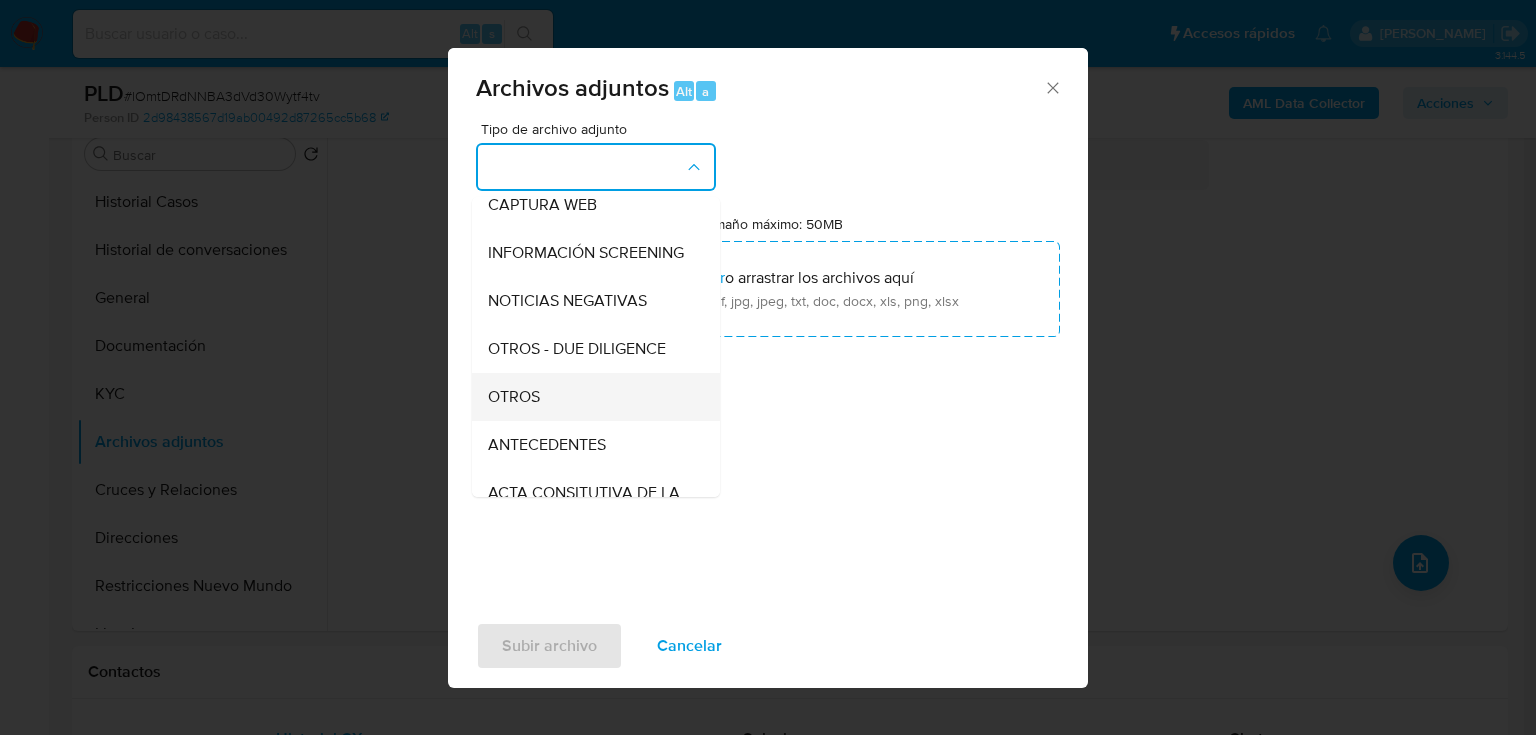 click on "OTROS" at bounding box center [514, 397] 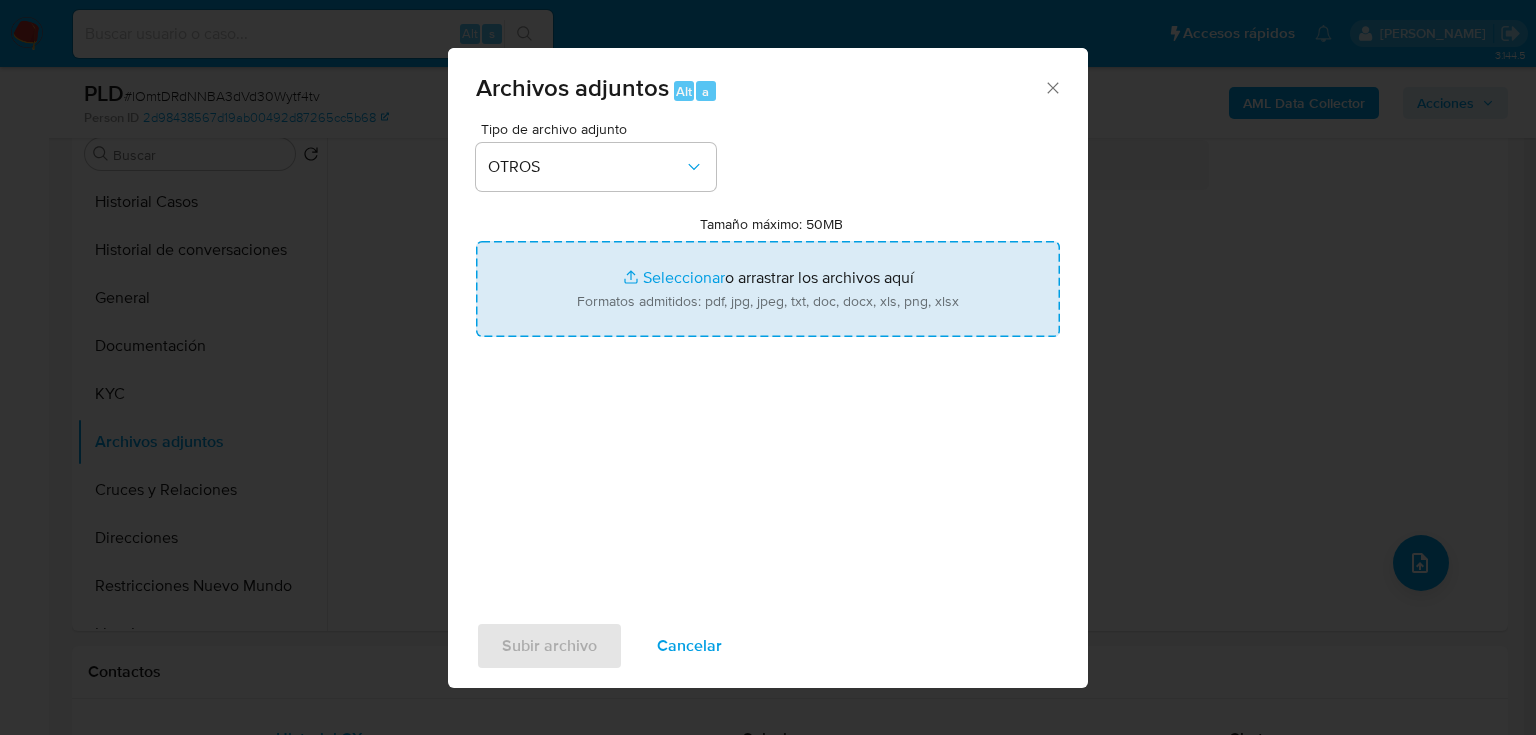click on "Tamaño máximo: 50MB Seleccionar archivos" at bounding box center (768, 289) 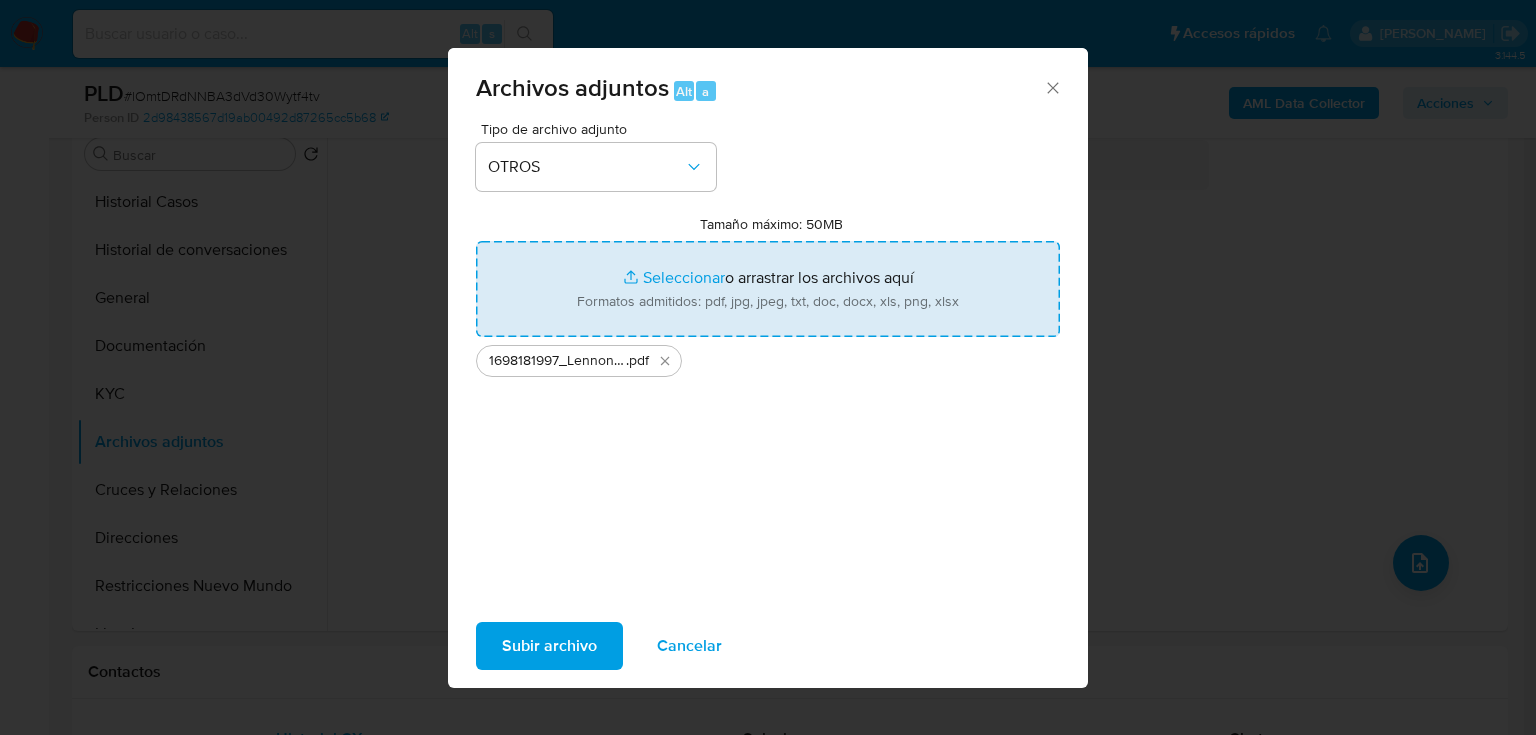 click on "Tamaño máximo: 50MB Seleccionar archivos" at bounding box center (768, 289) 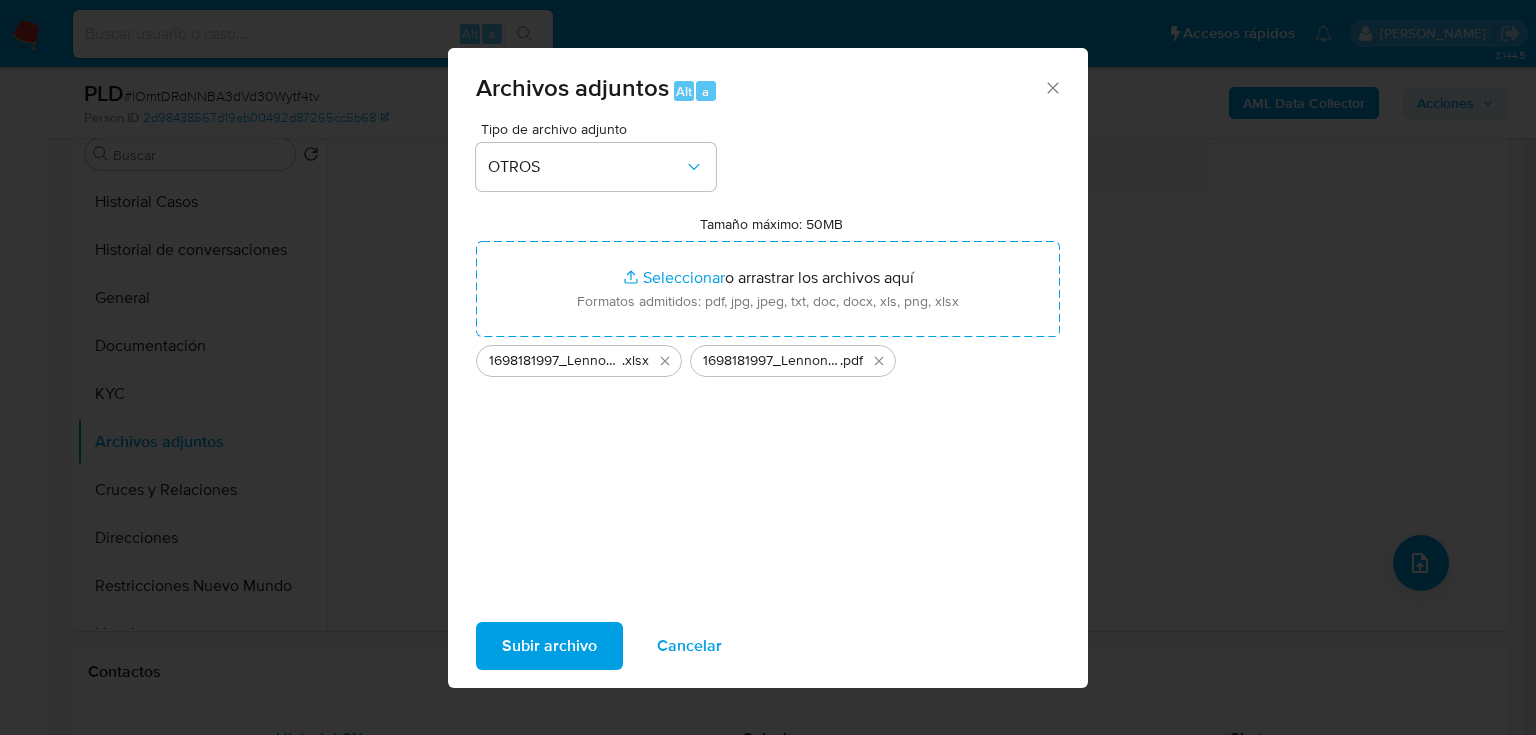 click on "Subir archivo" at bounding box center (549, 646) 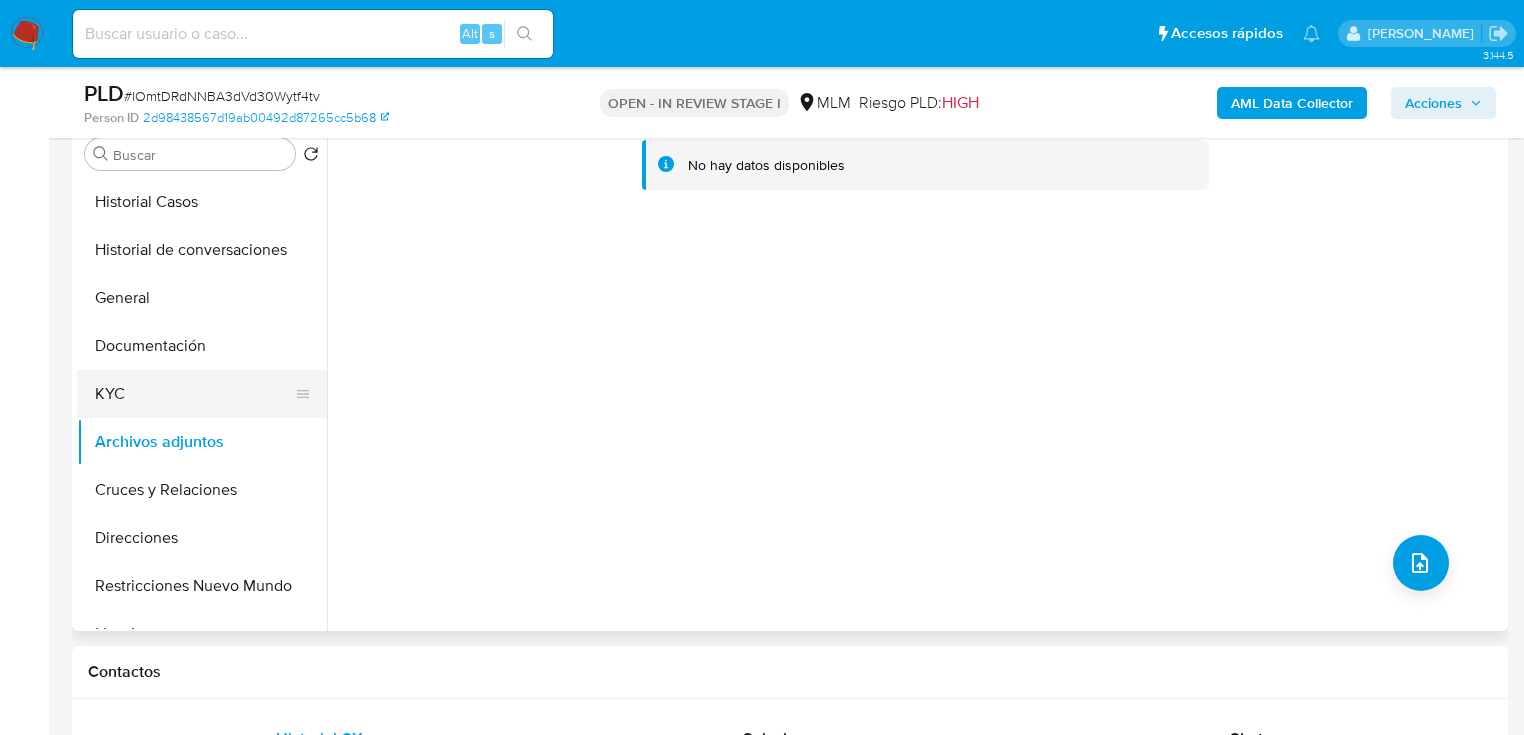 click on "KYC" at bounding box center [194, 394] 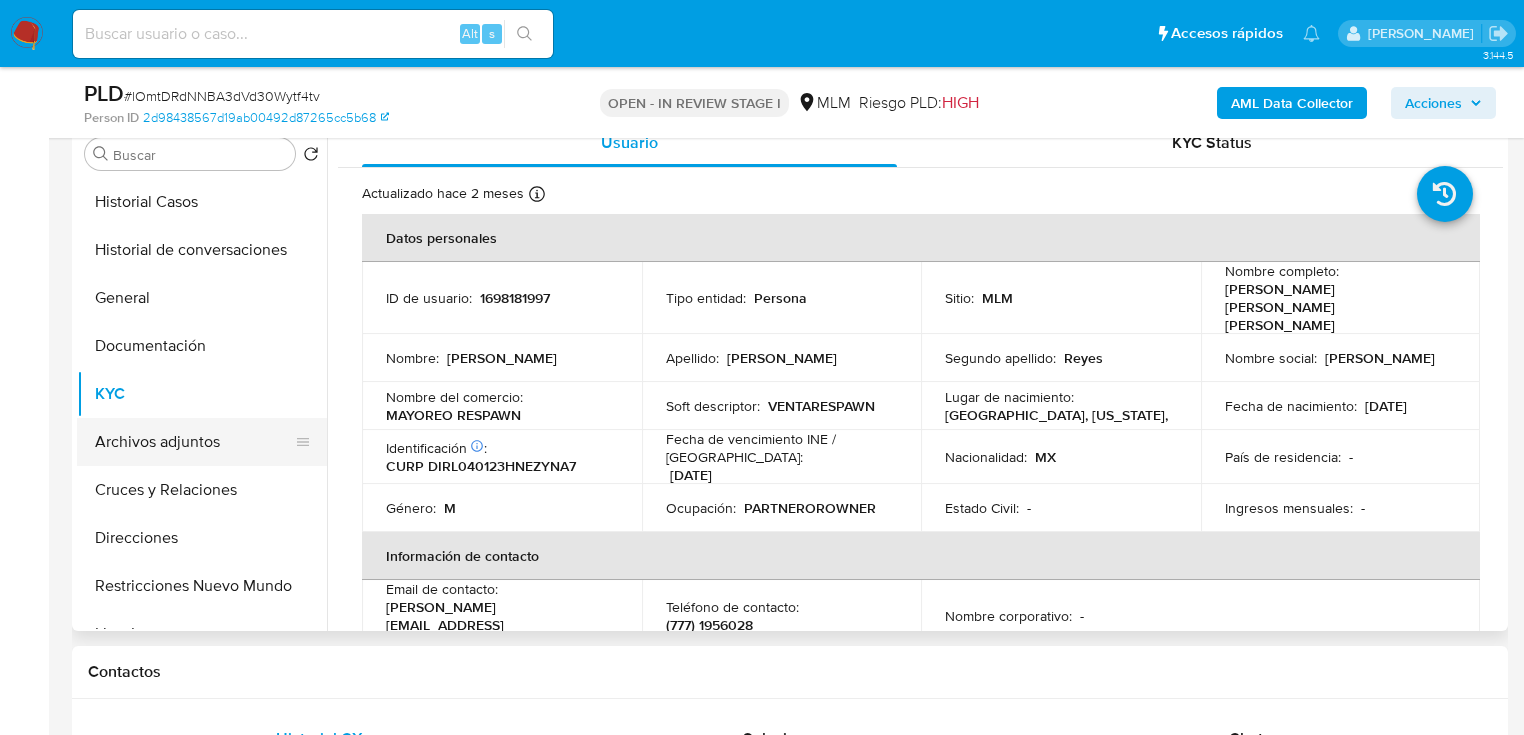 click on "Archivos adjuntos" at bounding box center (194, 442) 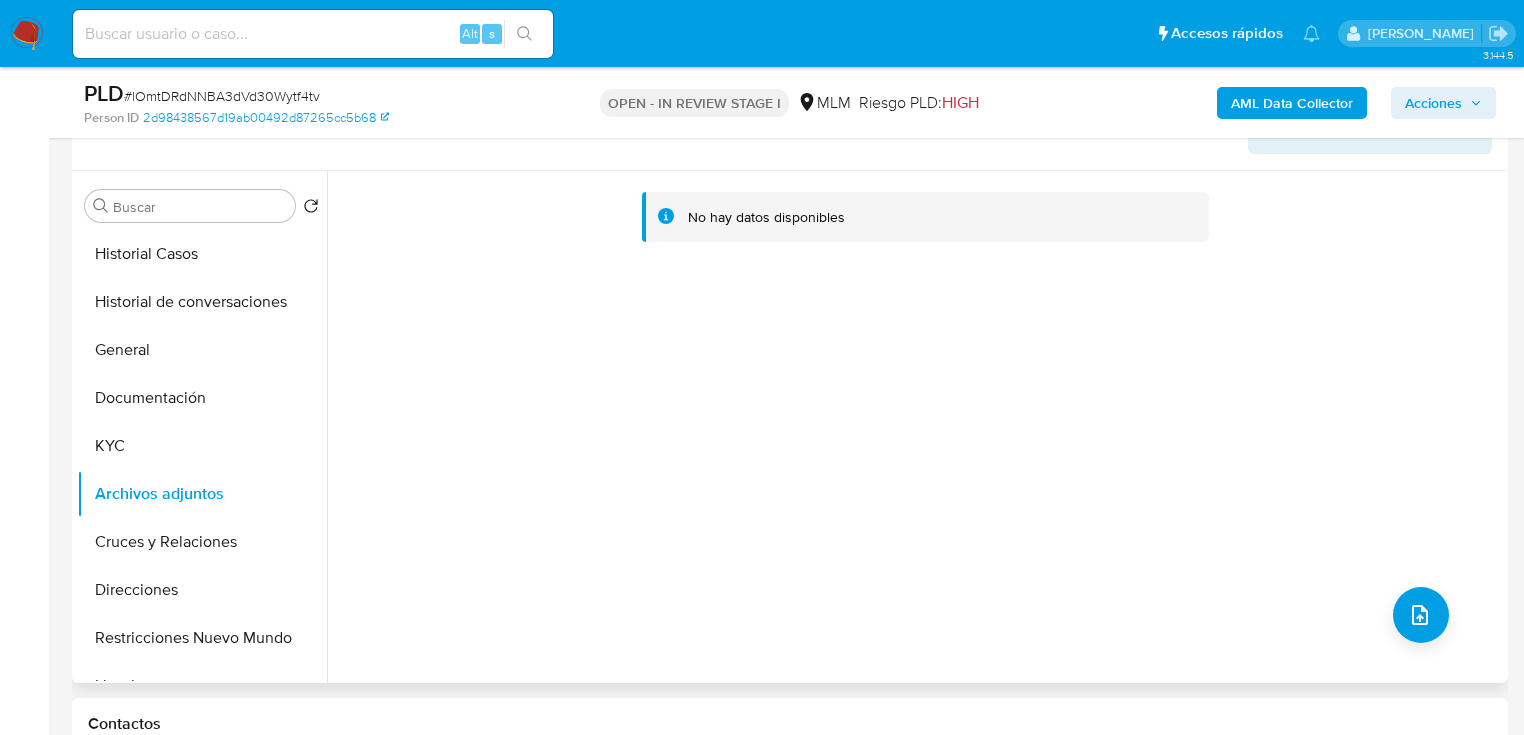 scroll, scrollTop: 320, scrollLeft: 0, axis: vertical 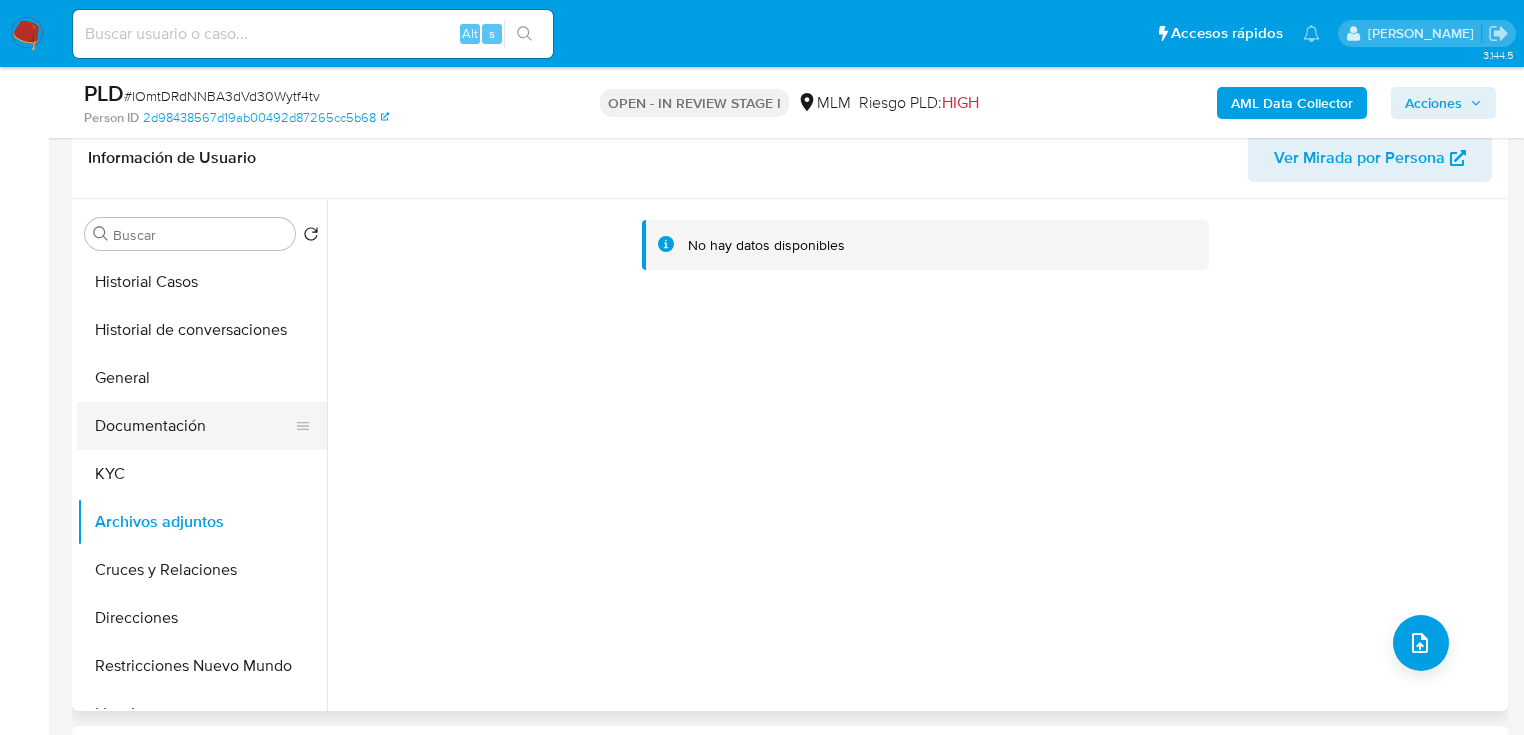 click on "Documentación" at bounding box center [194, 426] 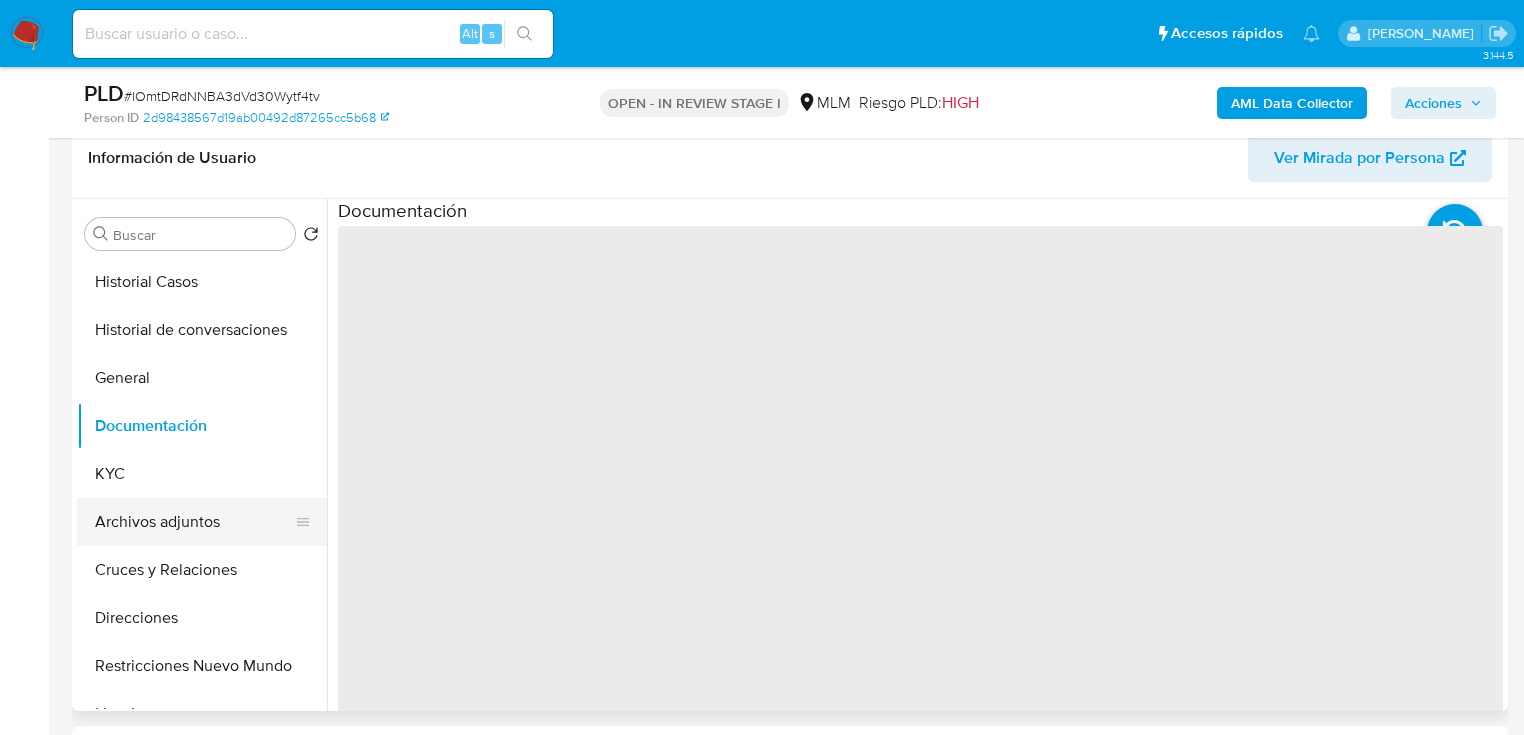 click on "Archivos adjuntos" at bounding box center (194, 522) 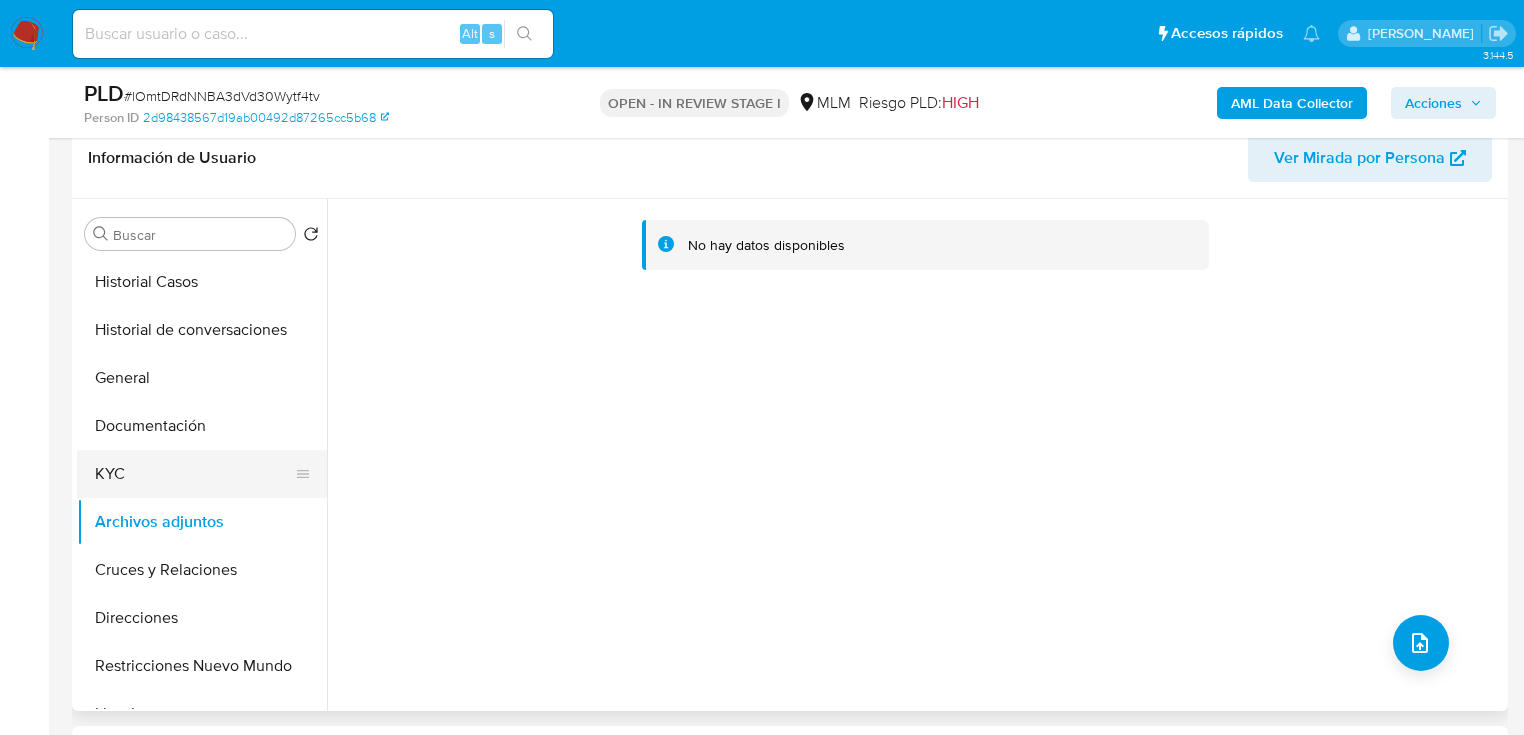 drag, startPoint x: 178, startPoint y: 384, endPoint x: 166, endPoint y: 488, distance: 104.69002 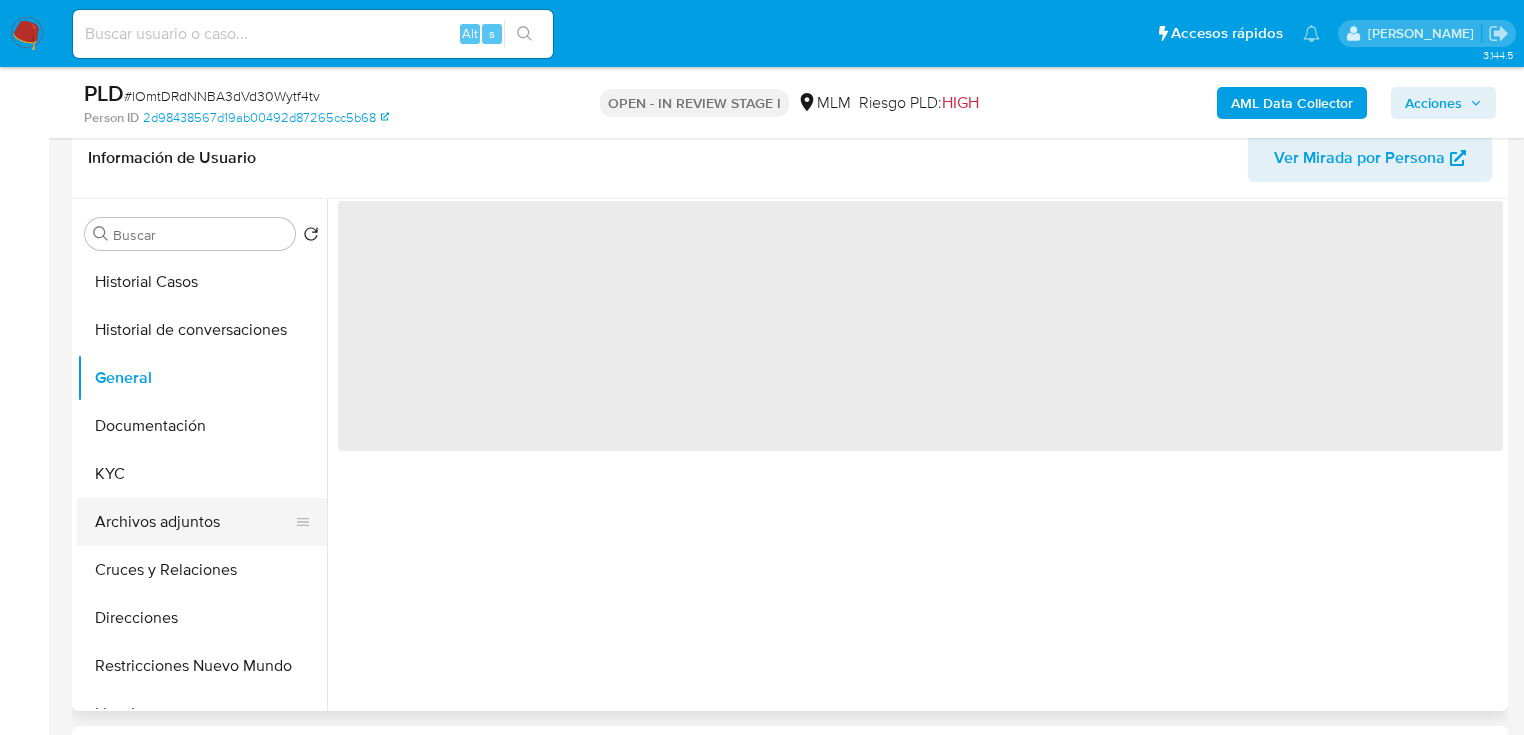 click on "Archivos adjuntos" at bounding box center [194, 522] 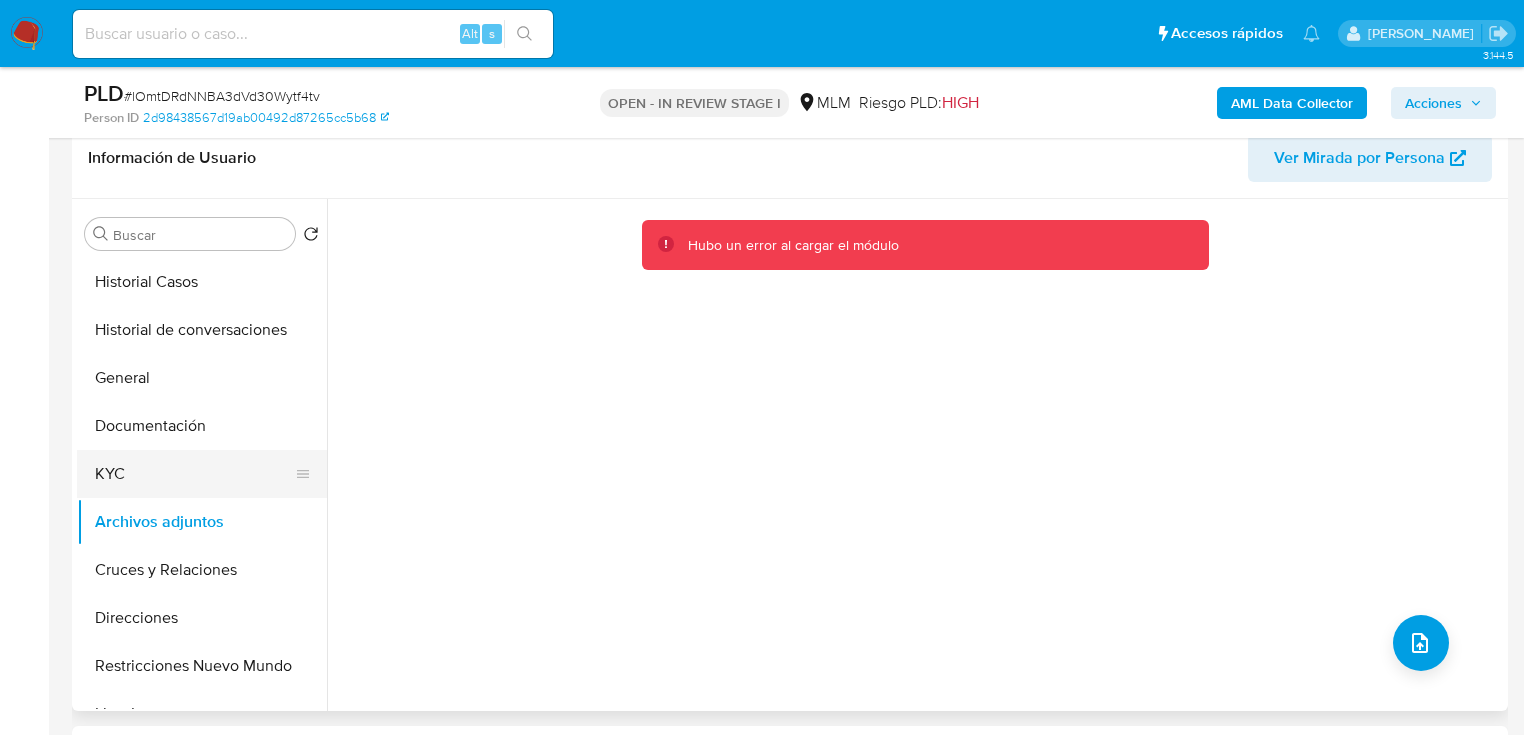 drag, startPoint x: 192, startPoint y: 398, endPoint x: 188, endPoint y: 460, distance: 62.1289 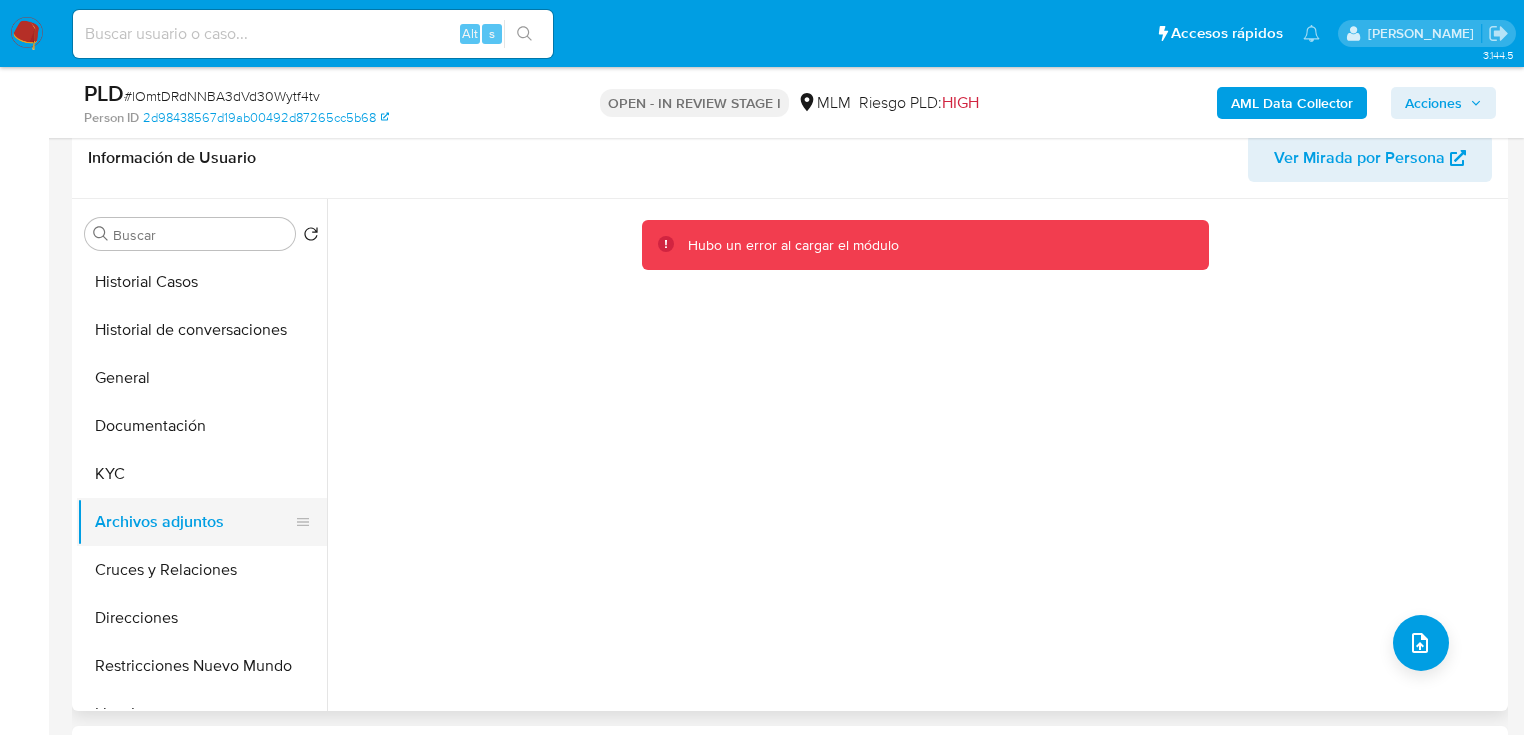 click on "Archivos adjuntos" at bounding box center [194, 522] 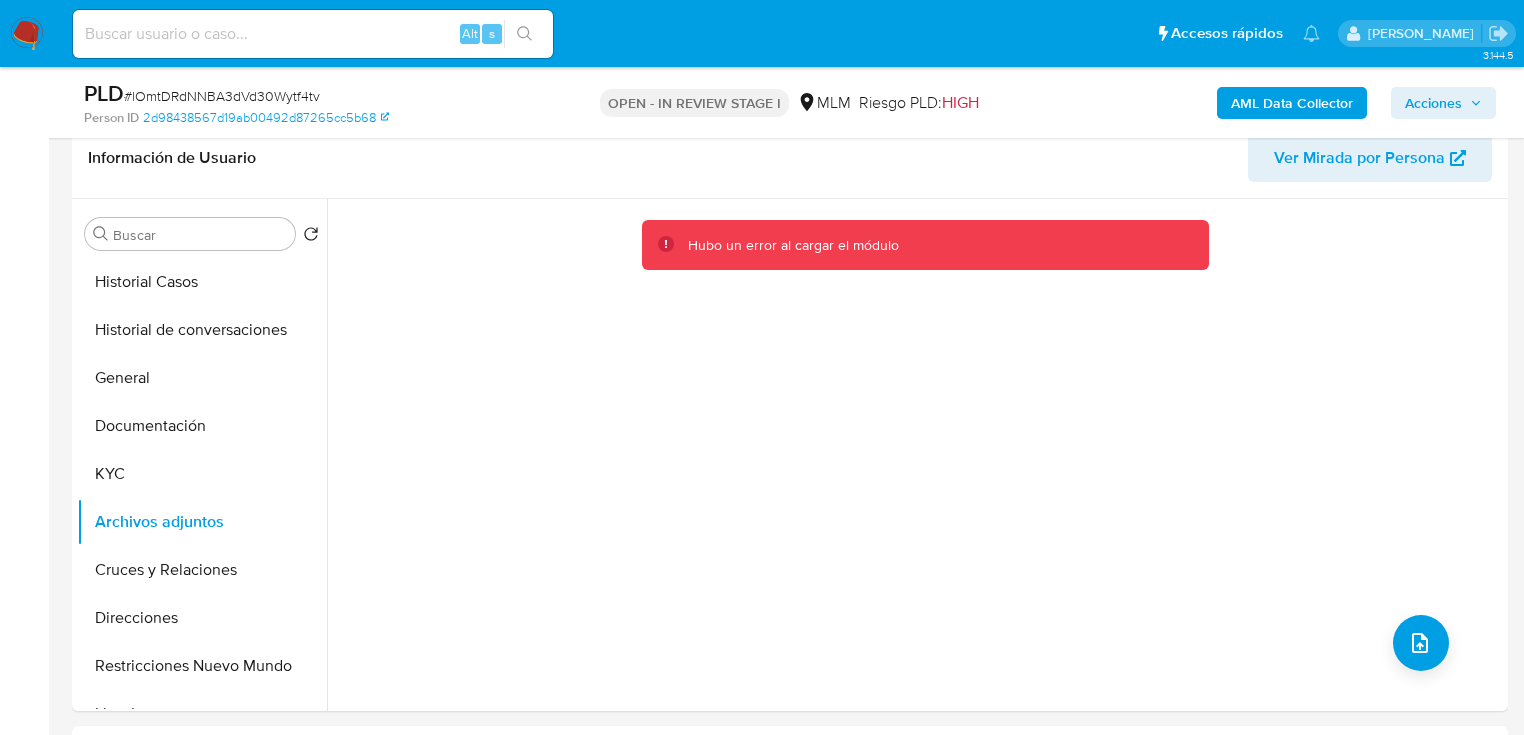 click on "Acciones" at bounding box center [1433, 103] 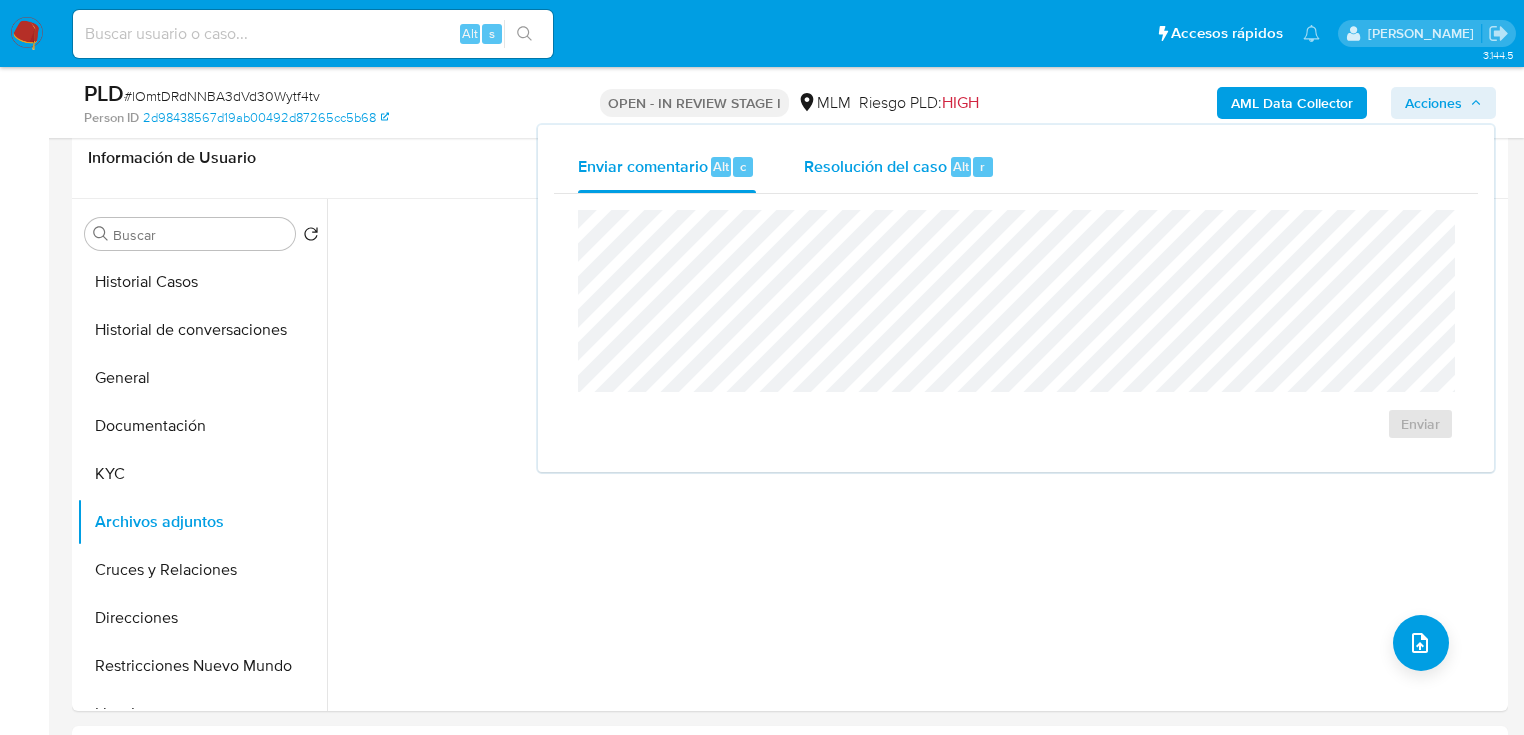 drag, startPoint x: 920, startPoint y: 160, endPoint x: 903, endPoint y: 189, distance: 33.61547 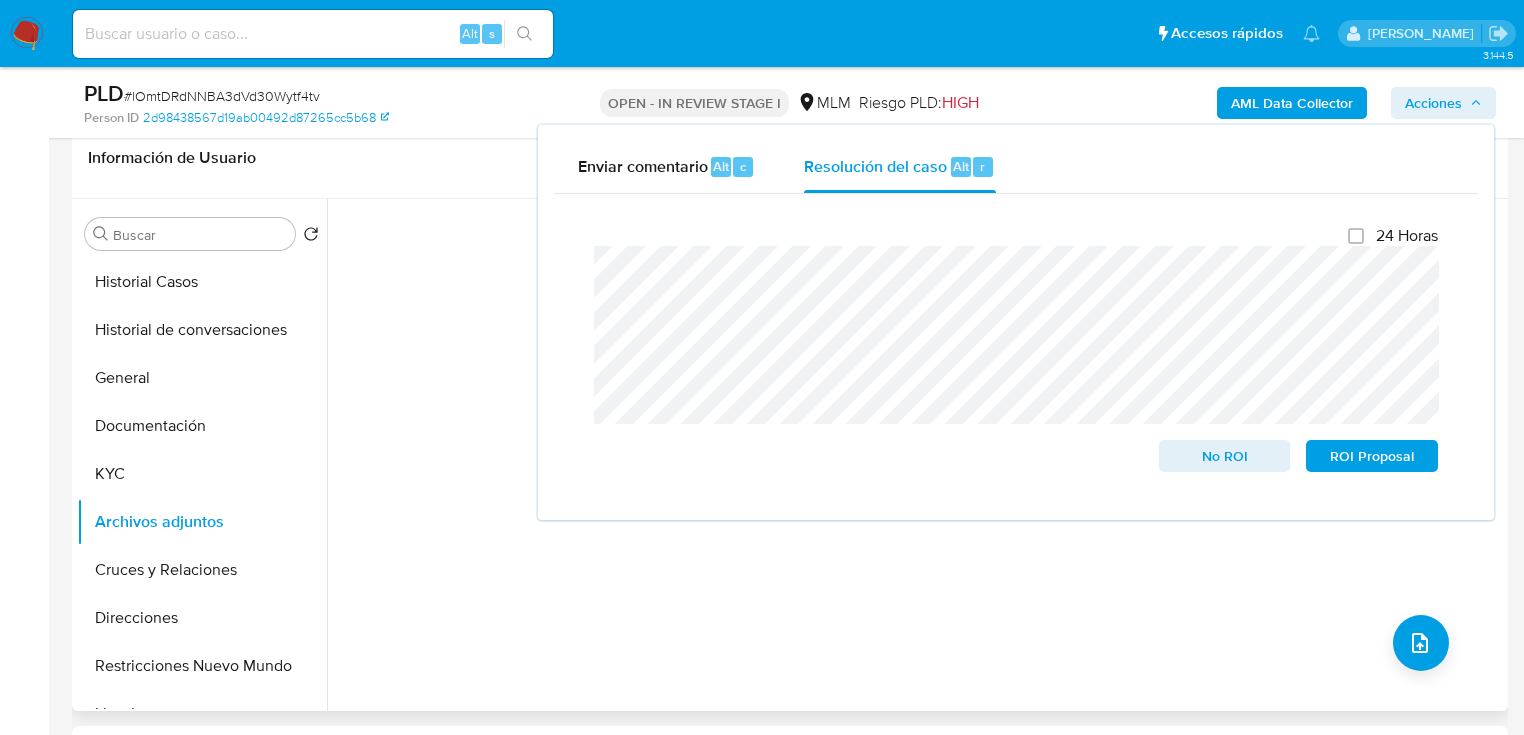 click on "Asignado a   erjuarez   Asignado el: 04/07/2025 10:36:25 Creado el: 12/06/2025   Creado el: 12/06/2025 03:03:16 - Vence en un mes   Vence el 11/08/2025 03:03:17 PLD # lOmtDRdNNBA3dVd30Wytf4tv Person ID 2d98438567d19ab00492d87265cc5b68 OPEN - IN REVIEW STAGE I  MLM Riesgo PLD:  HIGH AML Data Collector Acciones Enviar comentario Alt c Resolución del caso Alt r Cierre de caso 24 Horas No ROI ROI Proposal Información del caso Eventos ( 1 ) Acciones AUTOMATIC (1) Información de Usuario Ver Mirada por Persona Buscar   Volver al orden por defecto Historial Casos Historial de conversaciones General Documentación KYC Archivos adjuntos Cruces y Relaciones Direcciones Restricciones Nuevo Mundo Lista Interna Listas Externas Devices Geolocation Información de accesos Créditos Items Cuentas Bancarias Datos Modificados Dispositivos Point IV Challenges Fecha Compliant Historial Riesgo PLD Insurtech Marcas AML Perfiles Tarjetas Anticipos de dinero Hubo un error al cargar el módulo Contactos Historial CX Soluciones Chat" at bounding box center [790, 1769] 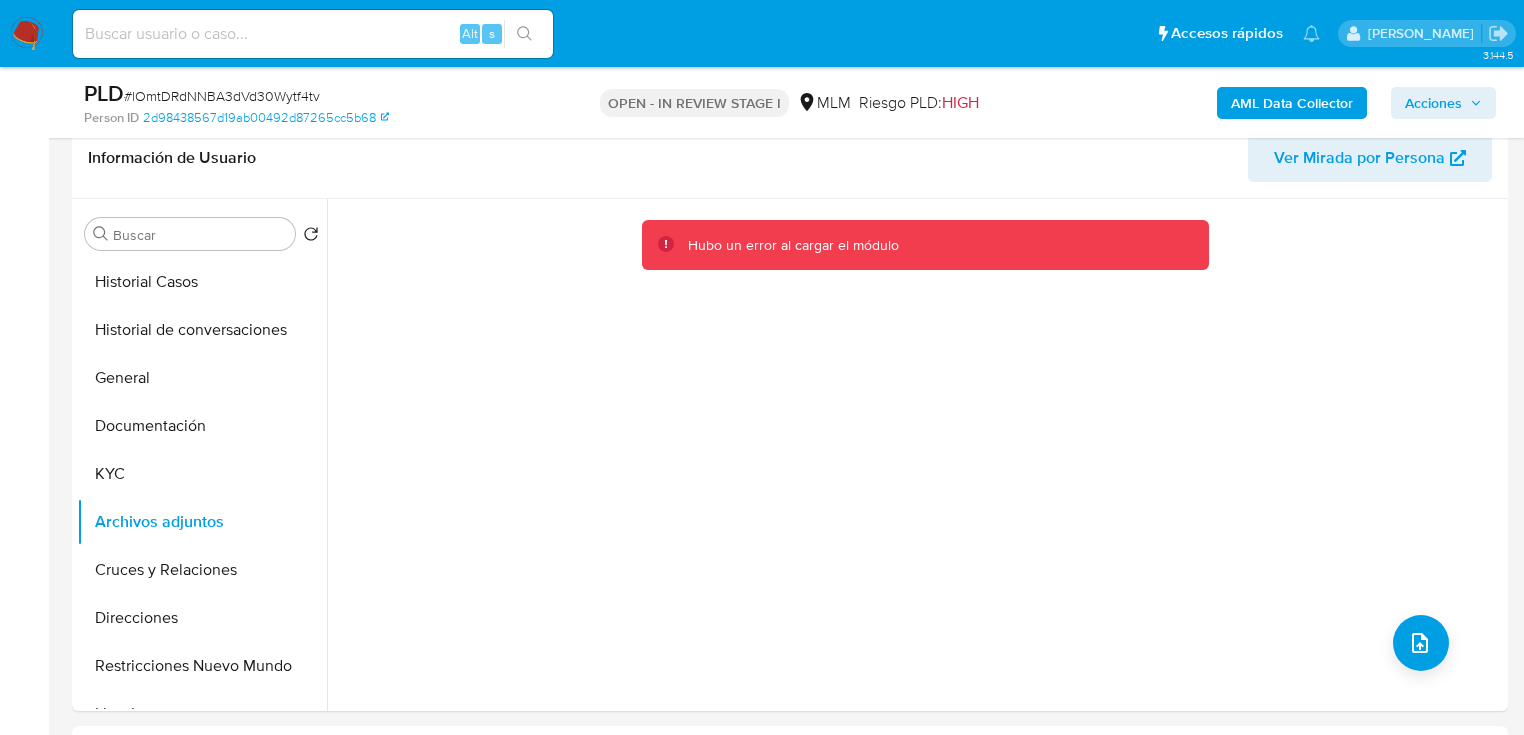 drag, startPoint x: 1420, startPoint y: 113, endPoint x: 1410, endPoint y: 120, distance: 12.206555 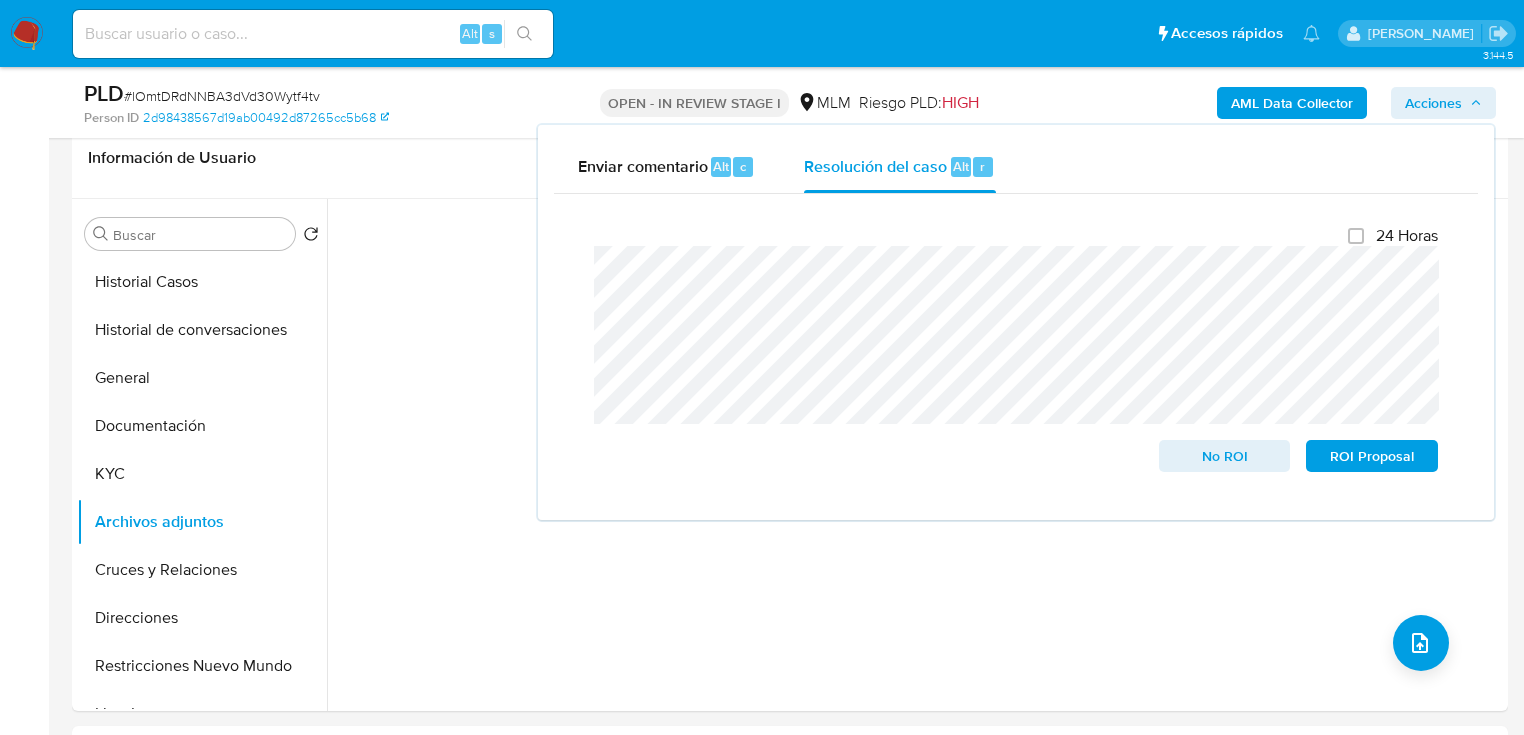 click on "Cierre de caso 24 Horas No ROI ROI Proposal" at bounding box center [1016, 349] 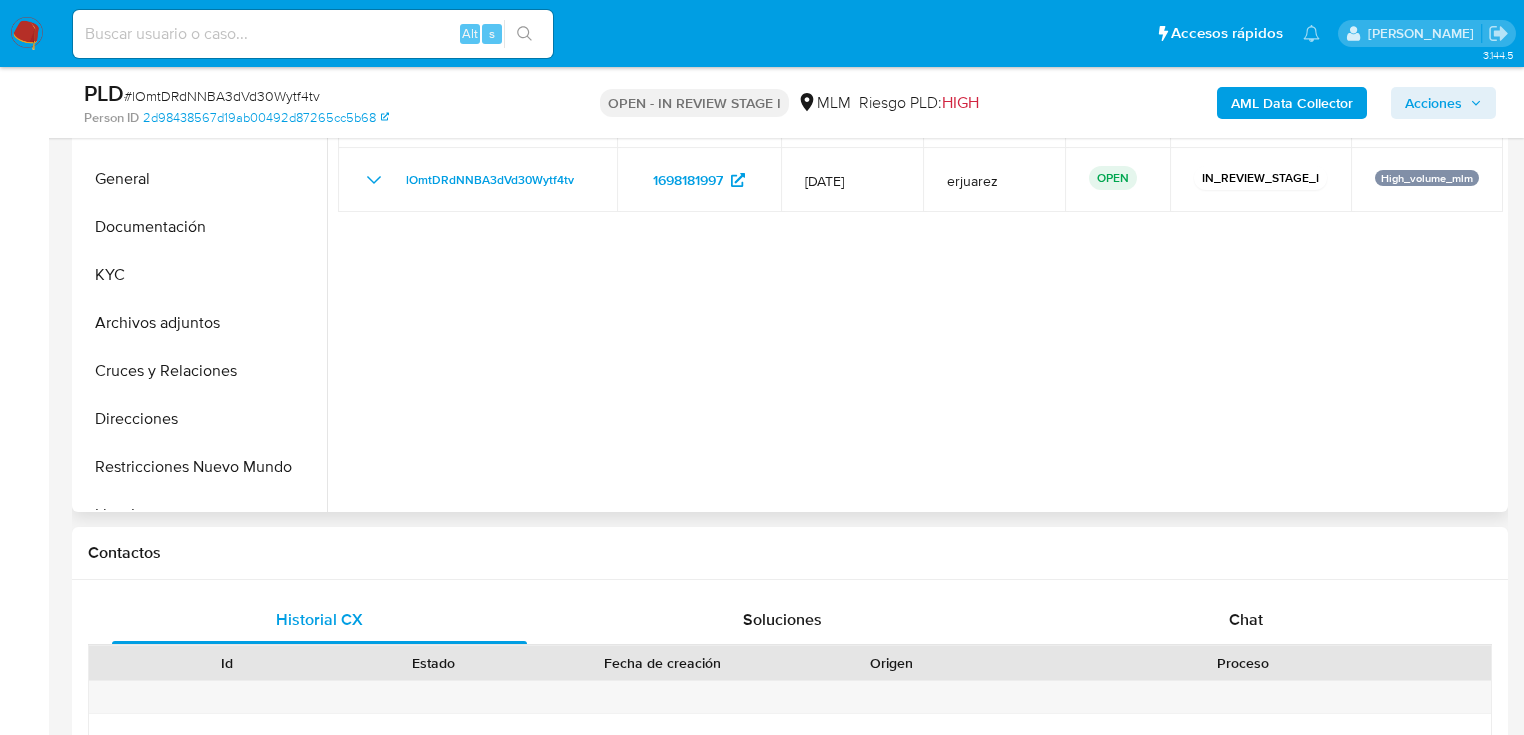 scroll, scrollTop: 560, scrollLeft: 0, axis: vertical 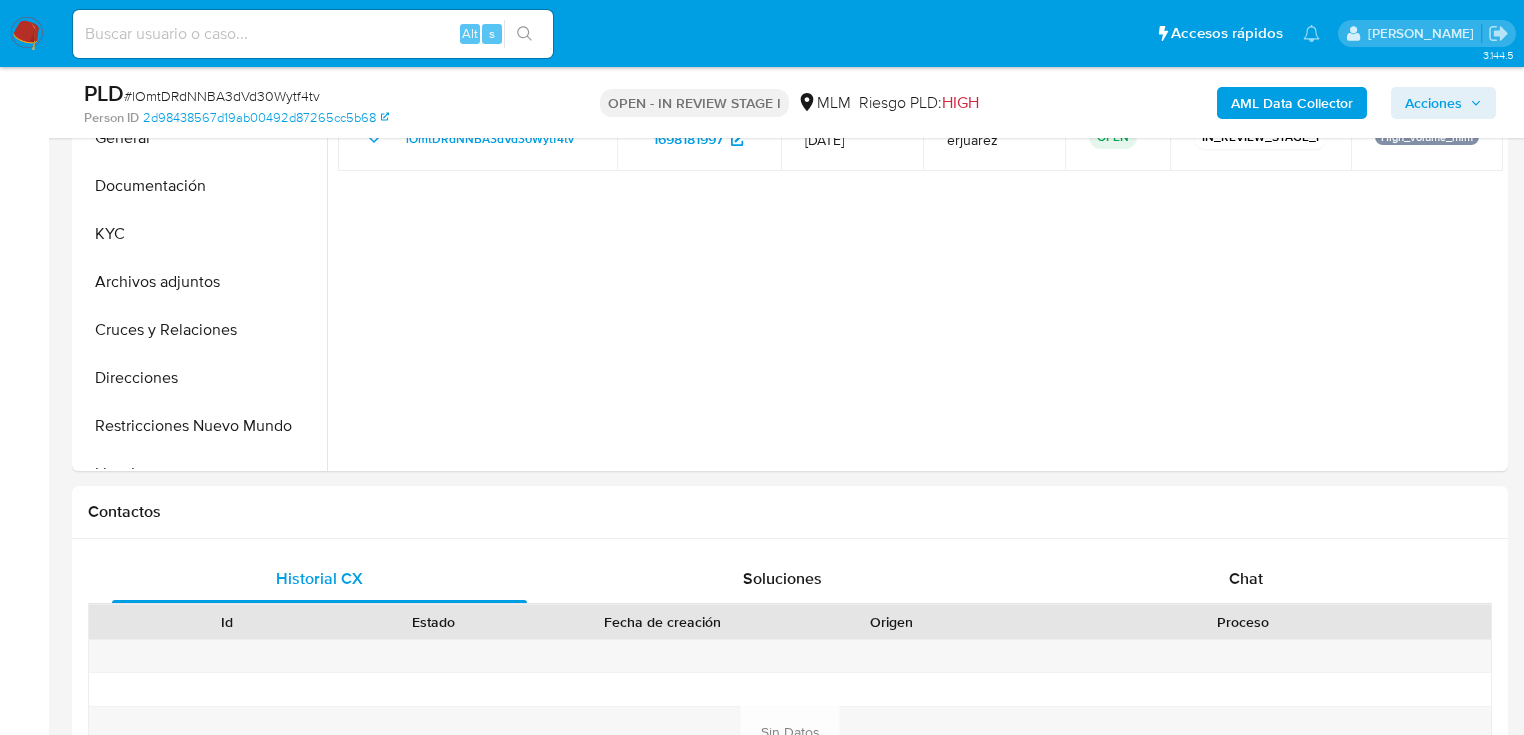 select on "10" 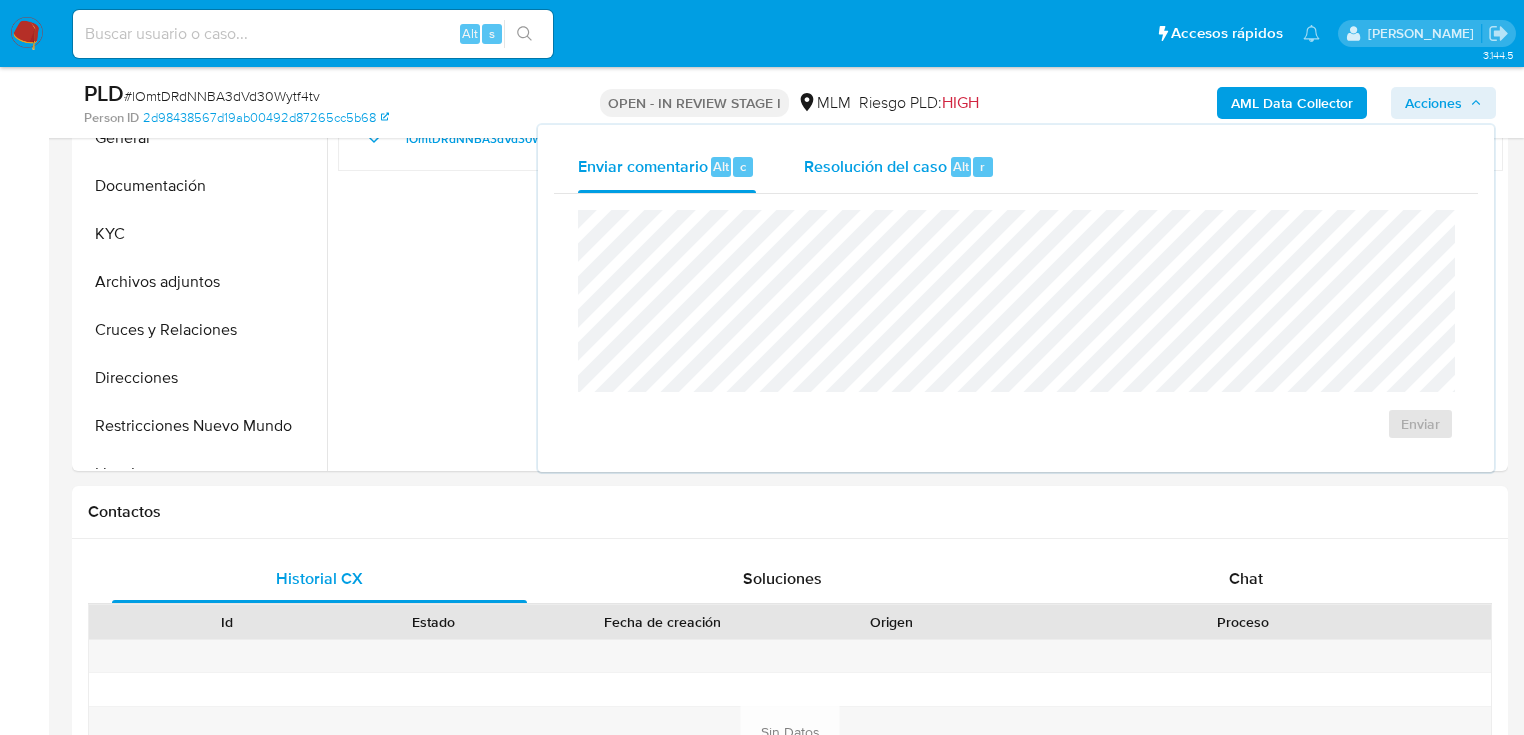 drag, startPoint x: 922, startPoint y: 176, endPoint x: 917, endPoint y: 188, distance: 13 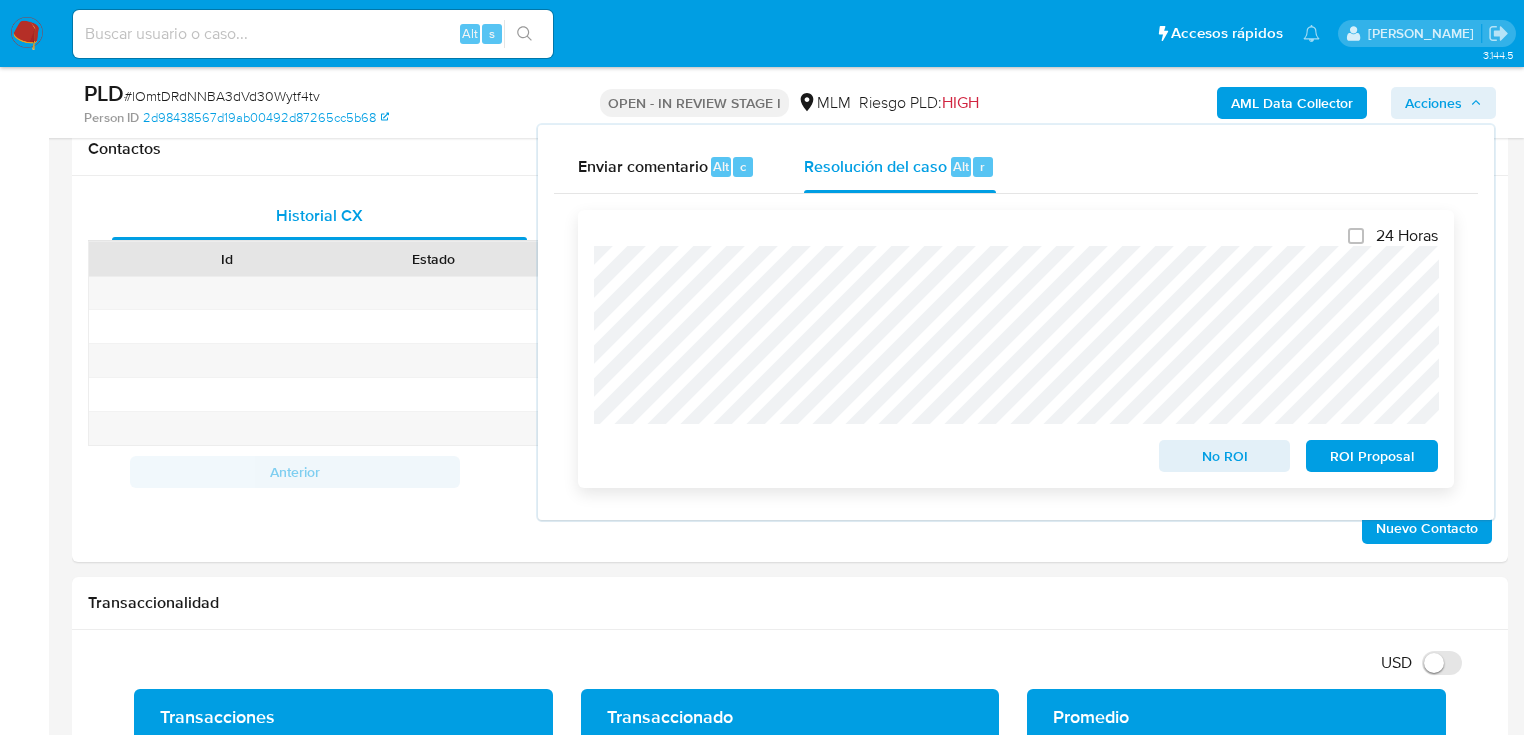 scroll, scrollTop: 960, scrollLeft: 0, axis: vertical 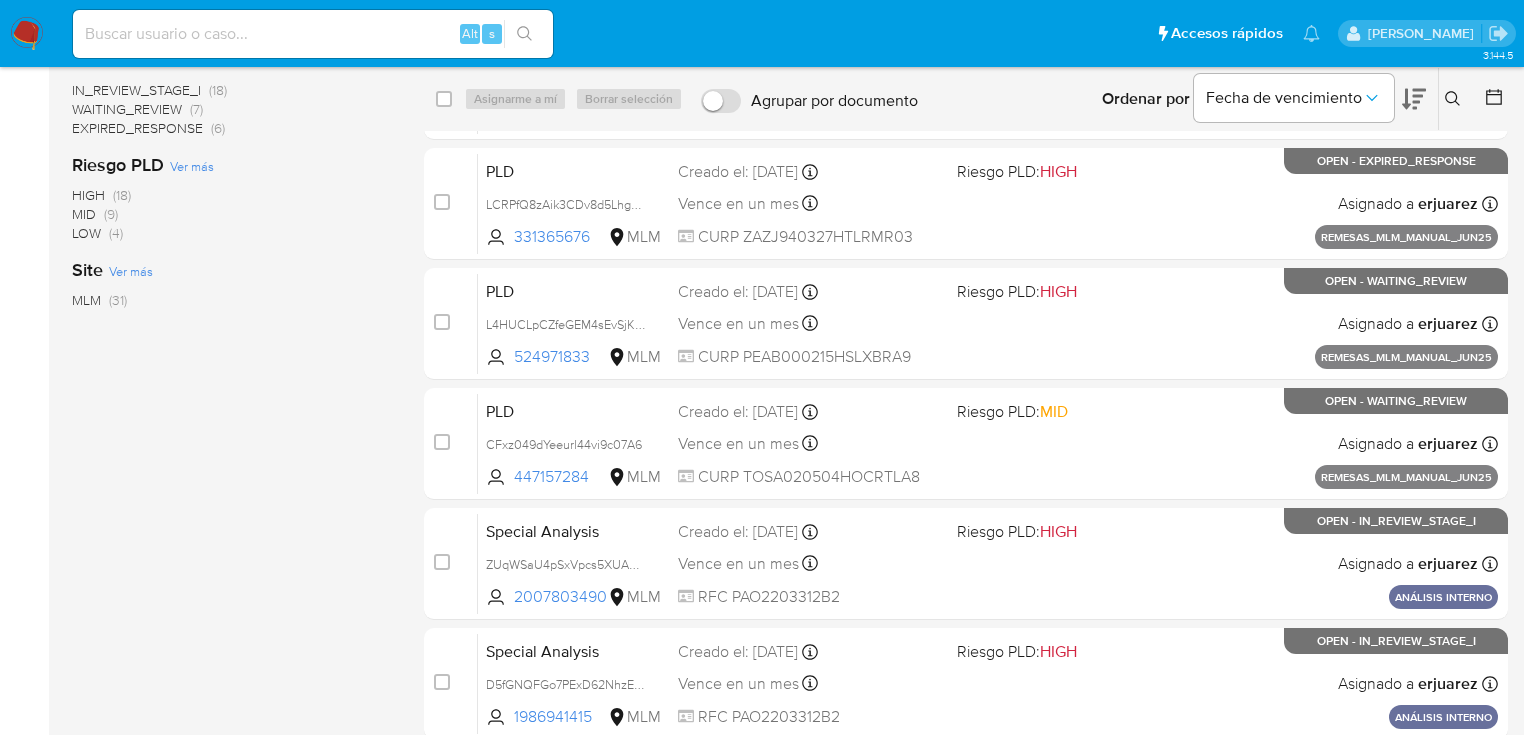 click 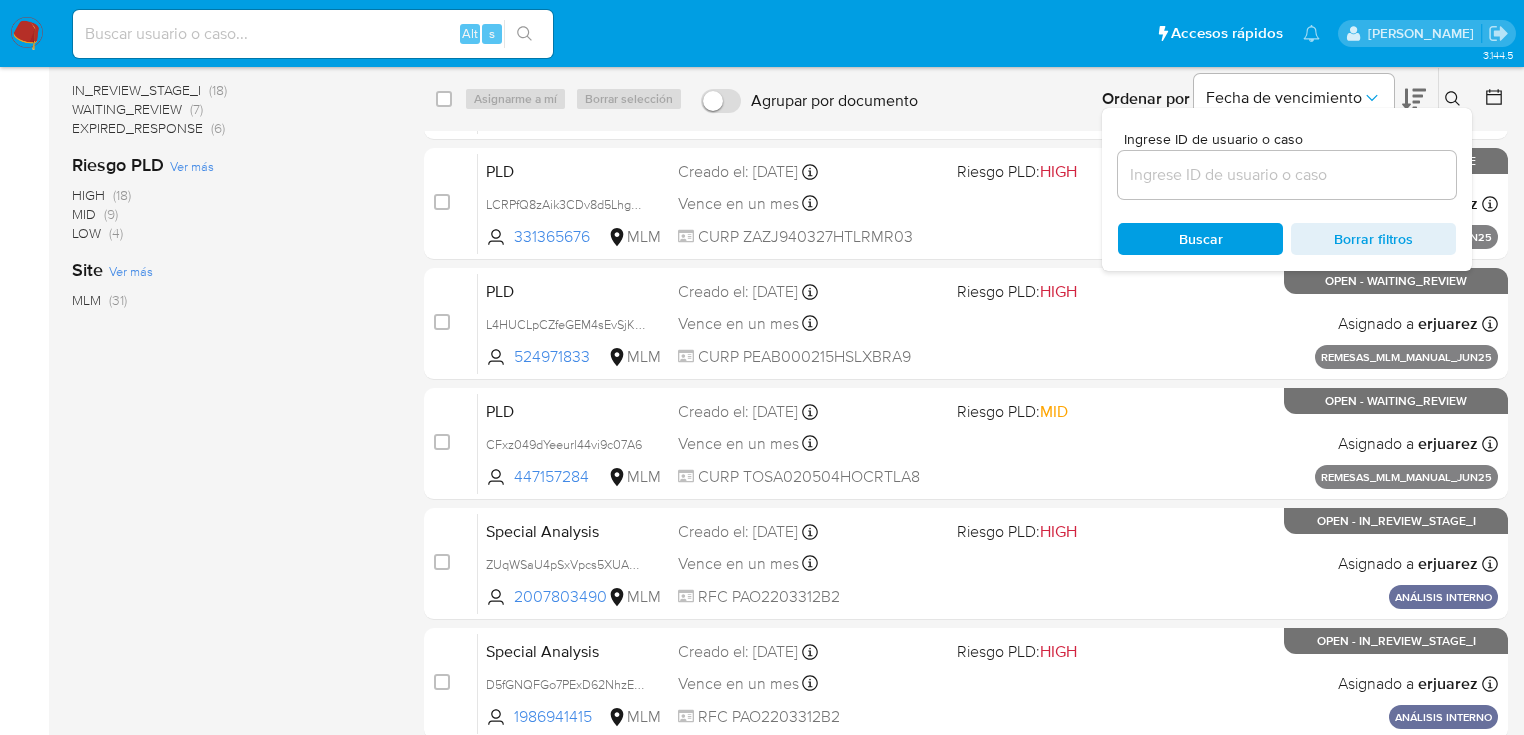 click 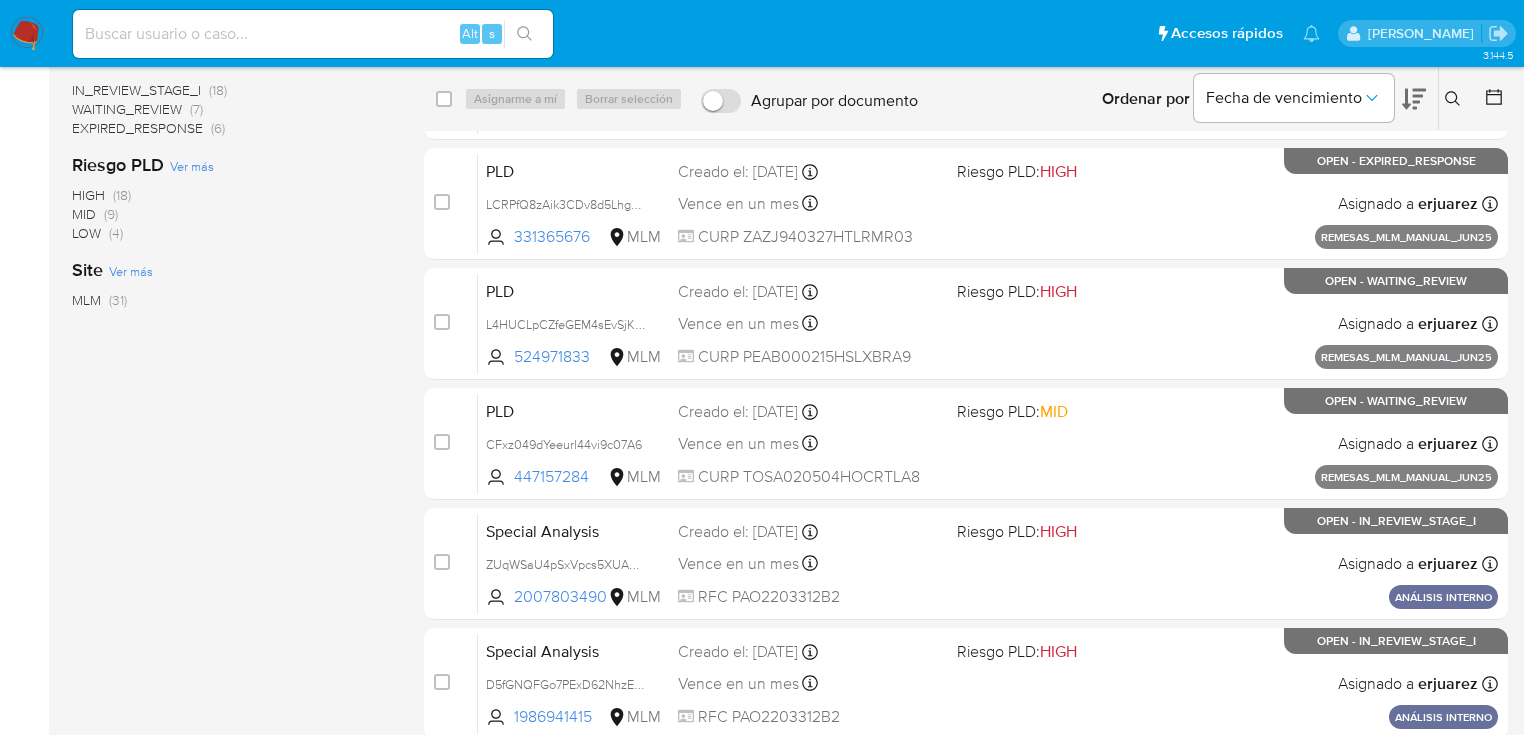 click 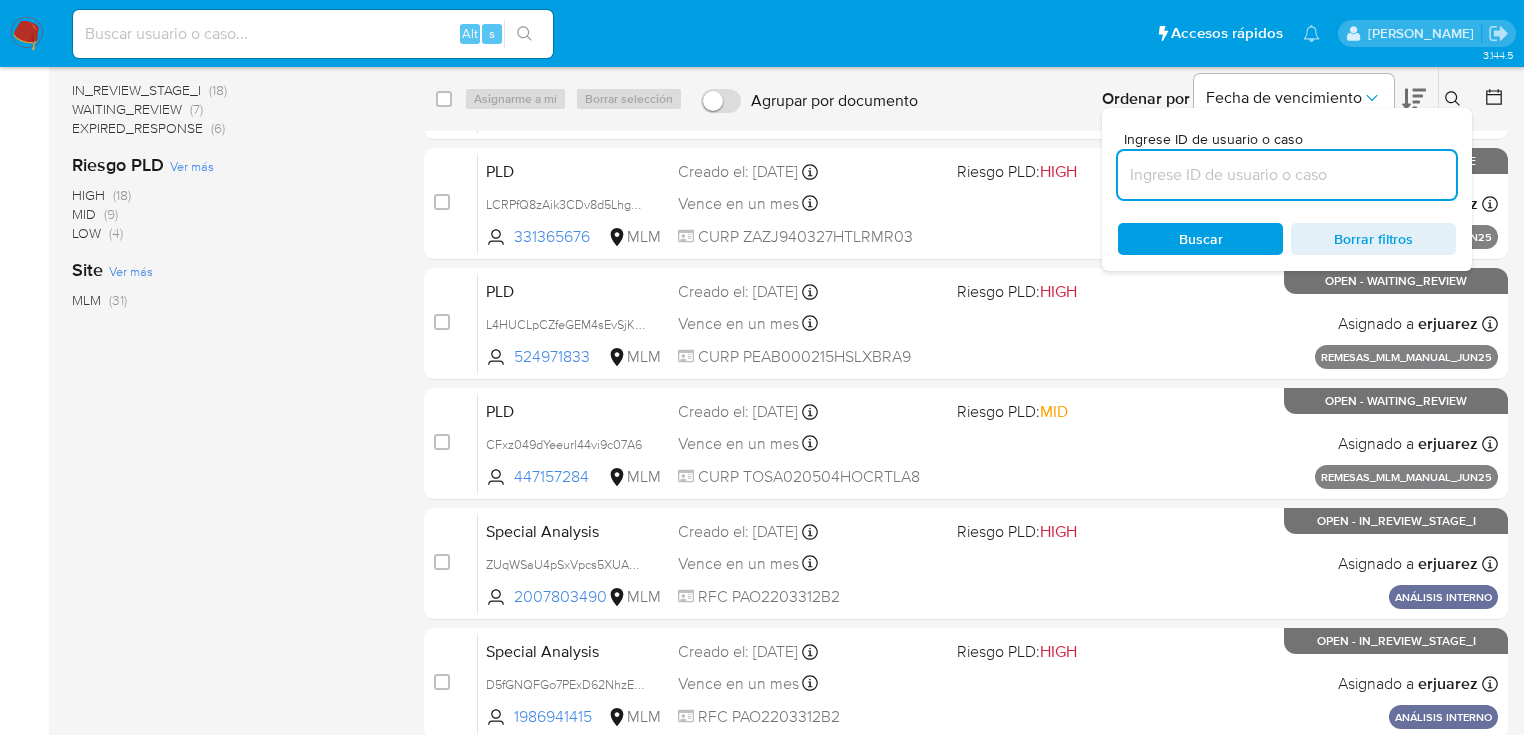 click at bounding box center [1287, 175] 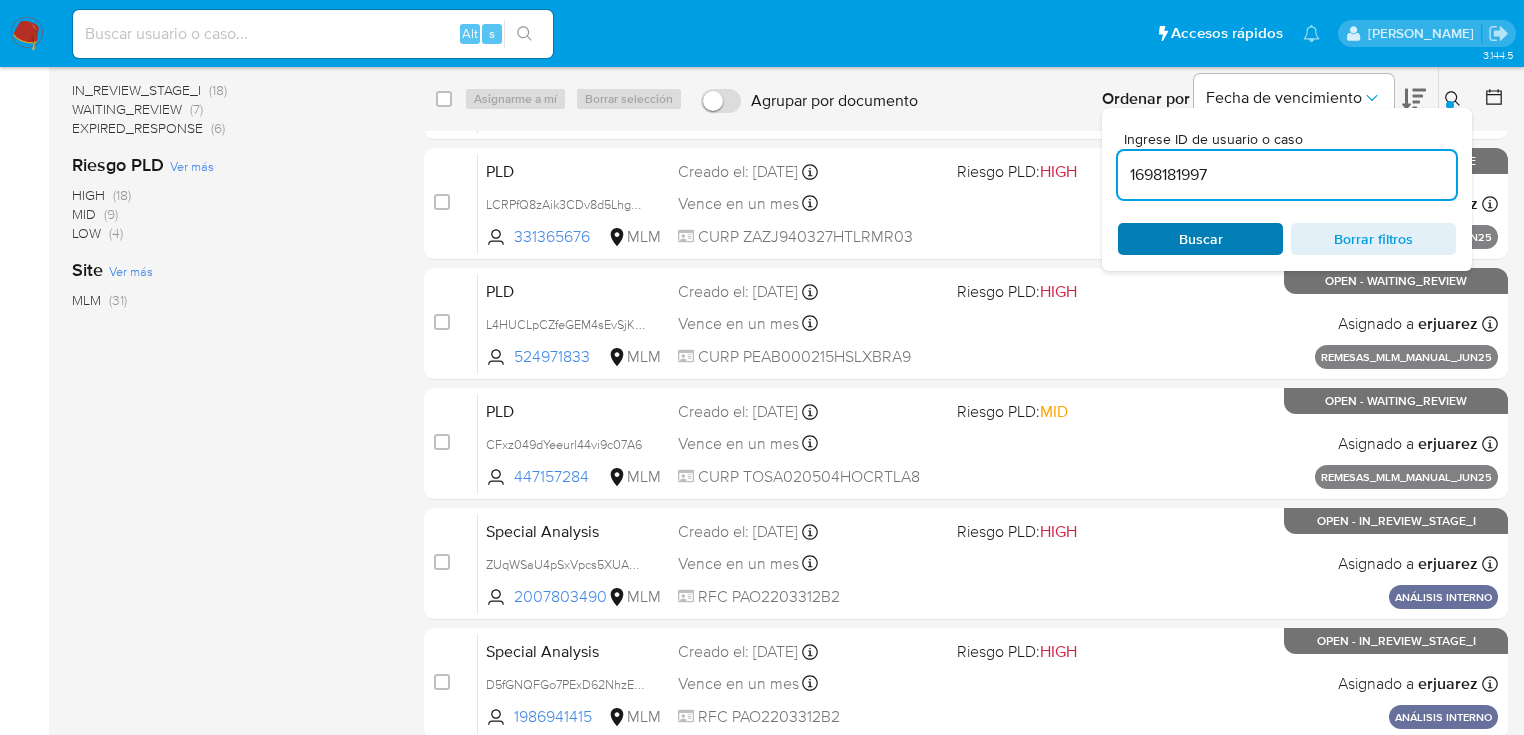 type on "1698181997" 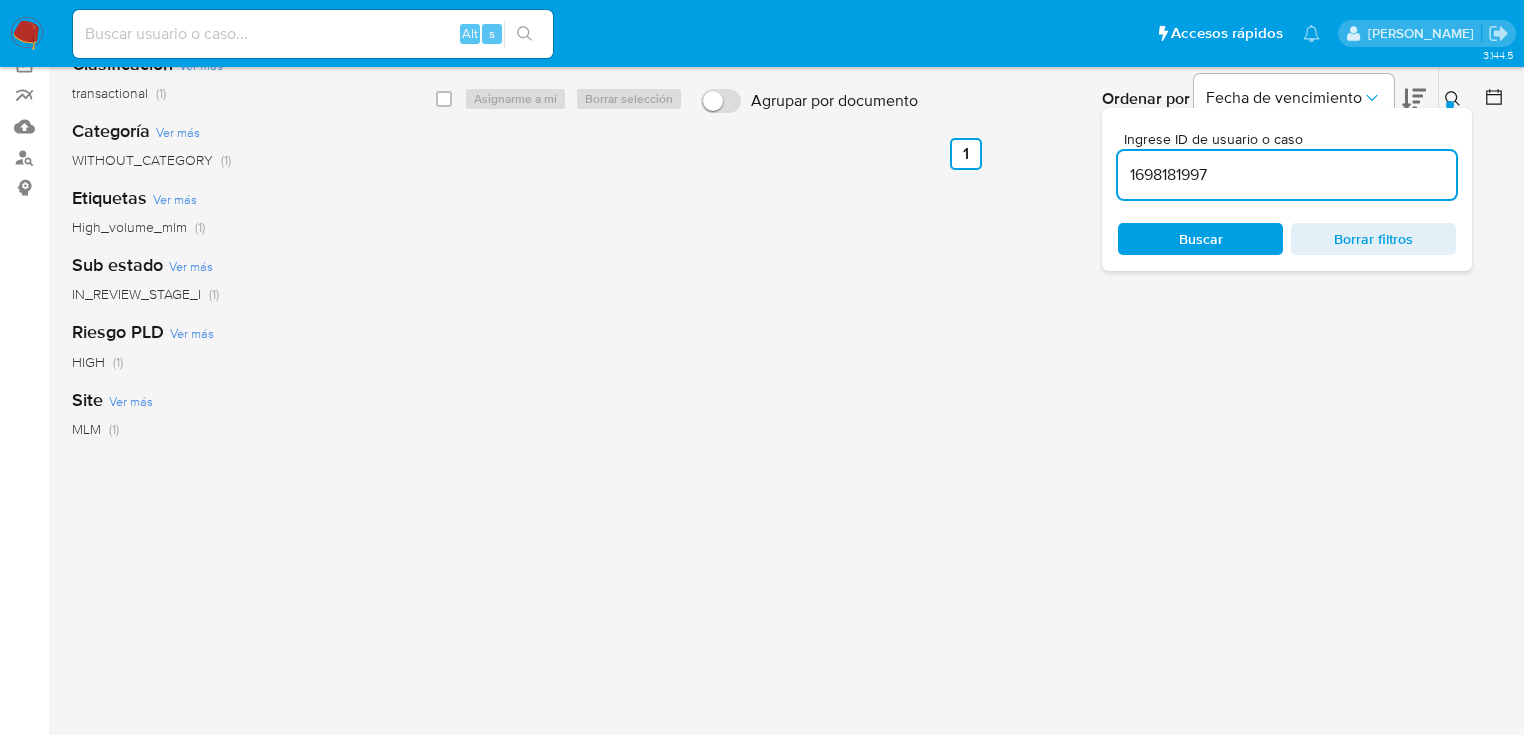 scroll, scrollTop: 0, scrollLeft: 0, axis: both 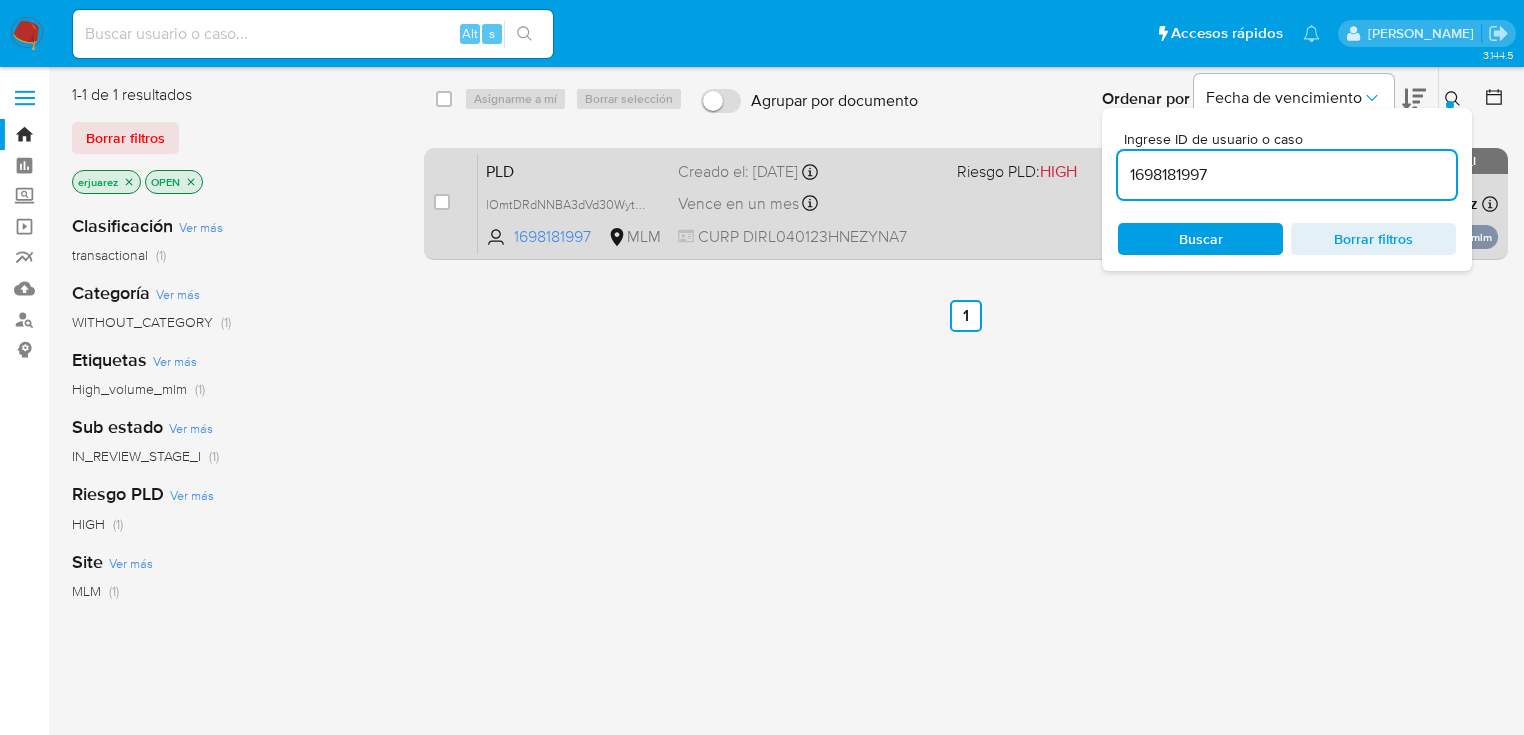 click on "Vence en un mes   Vence el 11/08/2025 02:03:17" at bounding box center (809, 203) 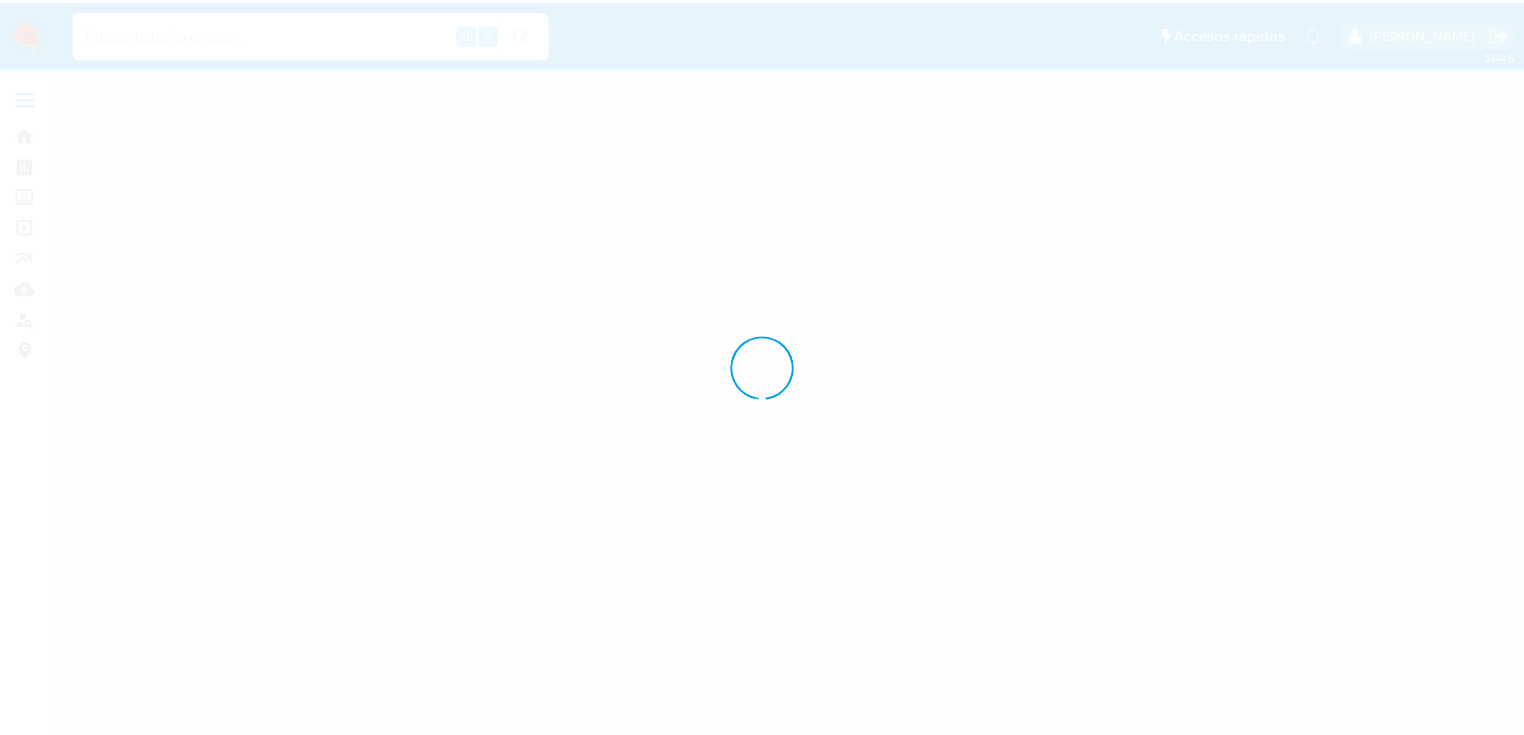 scroll, scrollTop: 0, scrollLeft: 0, axis: both 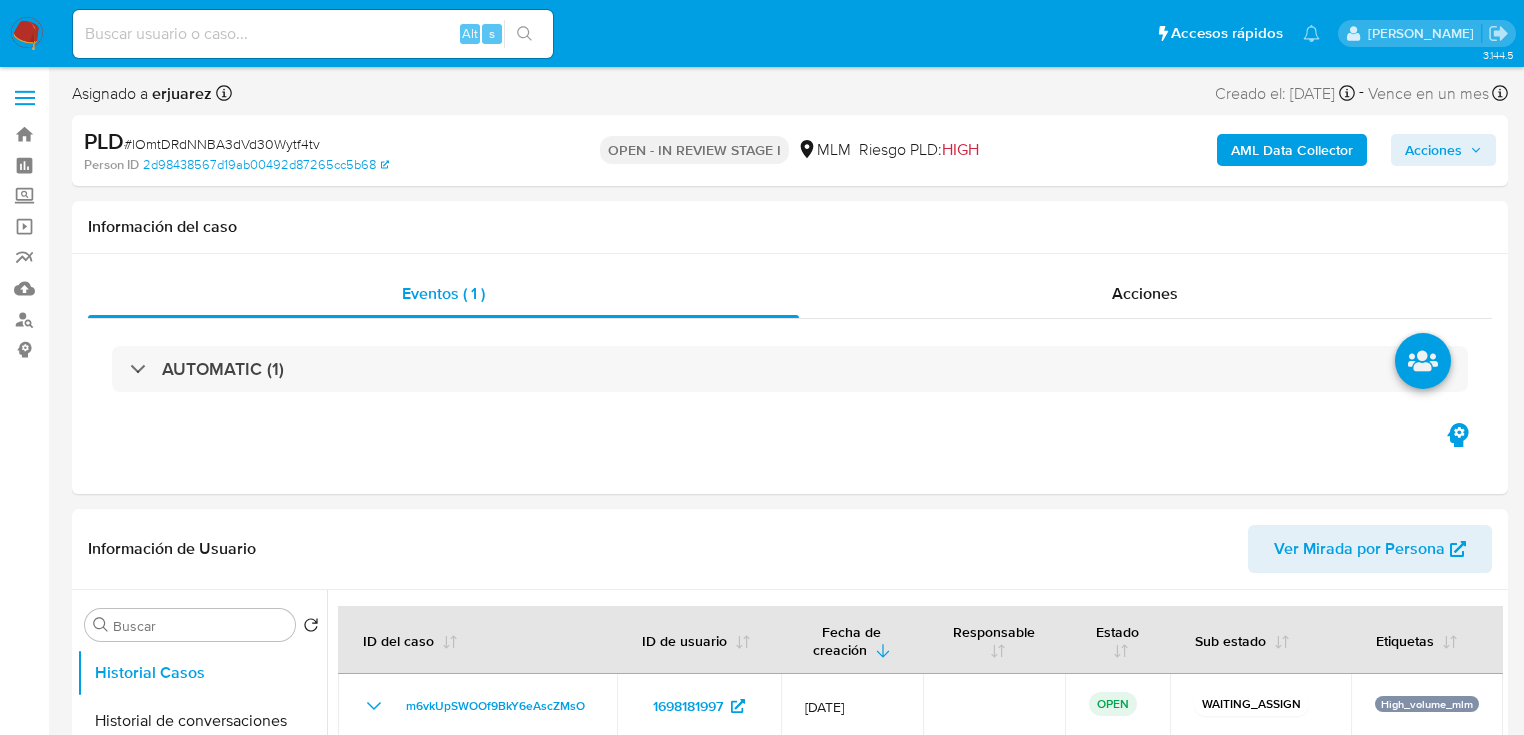 select on "10" 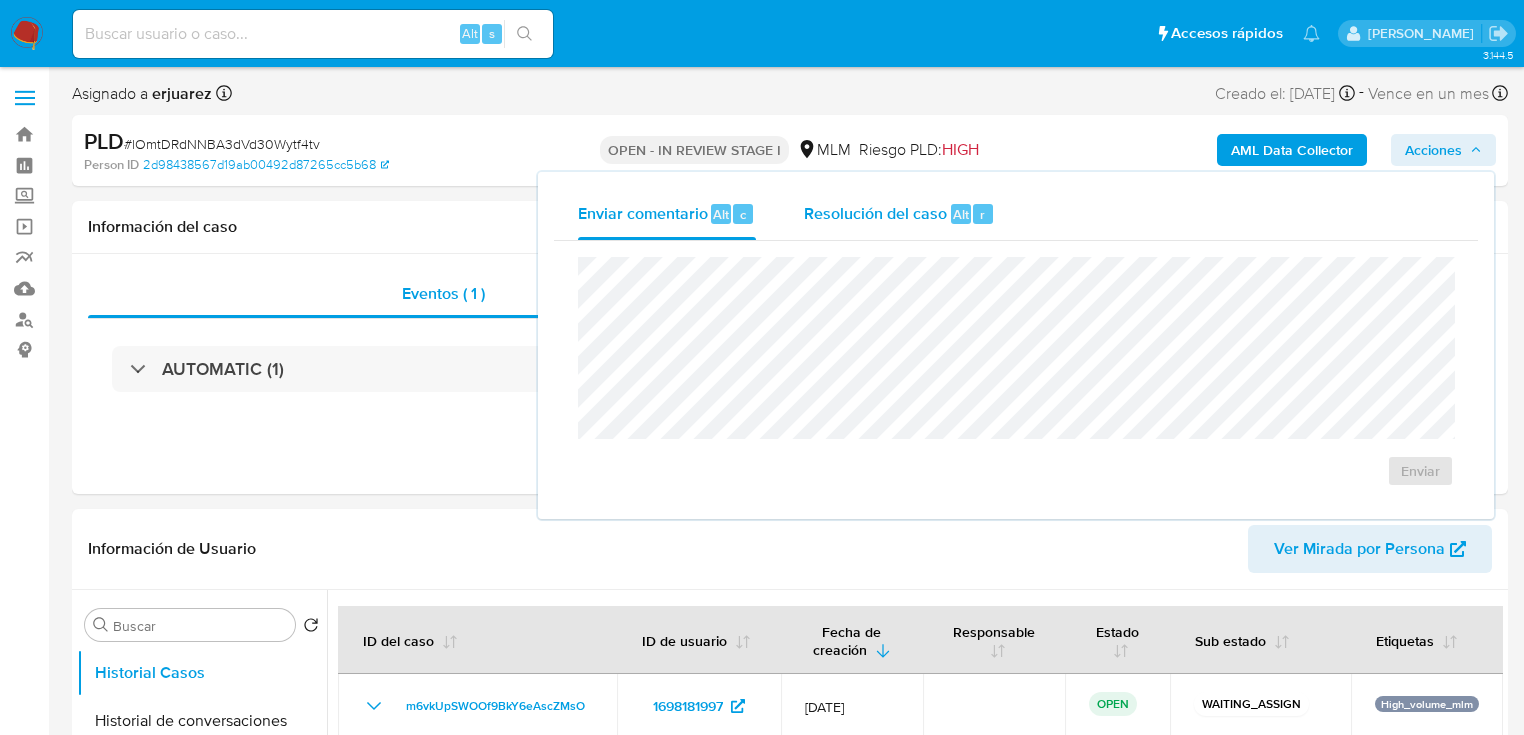 drag, startPoint x: 913, startPoint y: 217, endPoint x: 896, endPoint y: 256, distance: 42.544094 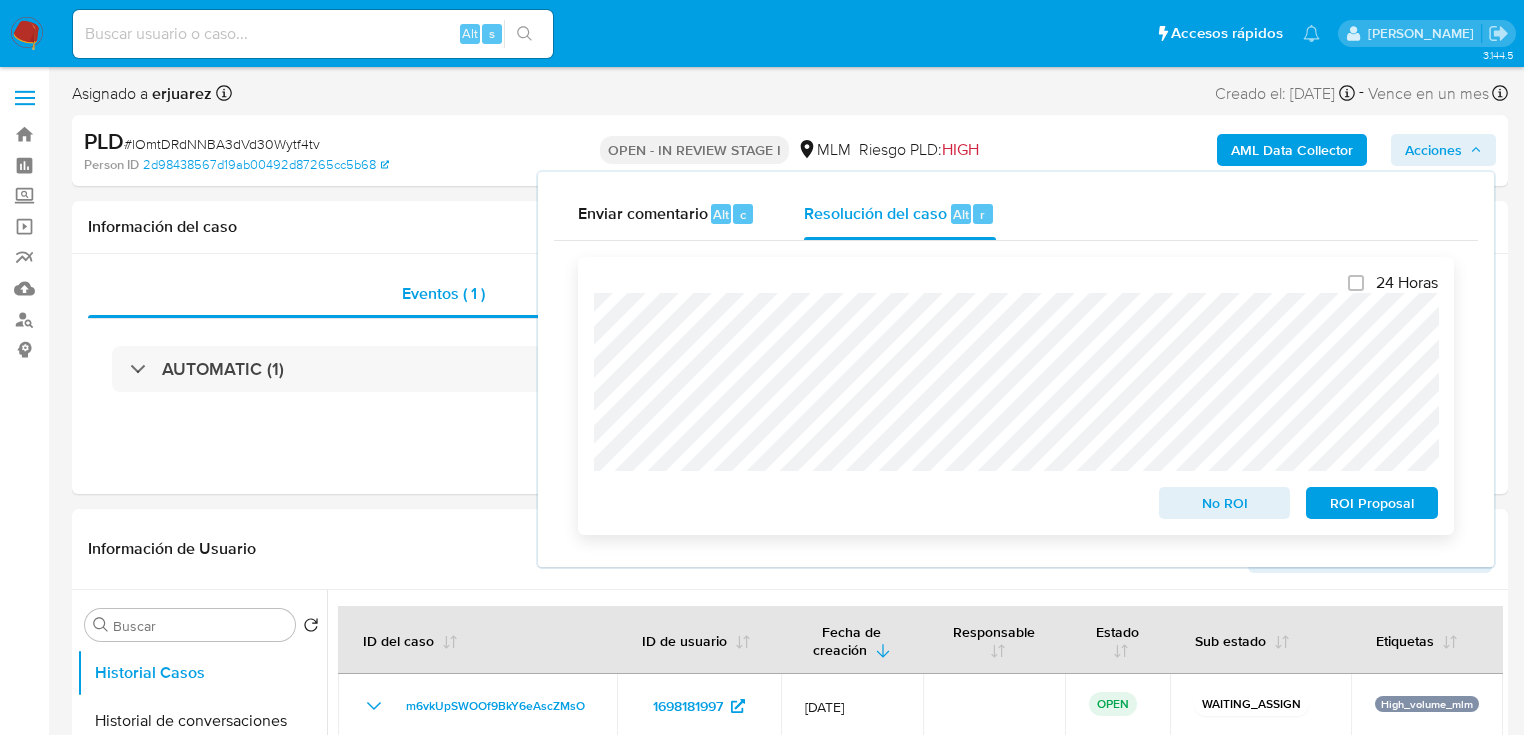 click on "24 Horas No ROI ROI Proposal" at bounding box center (1016, 396) 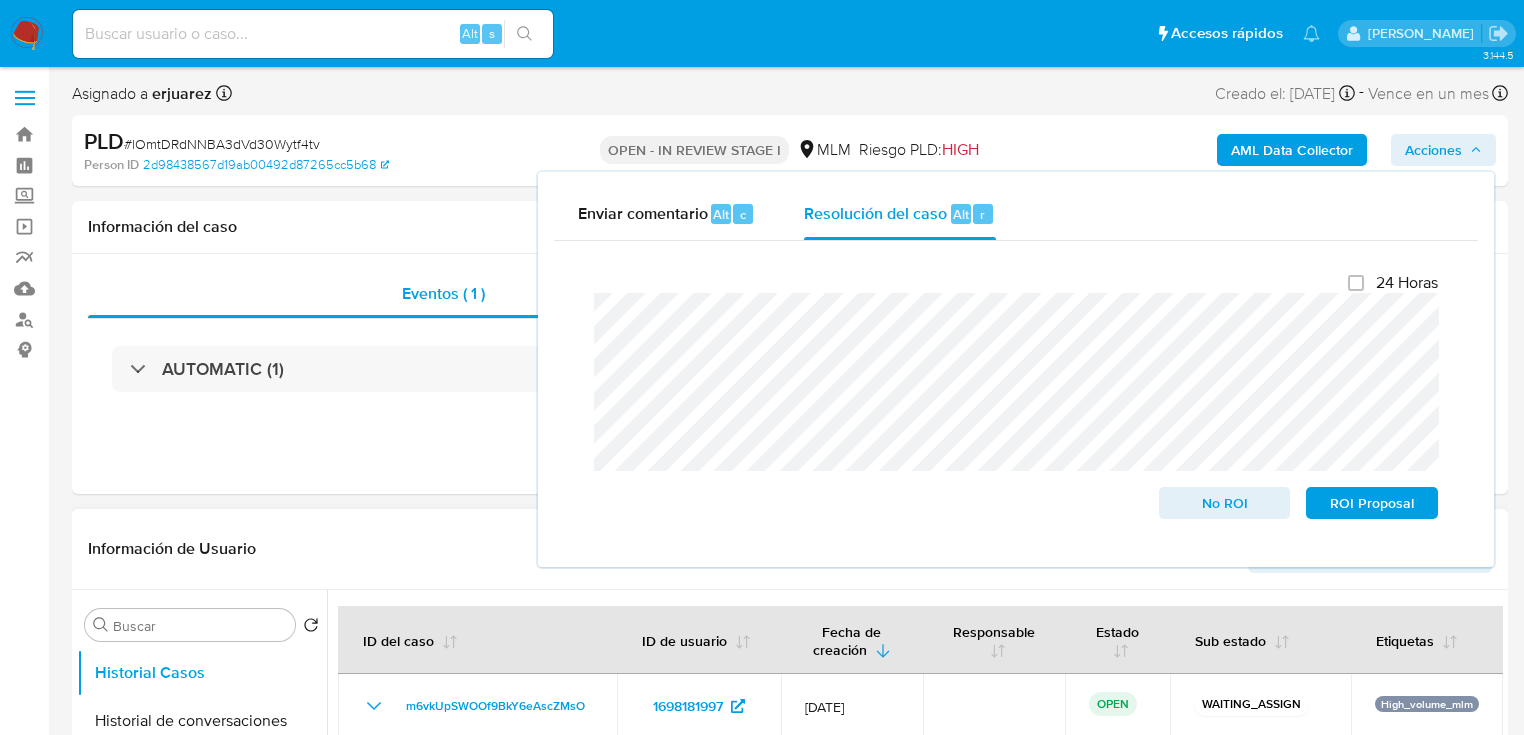 click on "Información de Usuario Ver Mirada por Persona" at bounding box center (790, 549) 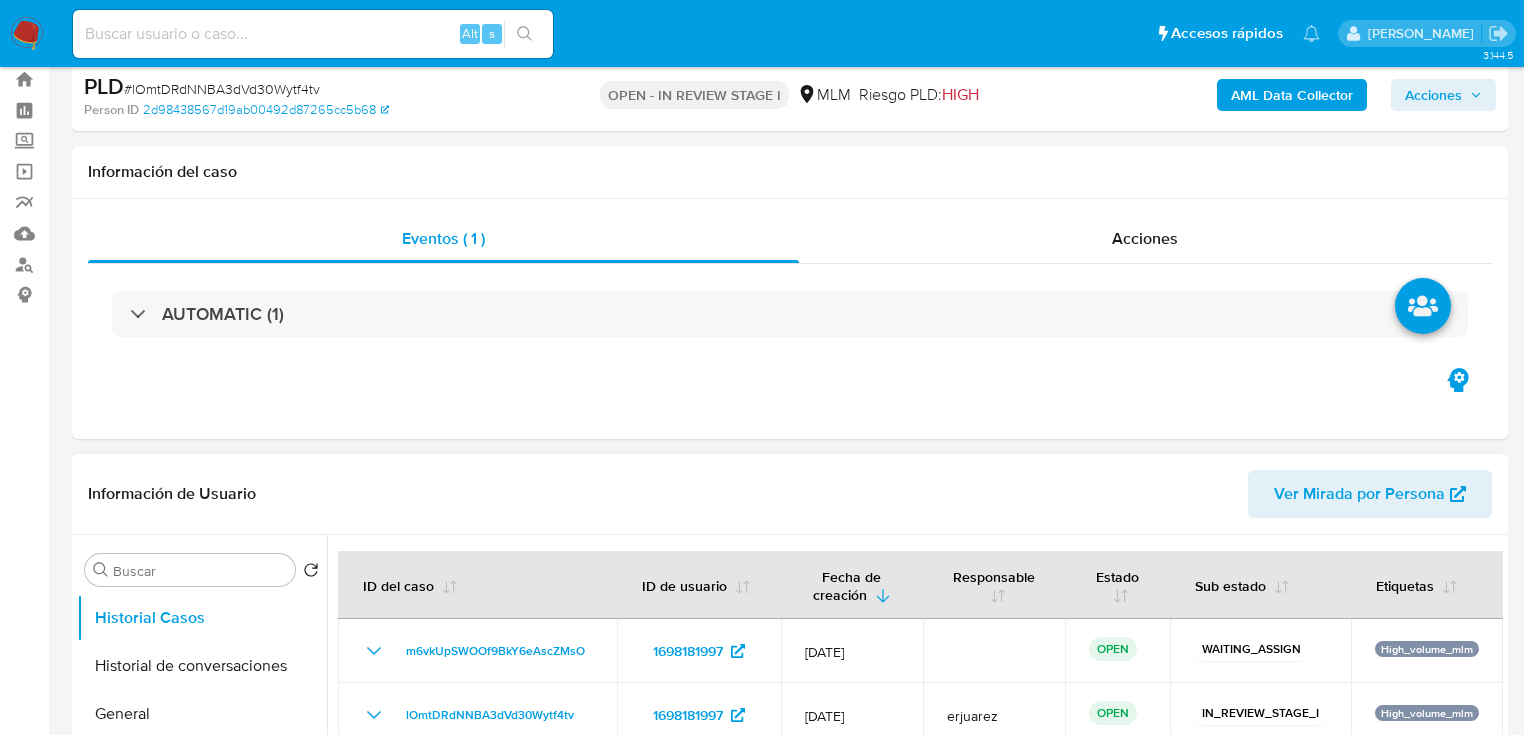 scroll, scrollTop: 480, scrollLeft: 0, axis: vertical 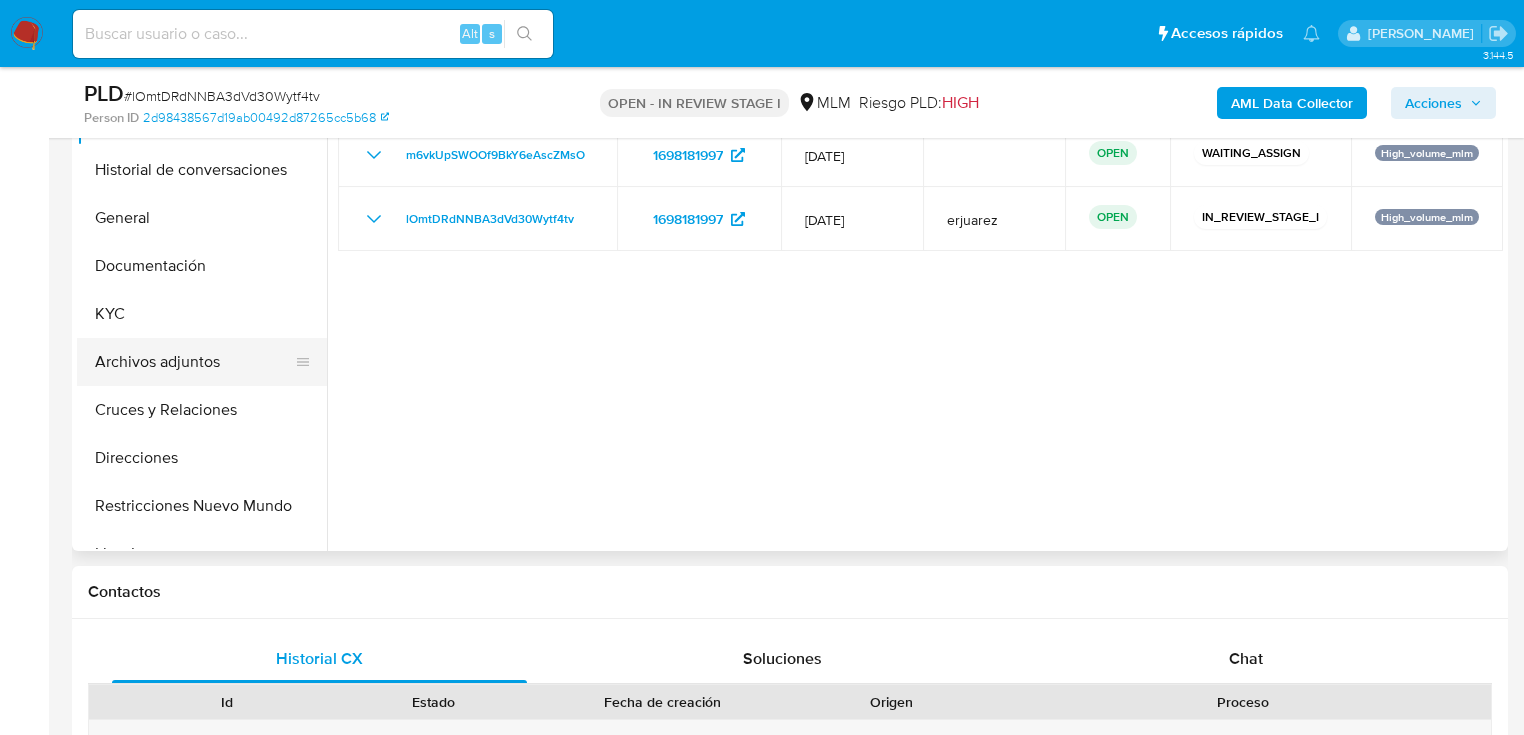 click on "Archivos adjuntos" at bounding box center (194, 362) 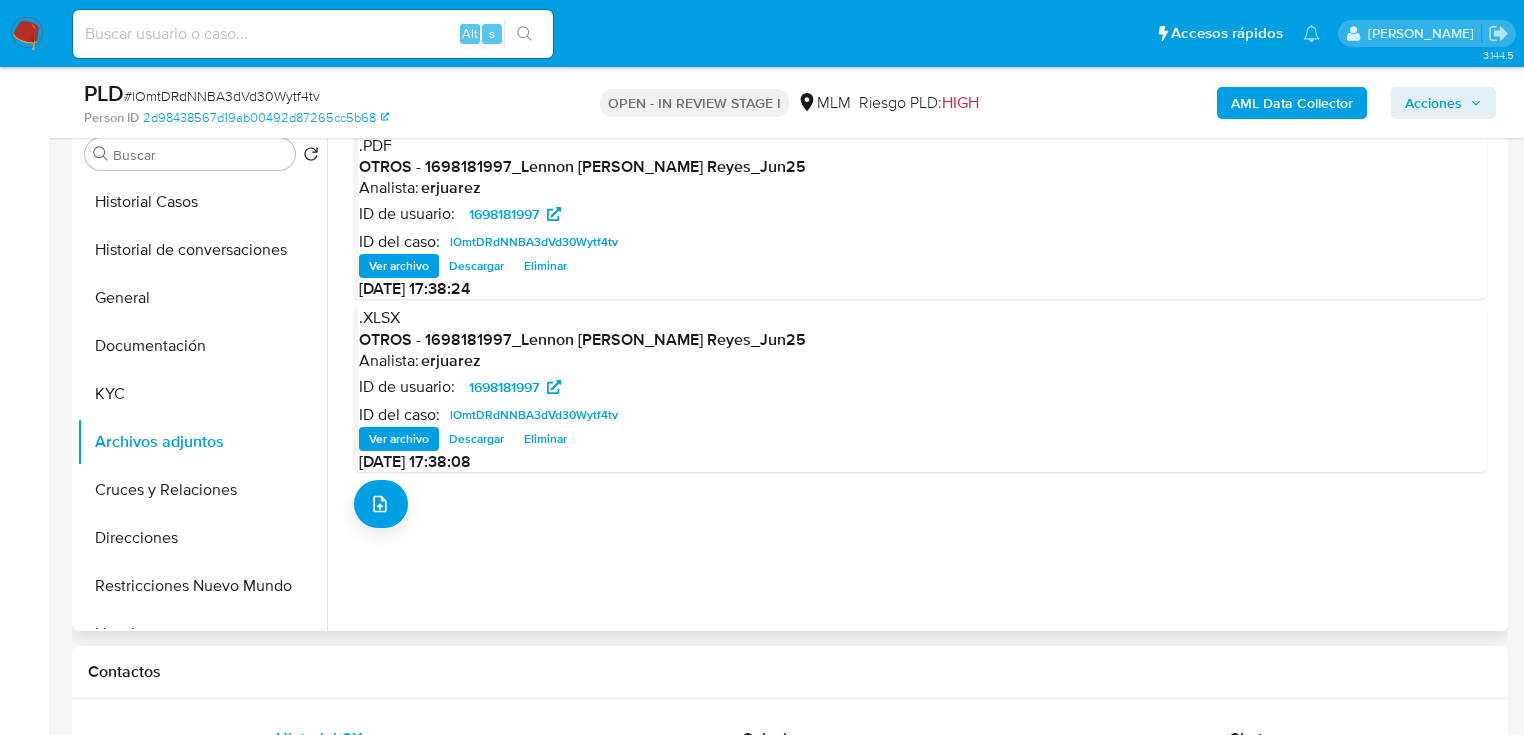scroll, scrollTop: 320, scrollLeft: 0, axis: vertical 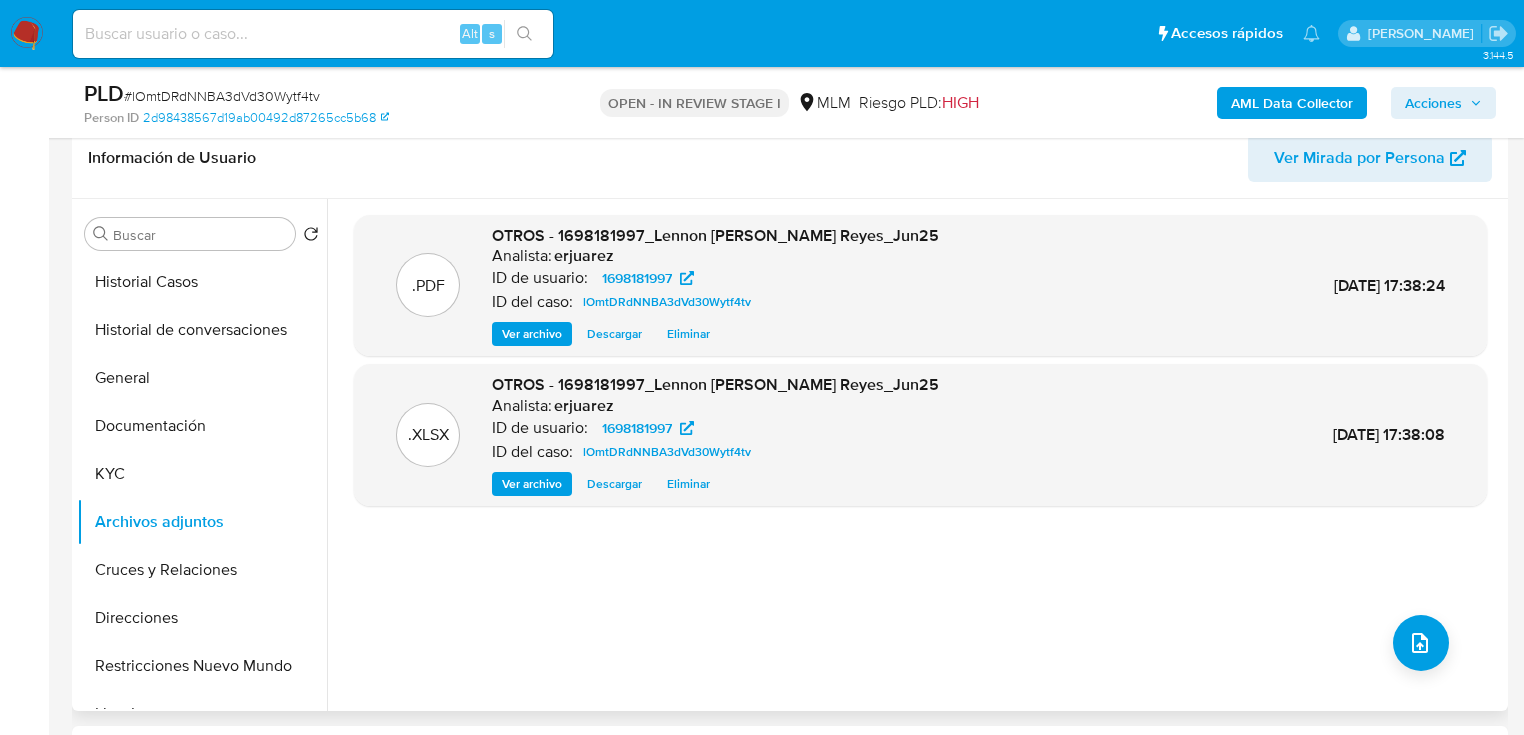 click on "Ver archivo" at bounding box center [532, 334] 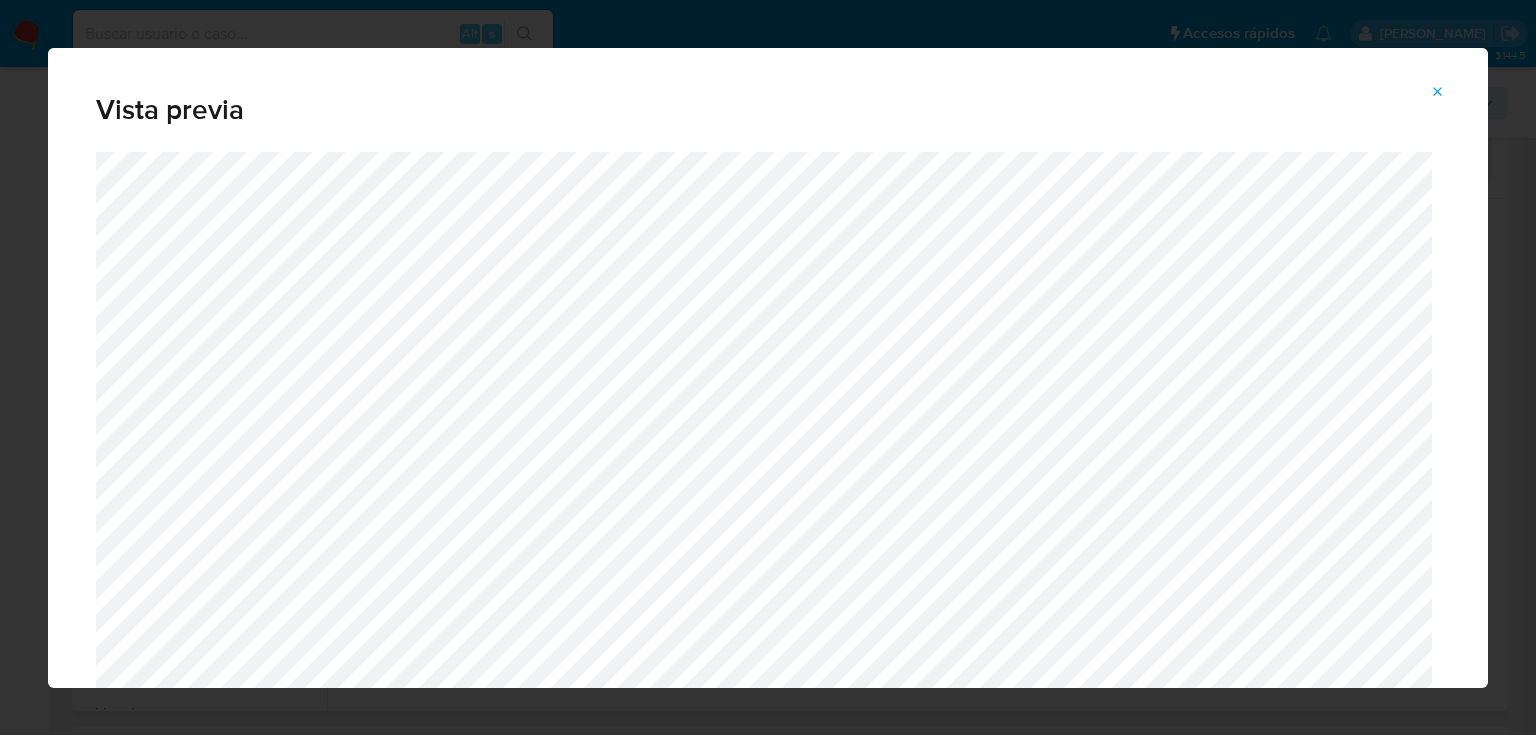 click 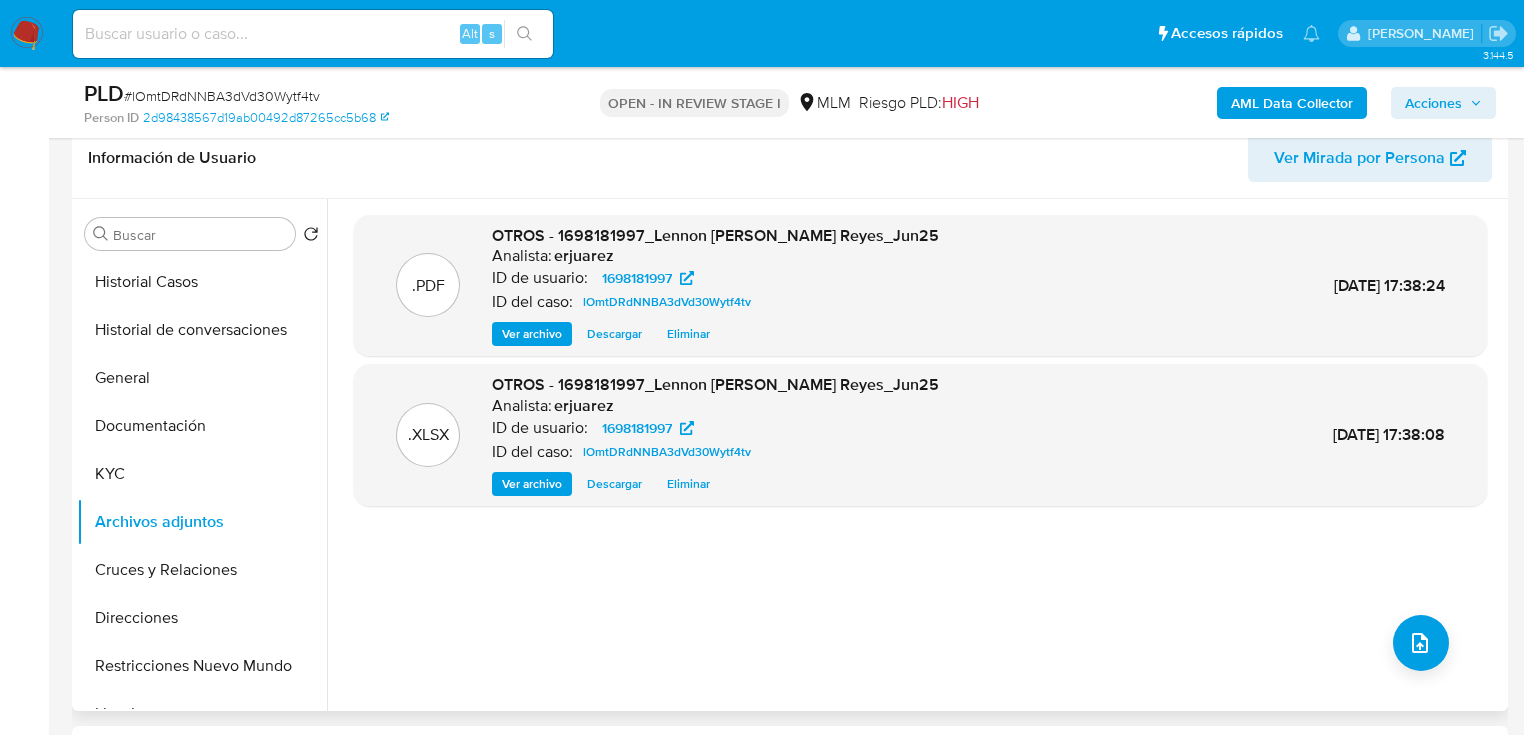 click on "Acciones" at bounding box center [1433, 103] 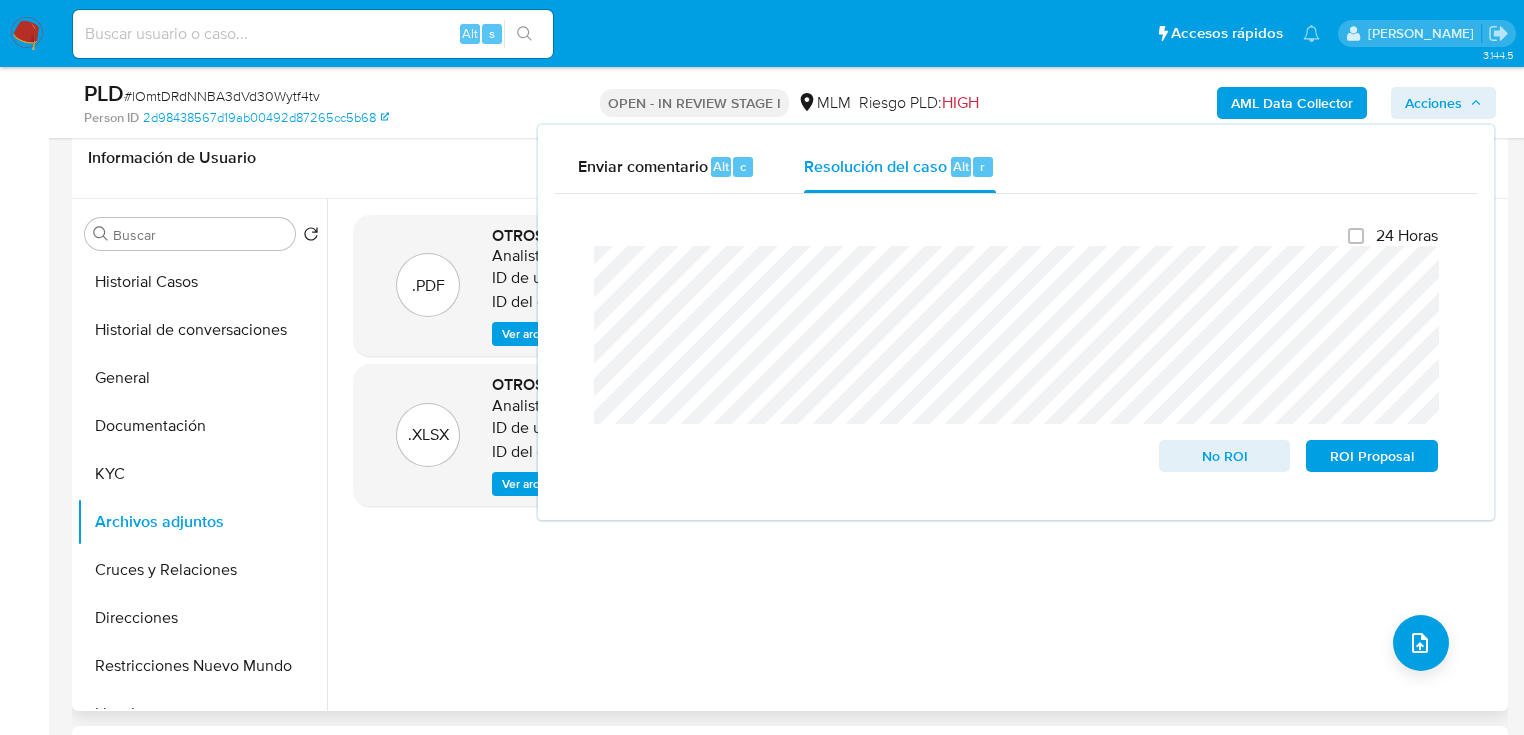 click on "Resolución del caso Alt r" at bounding box center [899, 167] 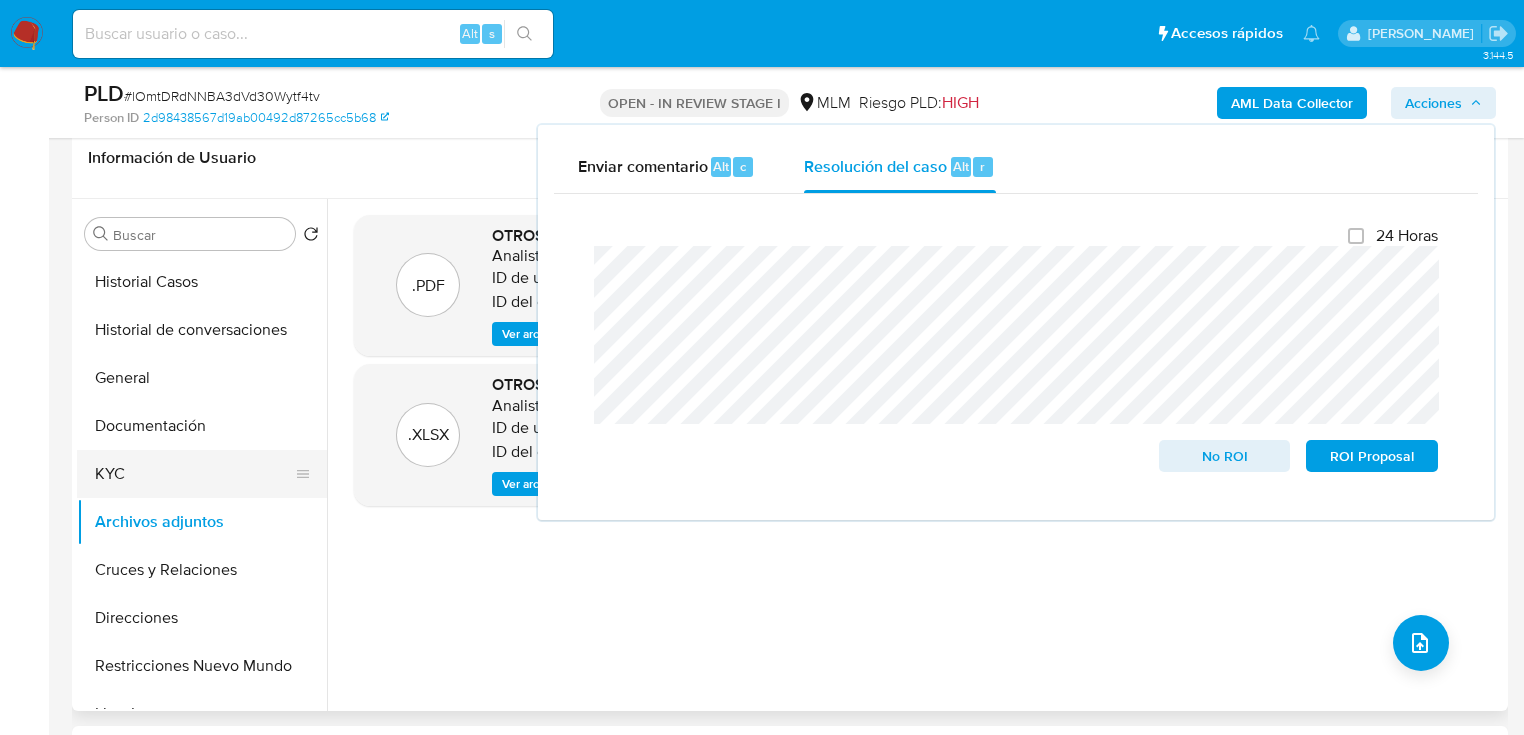 click on "KYC" at bounding box center (194, 474) 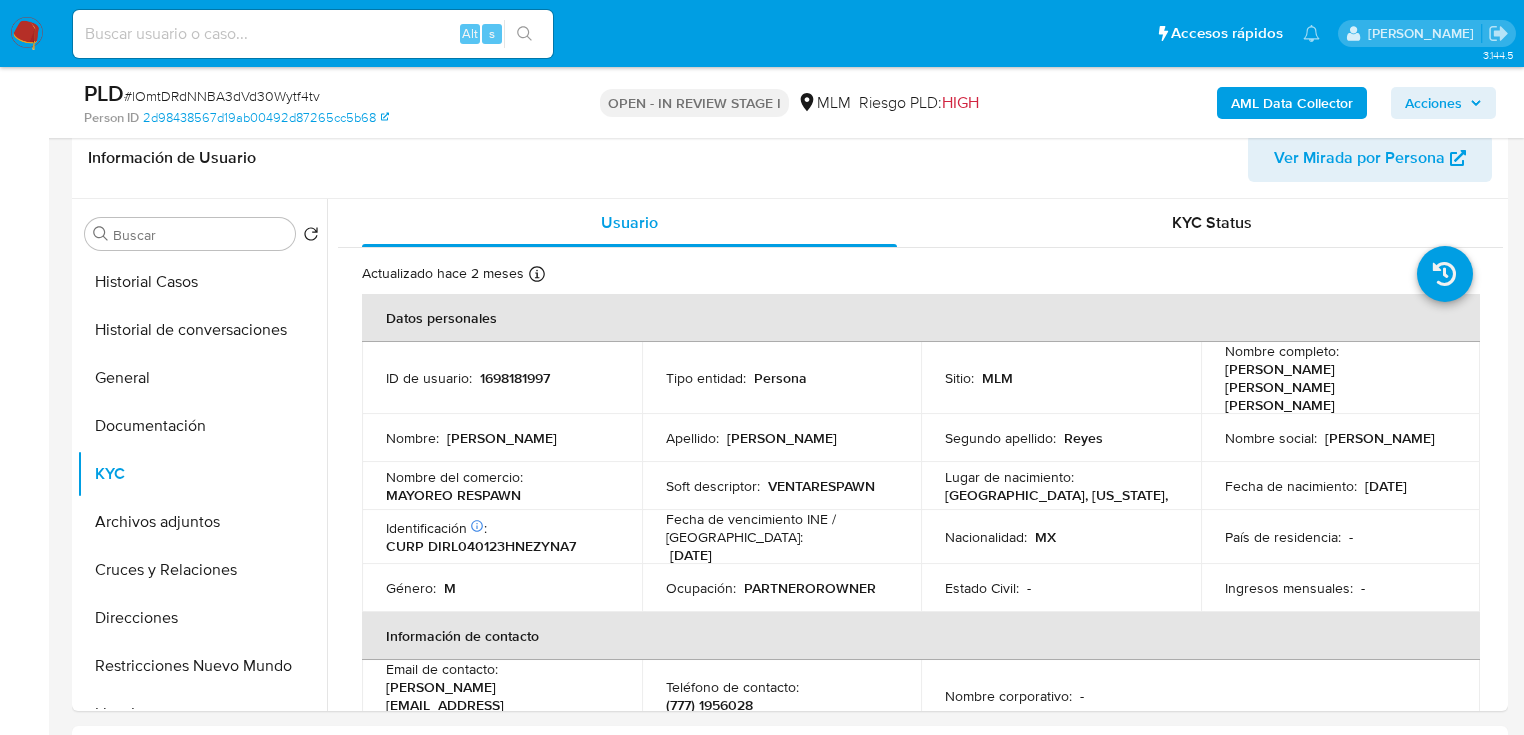click on "Acciones" at bounding box center (1433, 103) 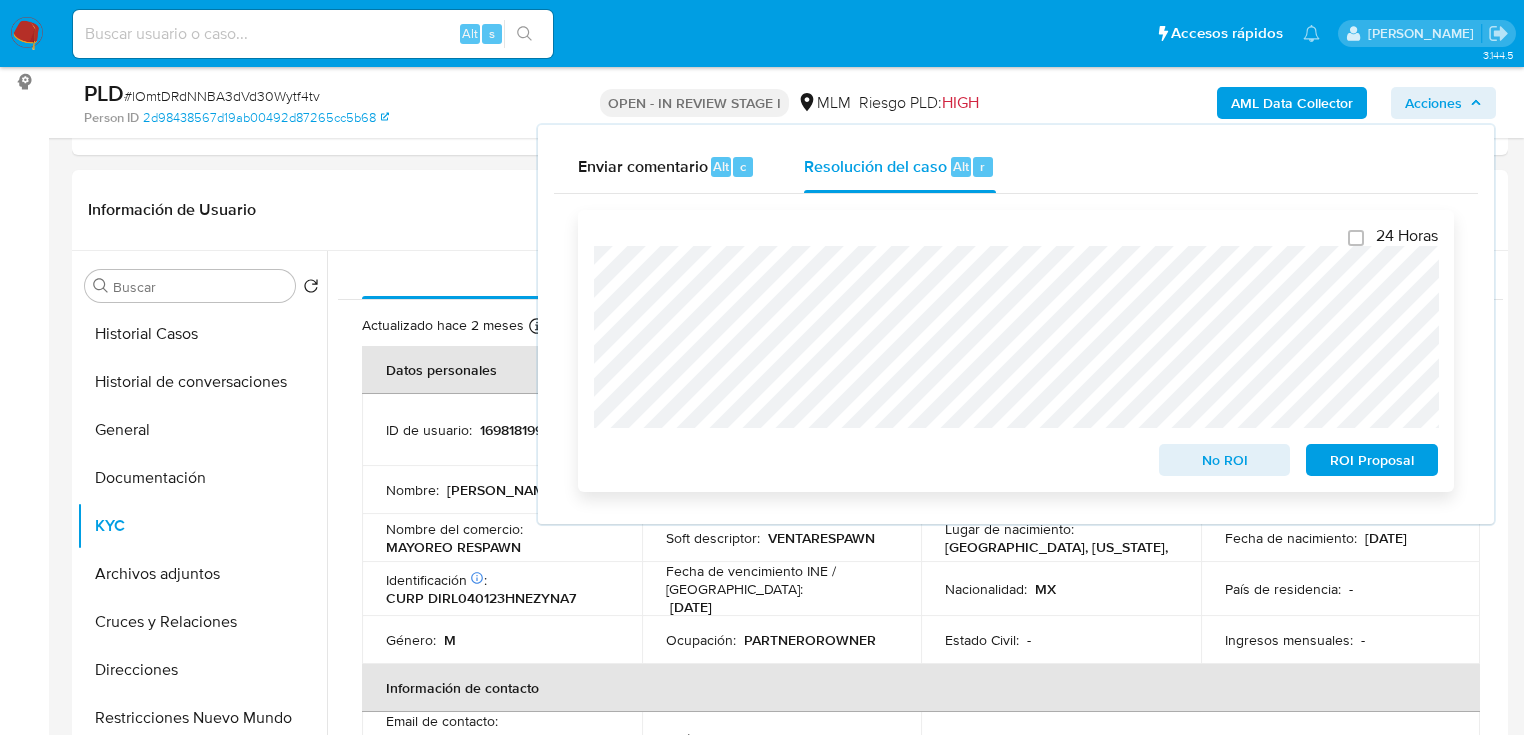 scroll, scrollTop: 240, scrollLeft: 0, axis: vertical 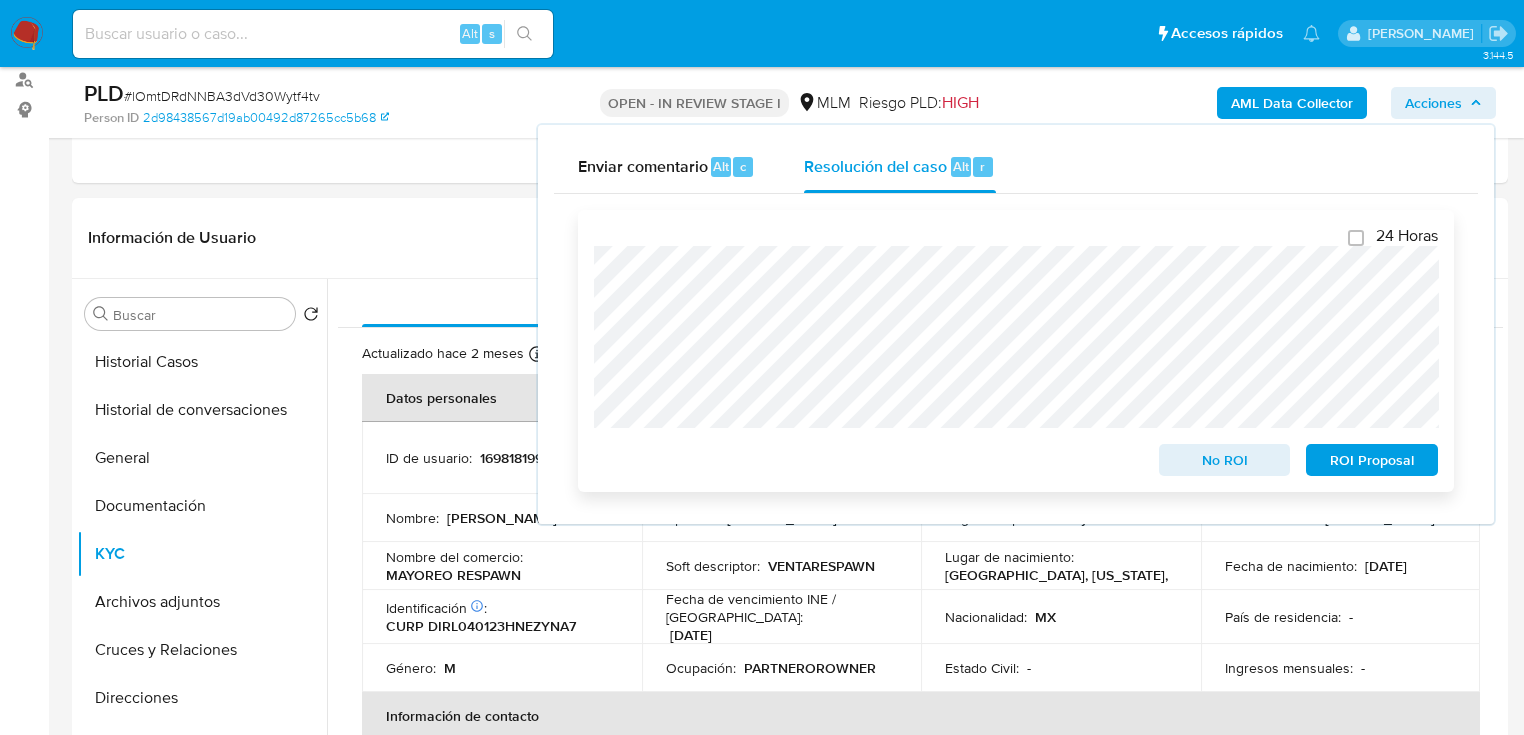 click on "ROI Proposal" at bounding box center (1372, 460) 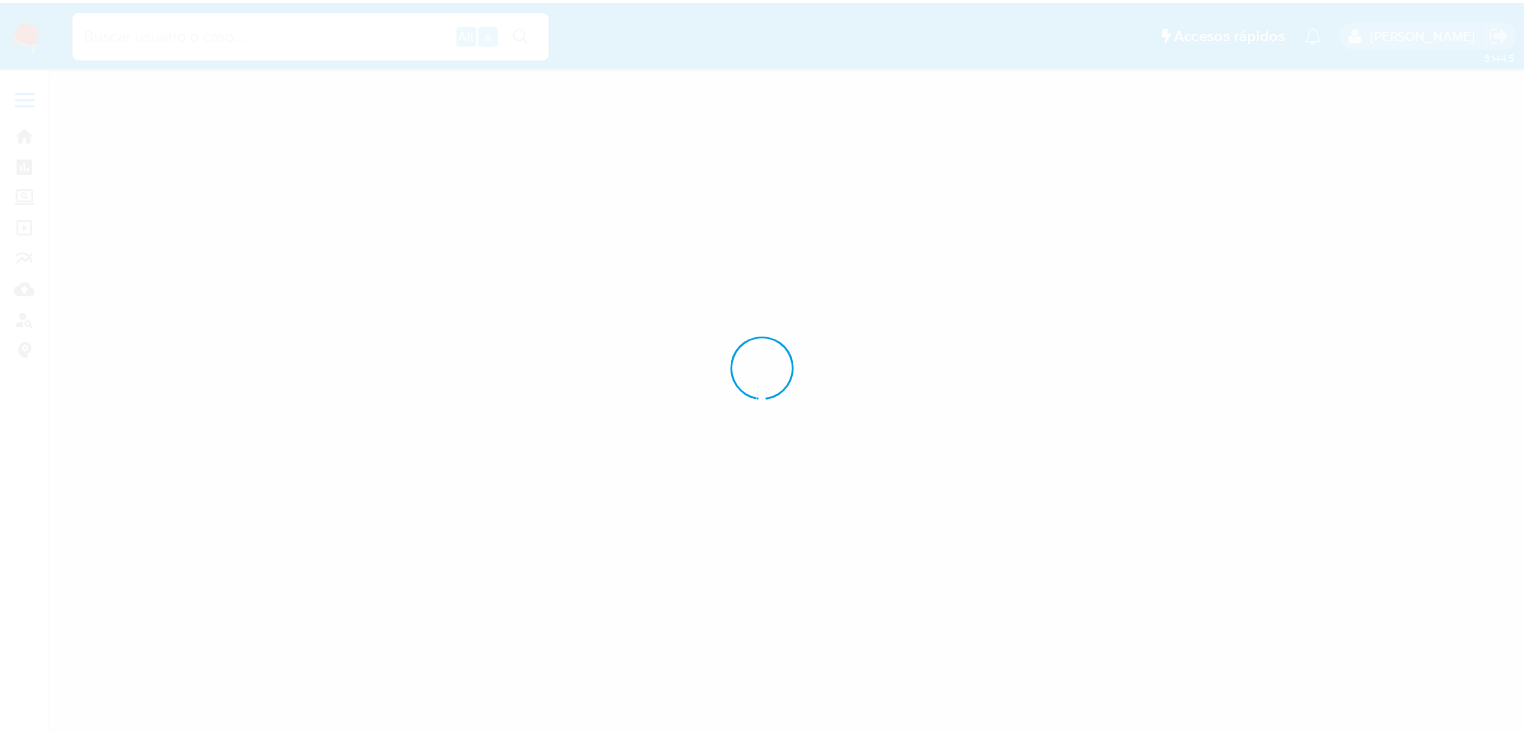 scroll, scrollTop: 0, scrollLeft: 0, axis: both 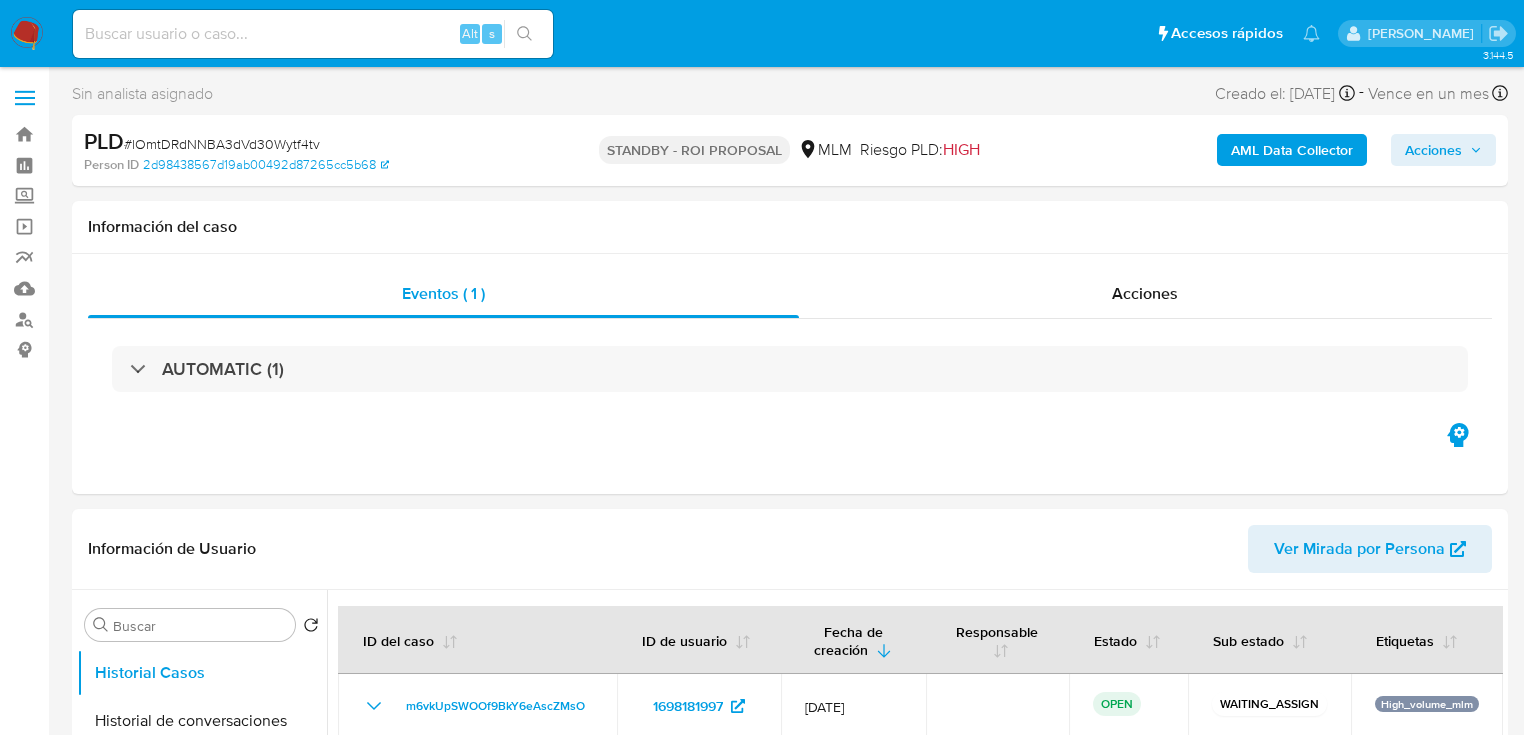 select on "10" 